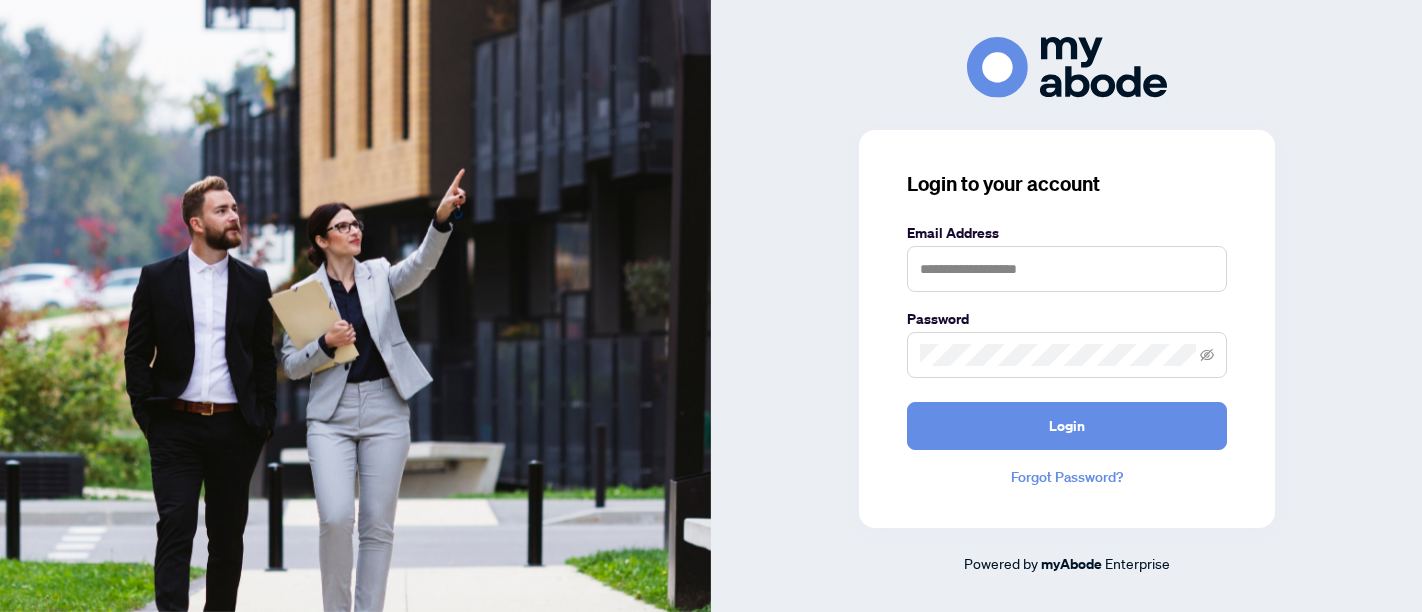 scroll, scrollTop: 0, scrollLeft: 0, axis: both 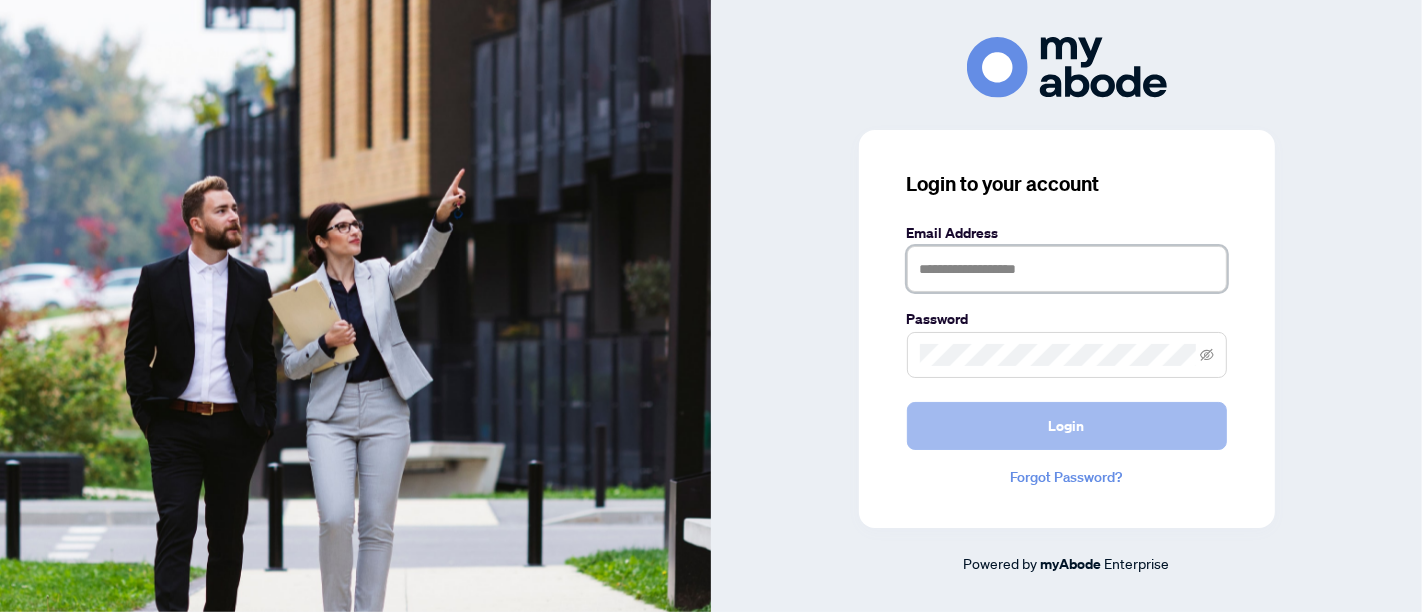 type on "**********" 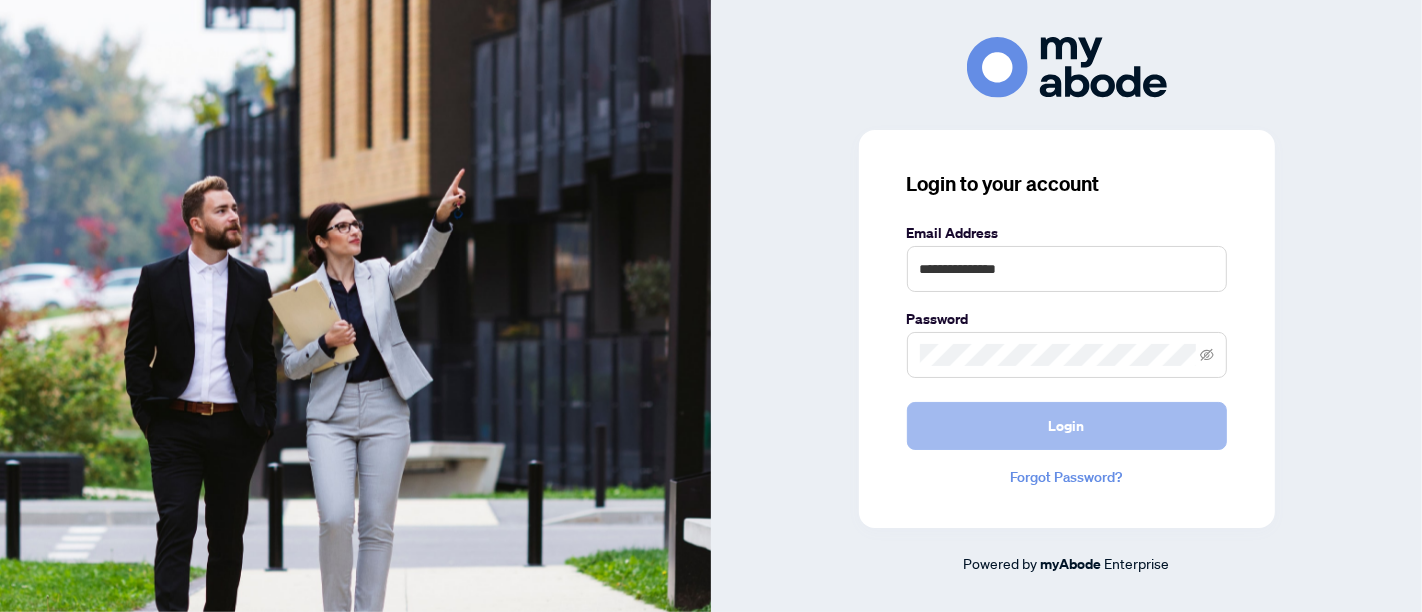 click on "Login" at bounding box center (1067, 426) 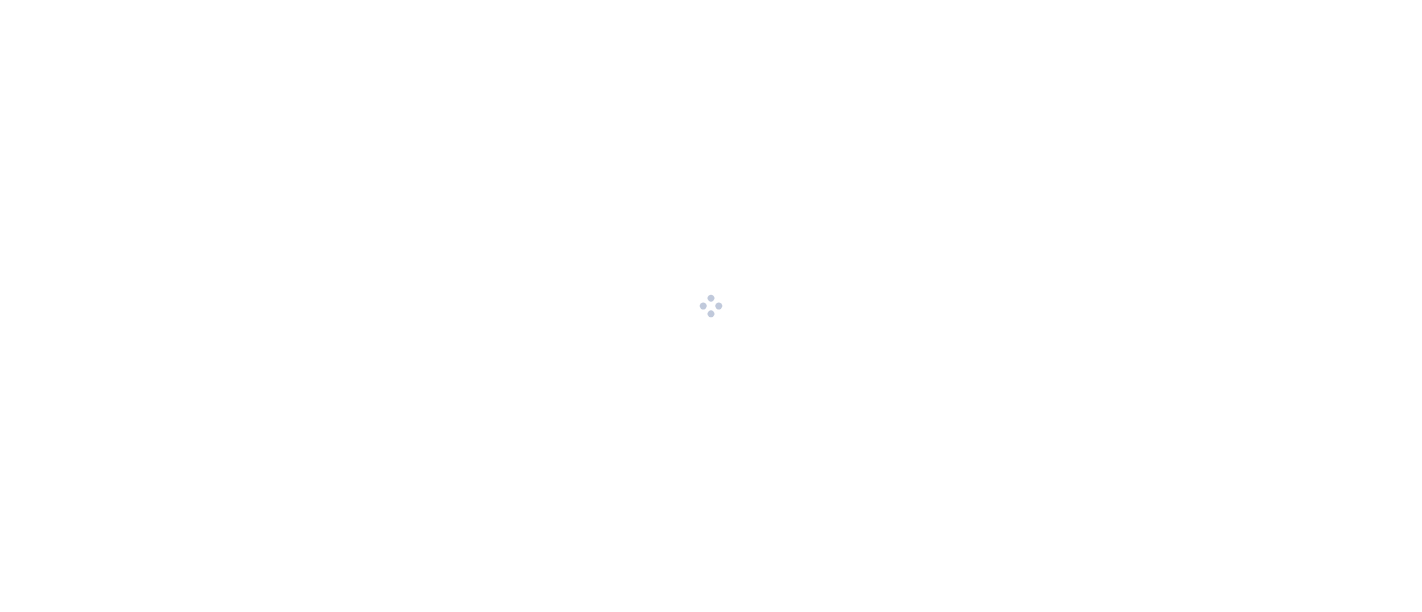 scroll, scrollTop: 0, scrollLeft: 0, axis: both 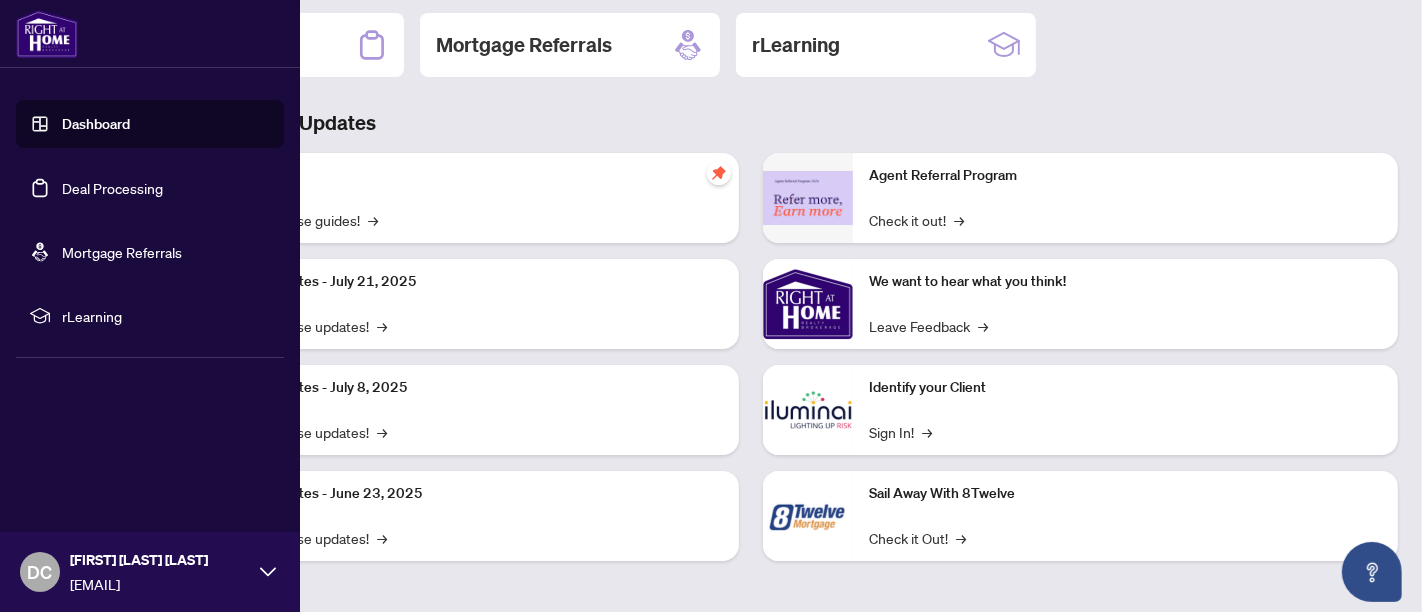 click on "Deal Processing" at bounding box center (112, 188) 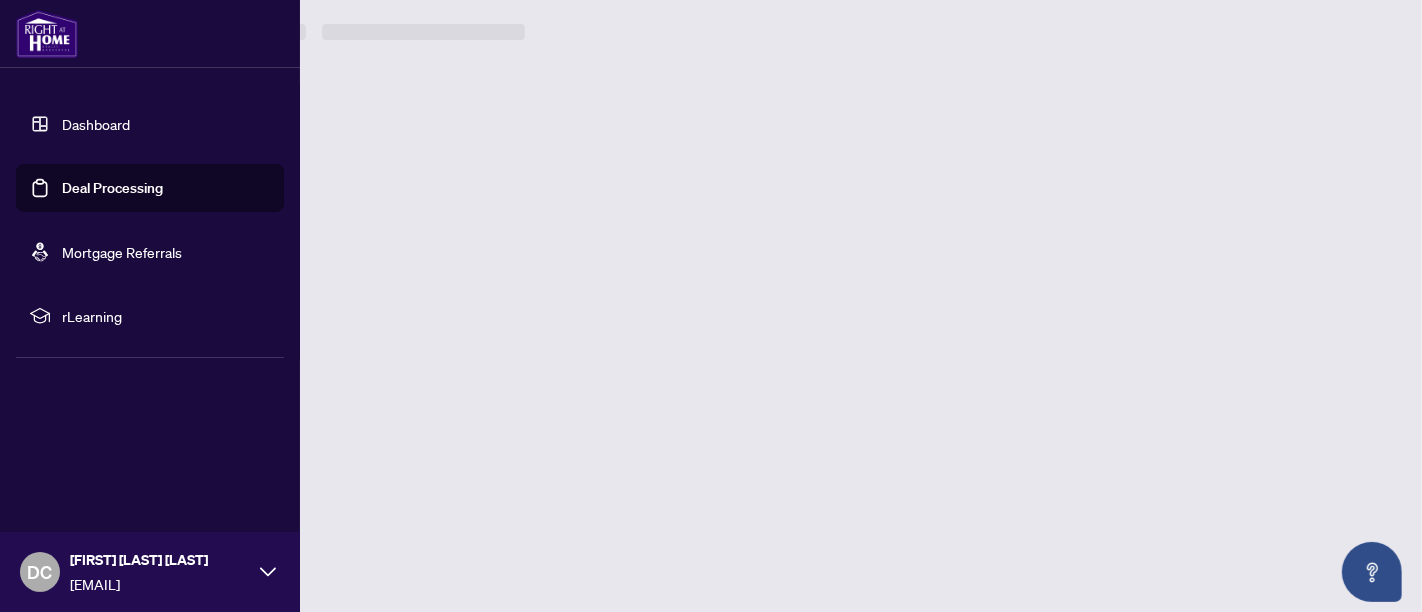 scroll, scrollTop: 0, scrollLeft: 0, axis: both 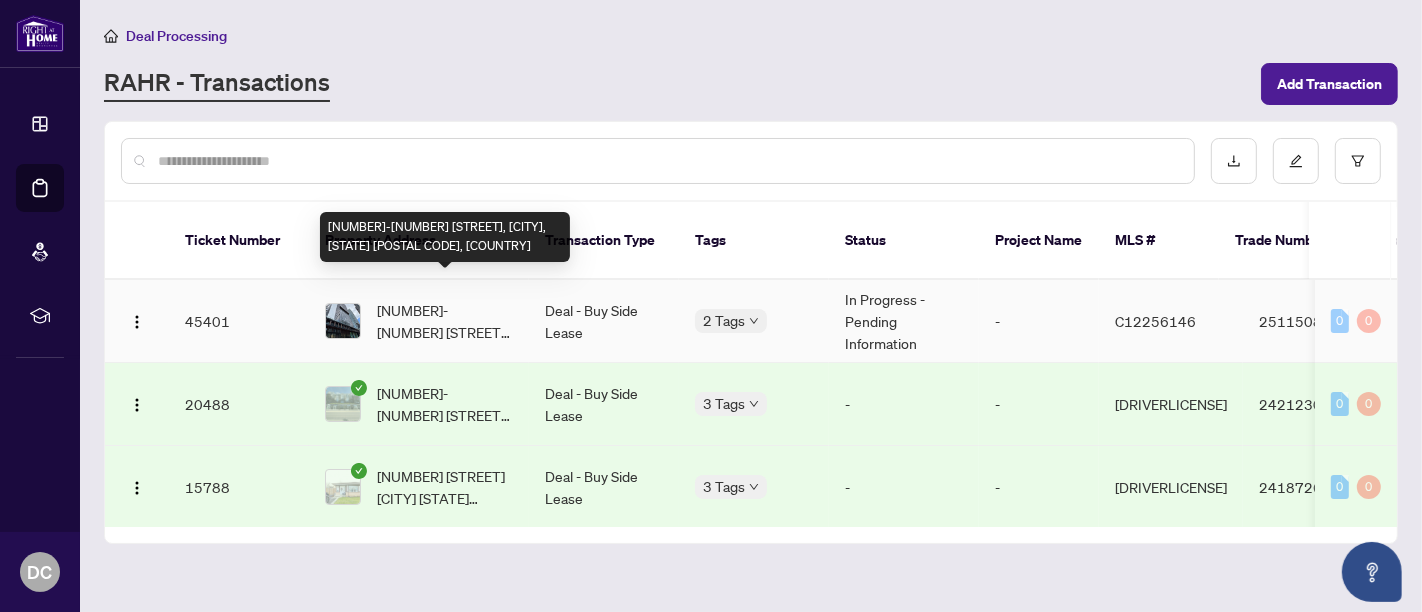 click on "[NUMBER]-[NUMBER] [STREET], [CITY], [STATE] [POSTAL CODE], [COUNTRY]" at bounding box center [445, 321] 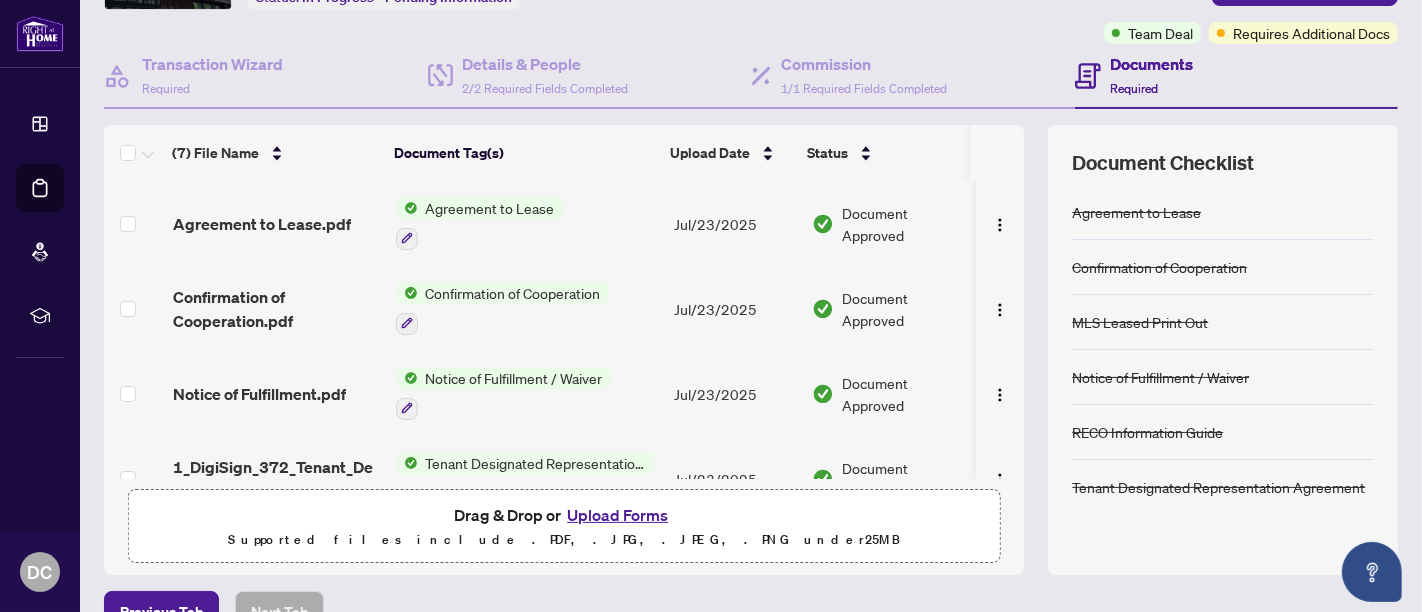 scroll, scrollTop: 260, scrollLeft: 0, axis: vertical 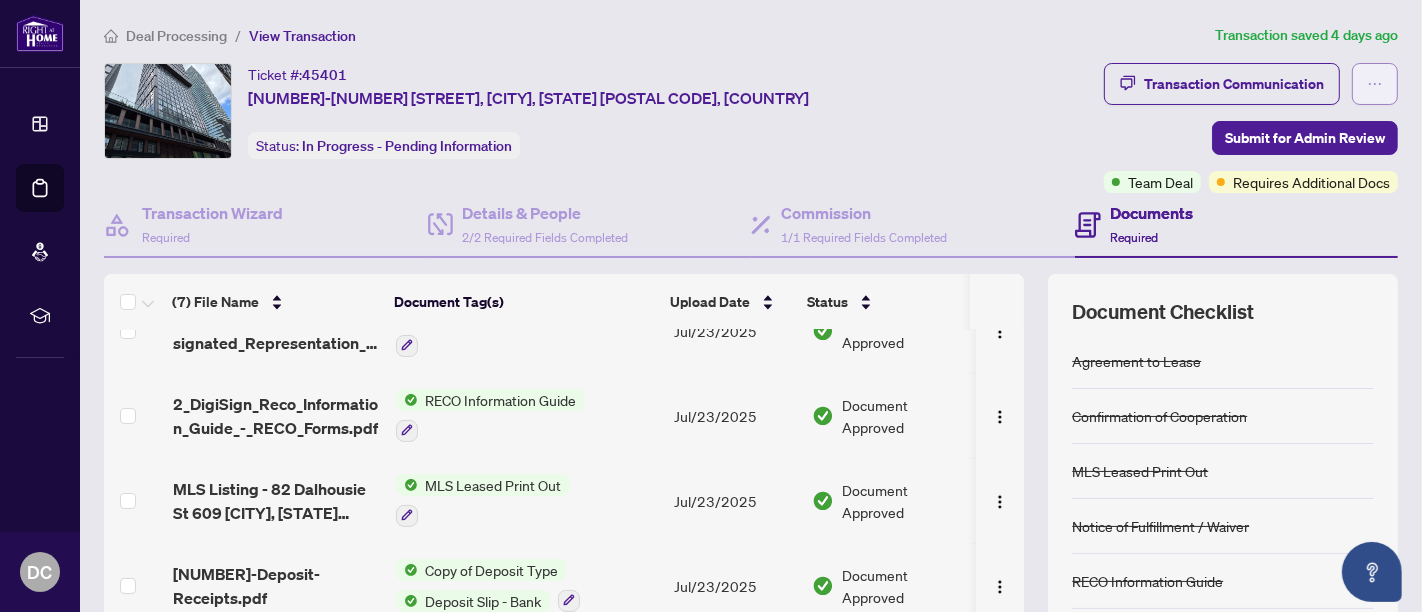 click 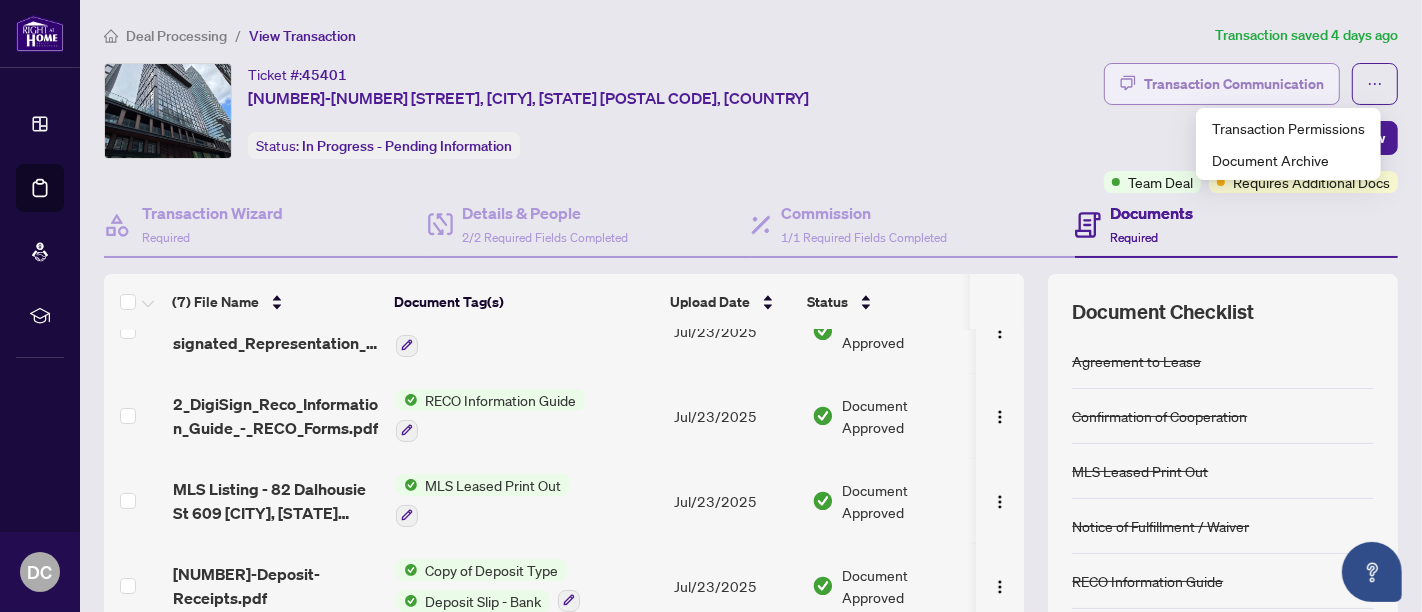 click on "Transaction Communication" at bounding box center [1234, 84] 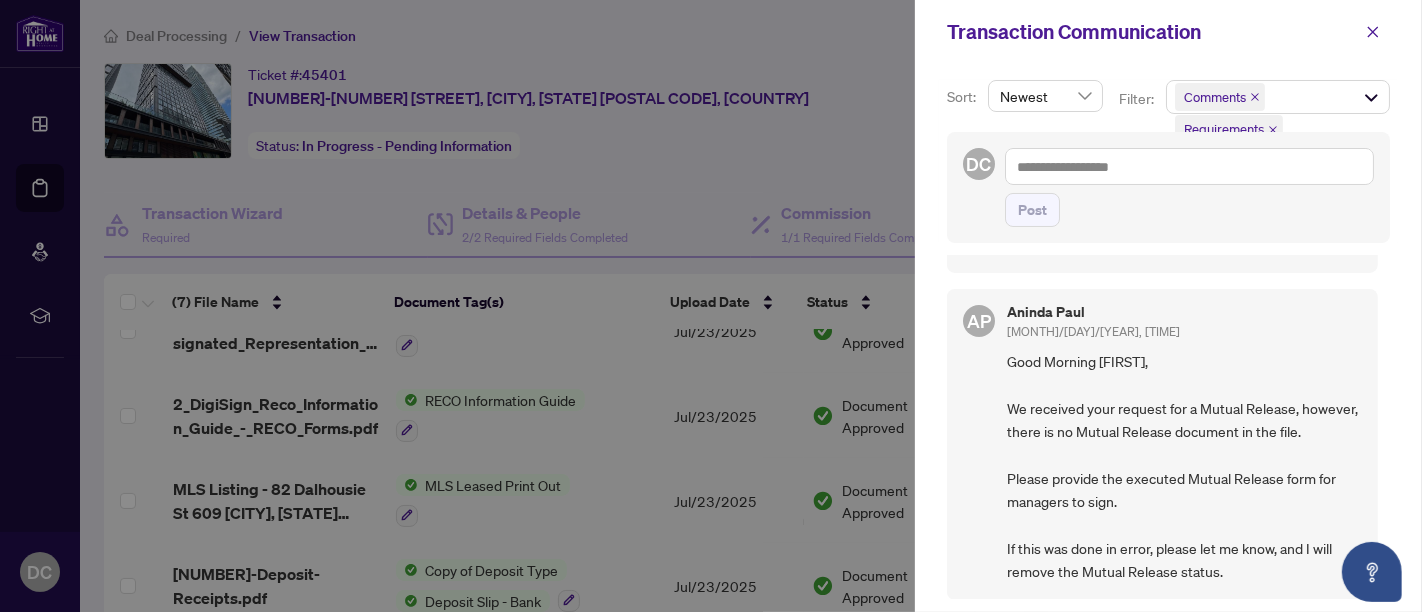 scroll, scrollTop: 185, scrollLeft: 0, axis: vertical 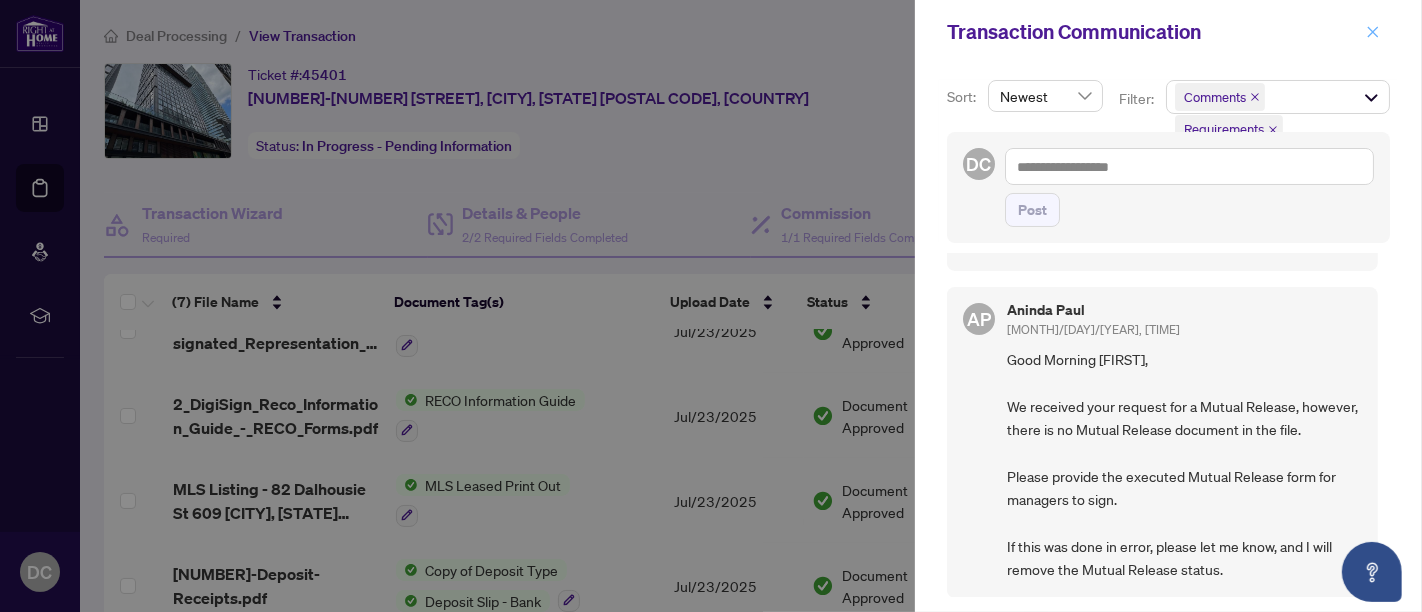 click 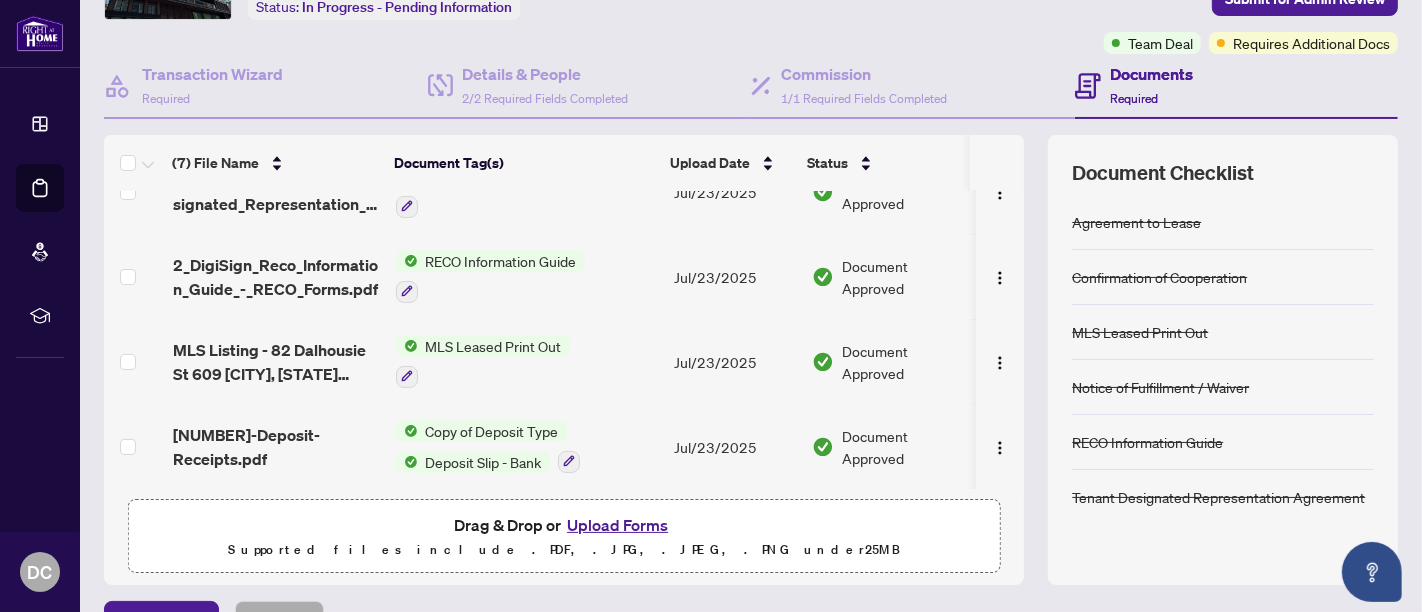 scroll, scrollTop: 260, scrollLeft: 0, axis: vertical 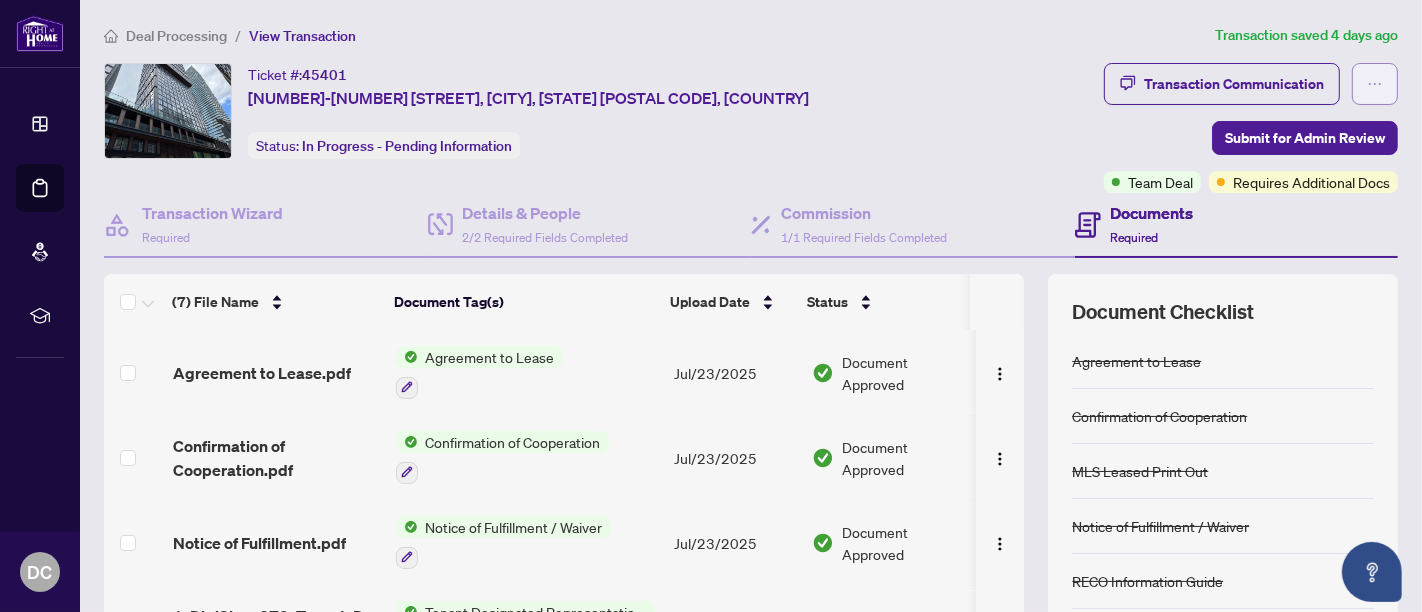 click 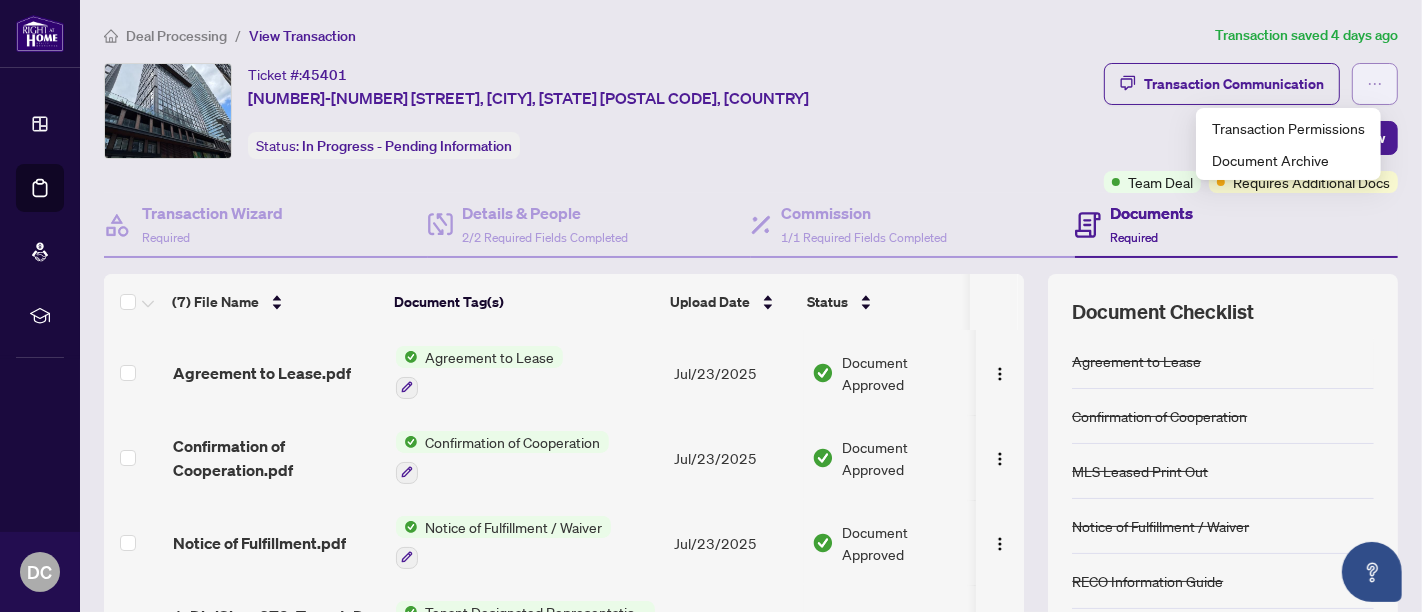 click 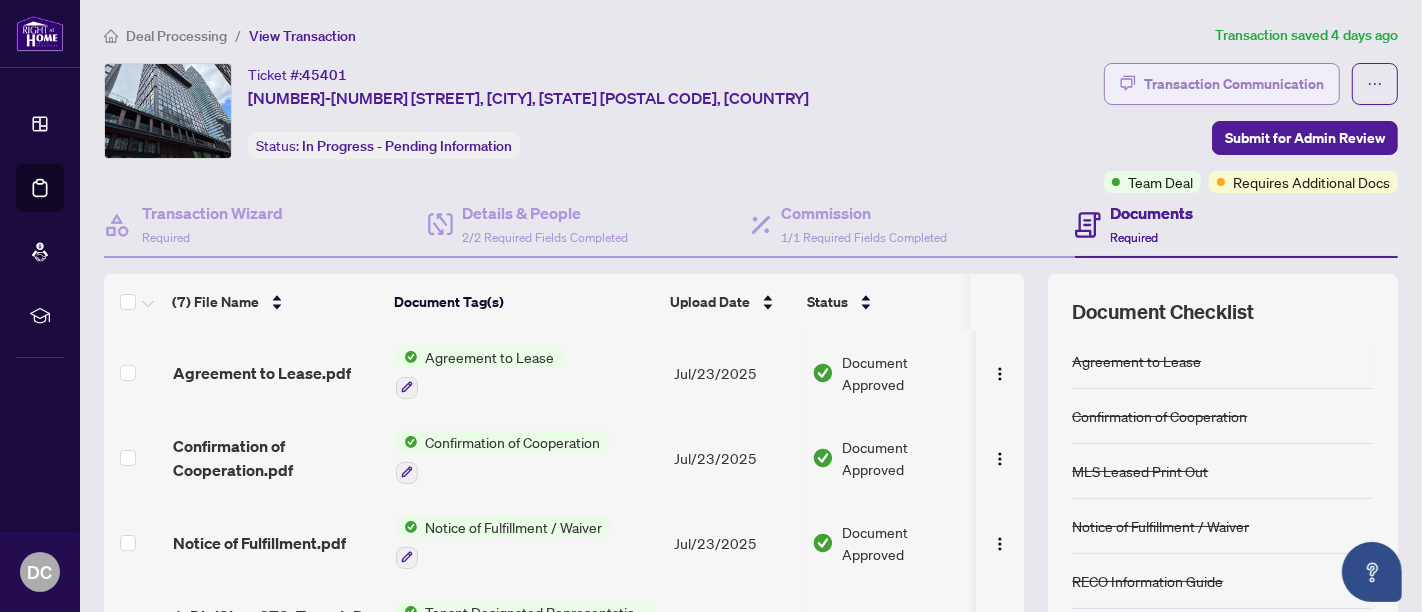click on "Transaction Communication" at bounding box center [1234, 84] 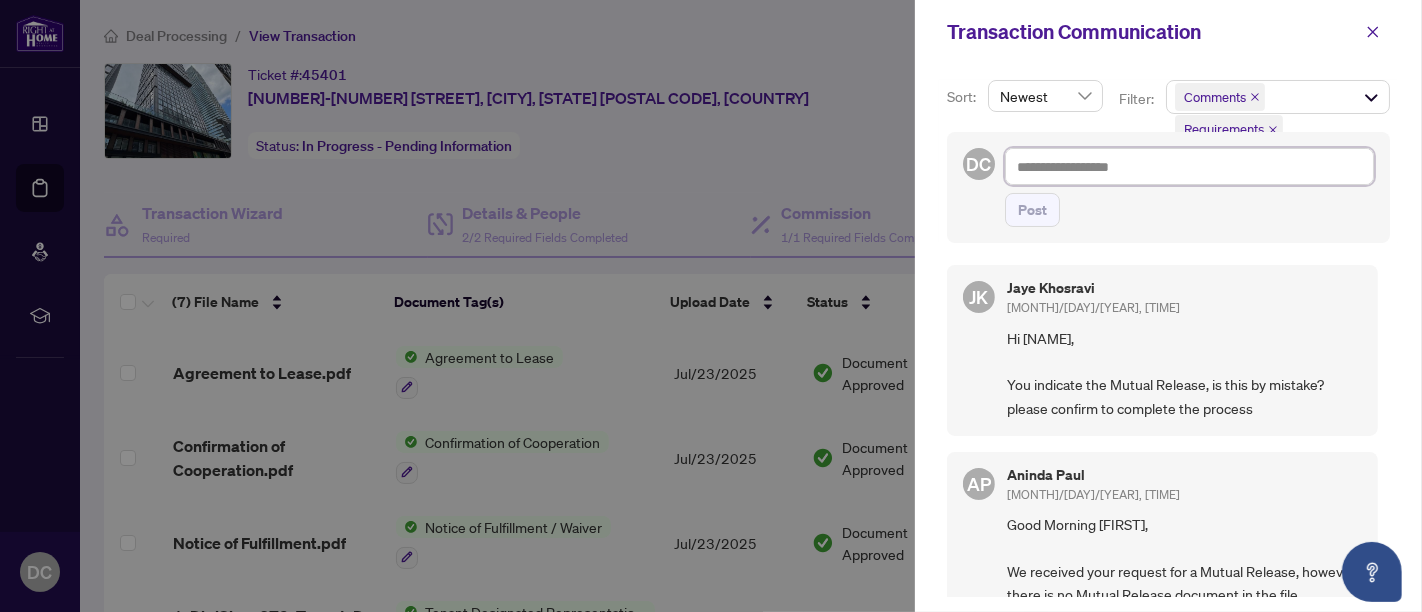 click at bounding box center (1189, 166) 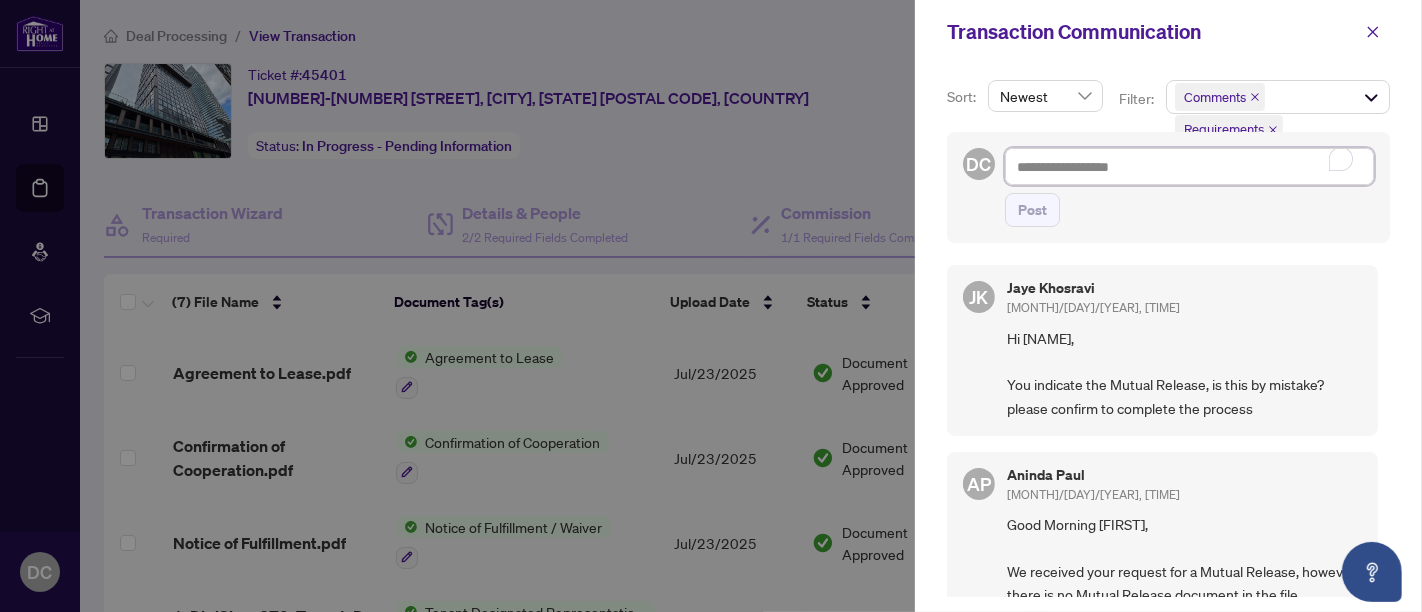 type on "*" 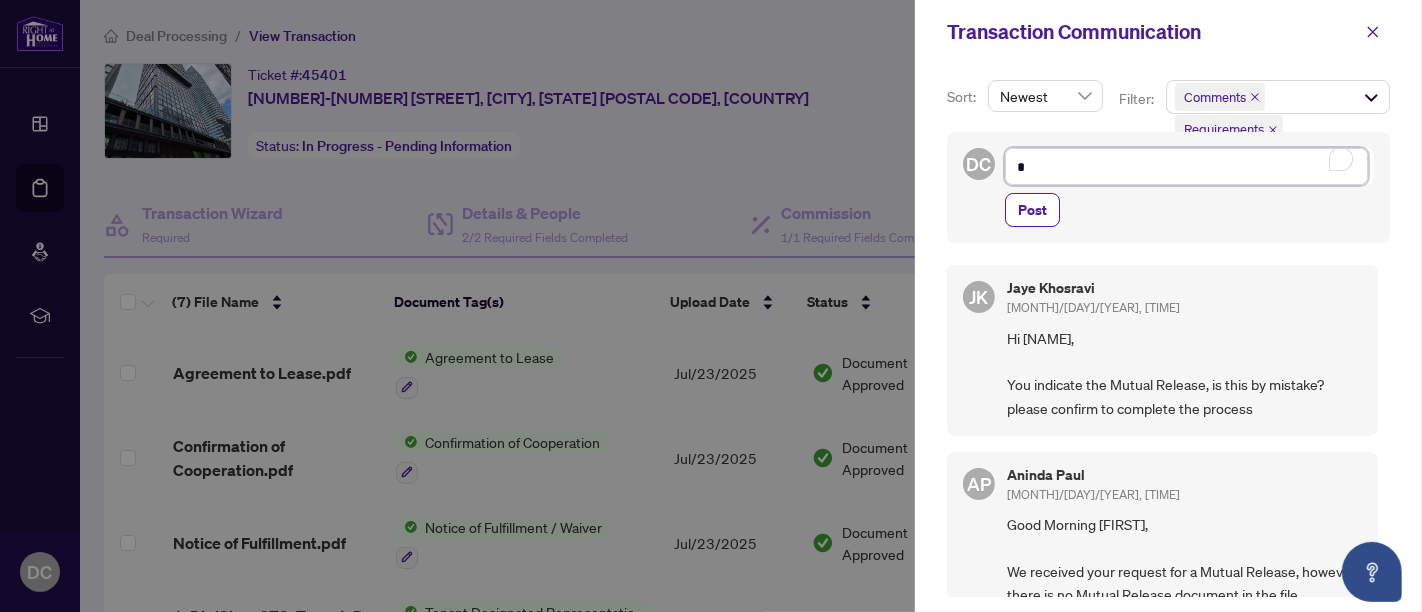 type on "**" 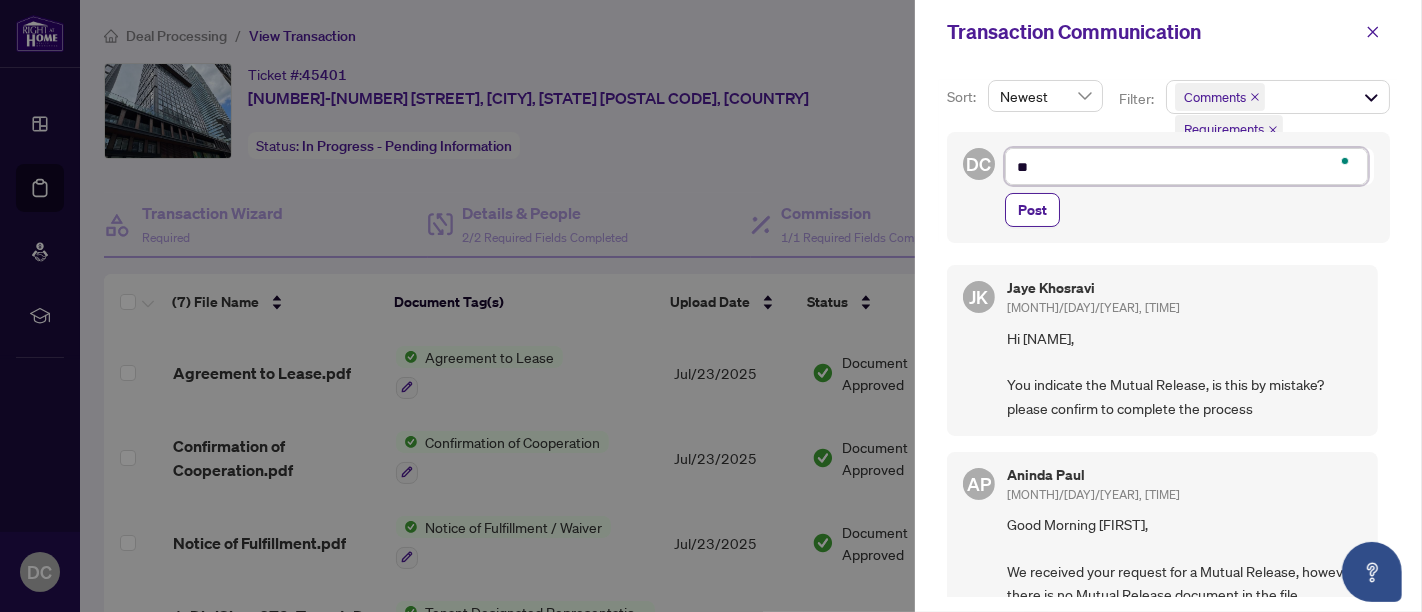 type on "**" 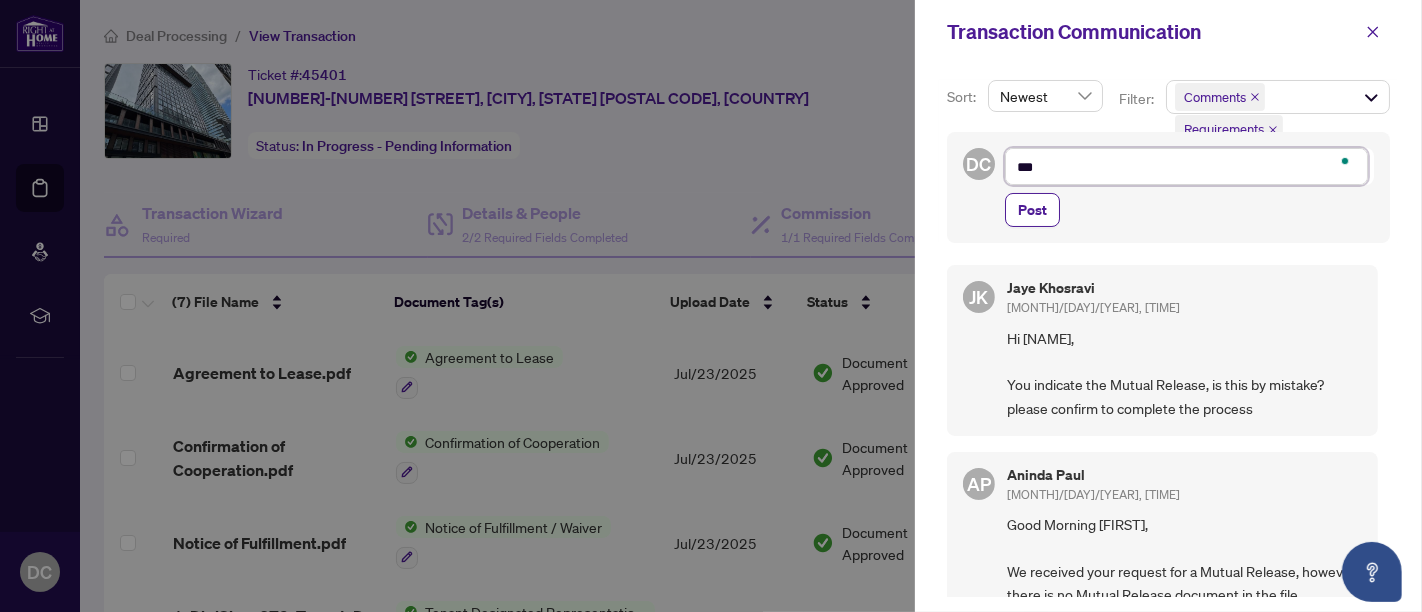type on "****" 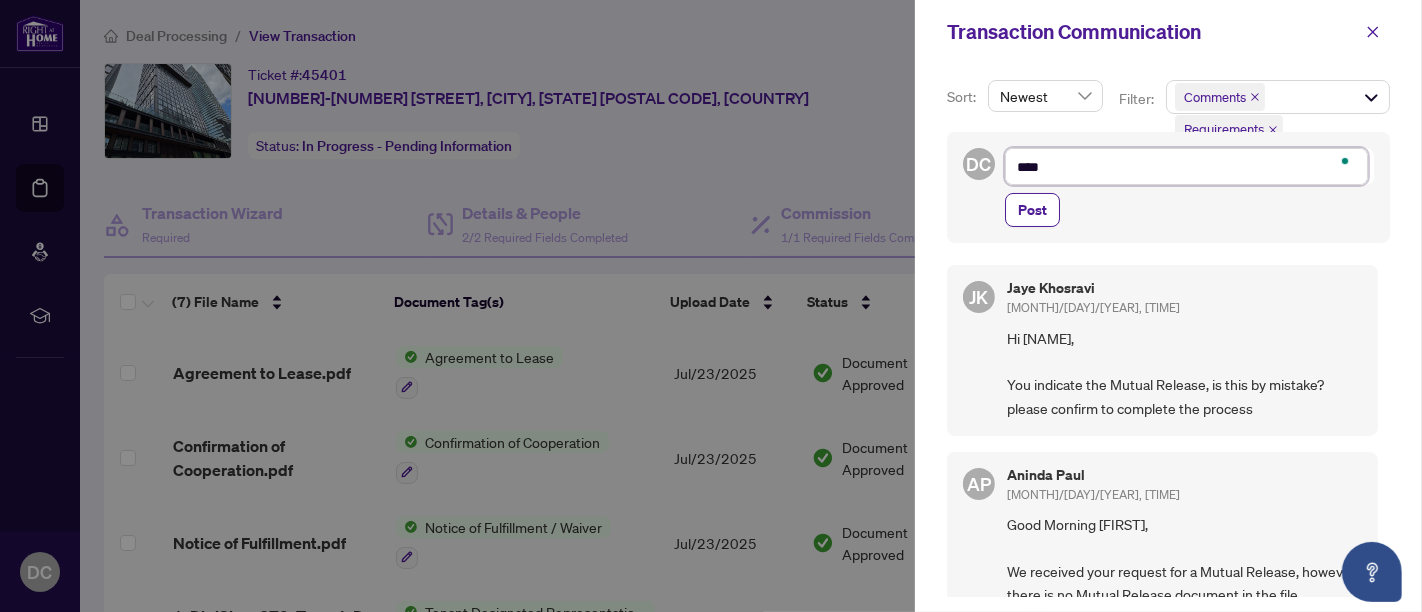 type on "*****" 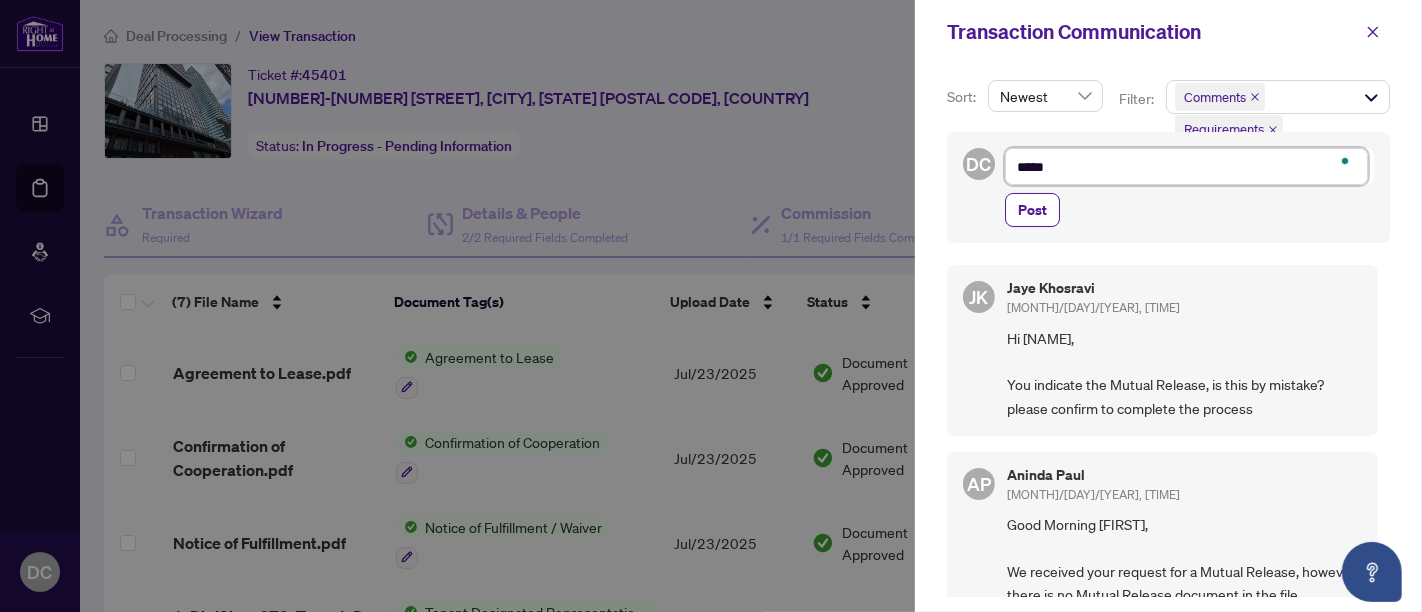 type on "****" 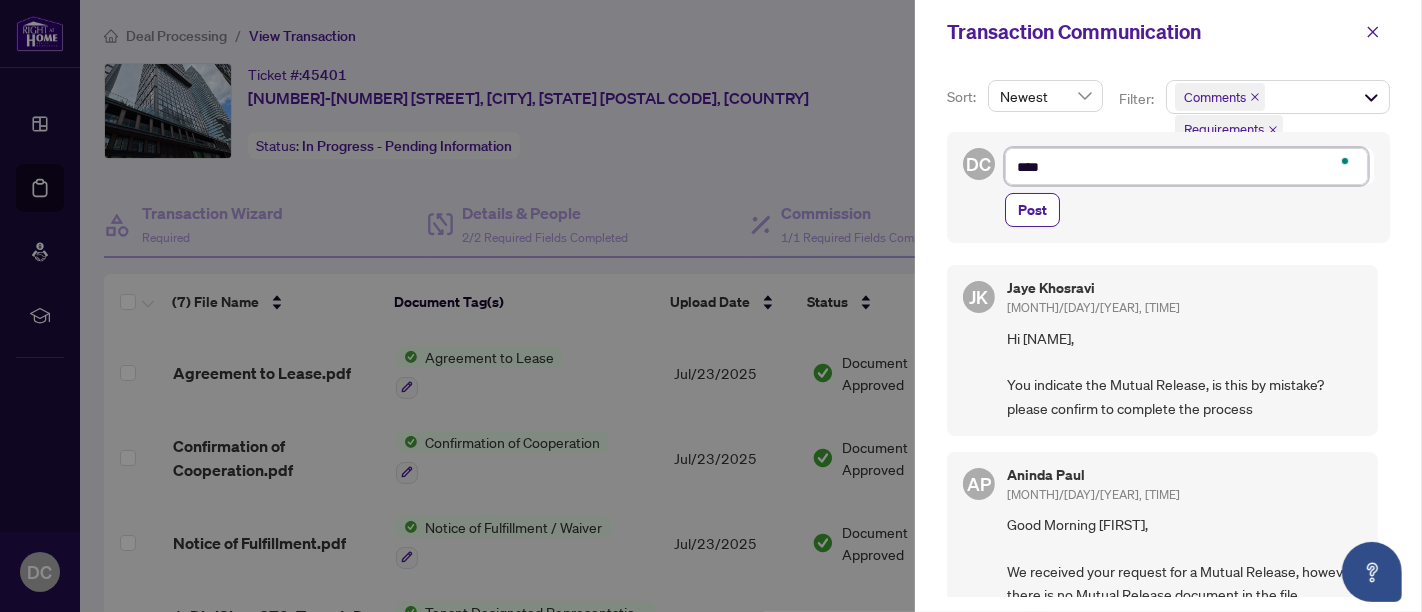 type on "**" 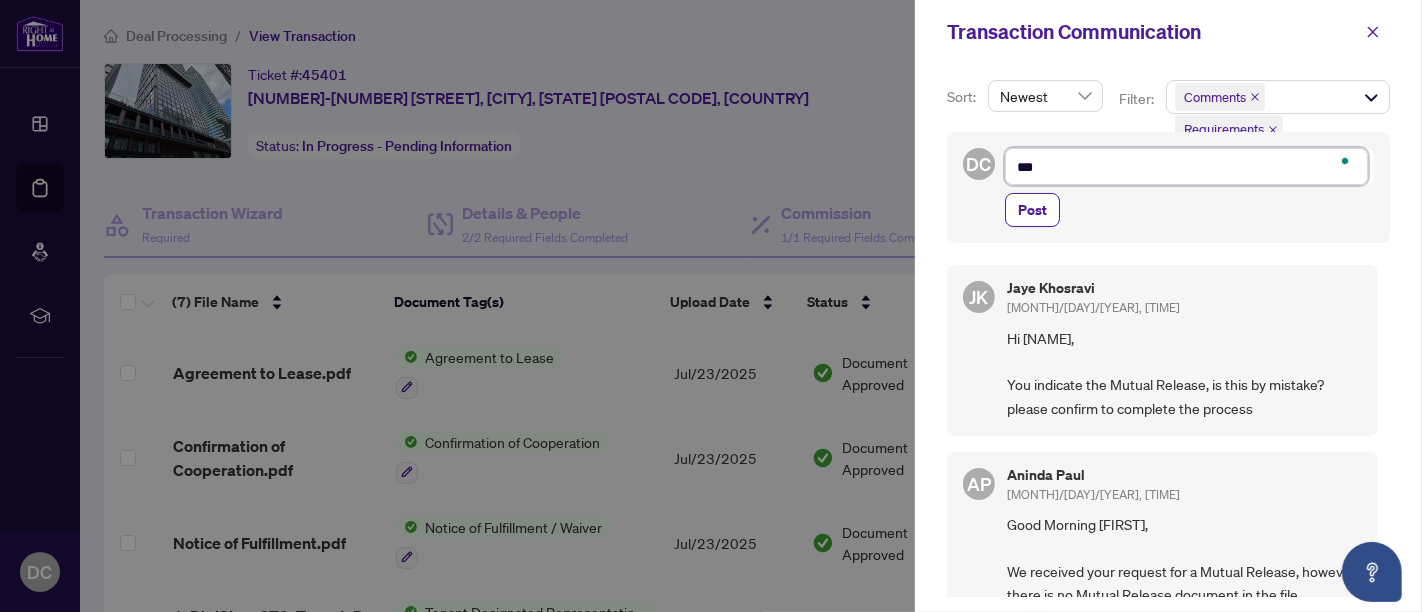 type on "****" 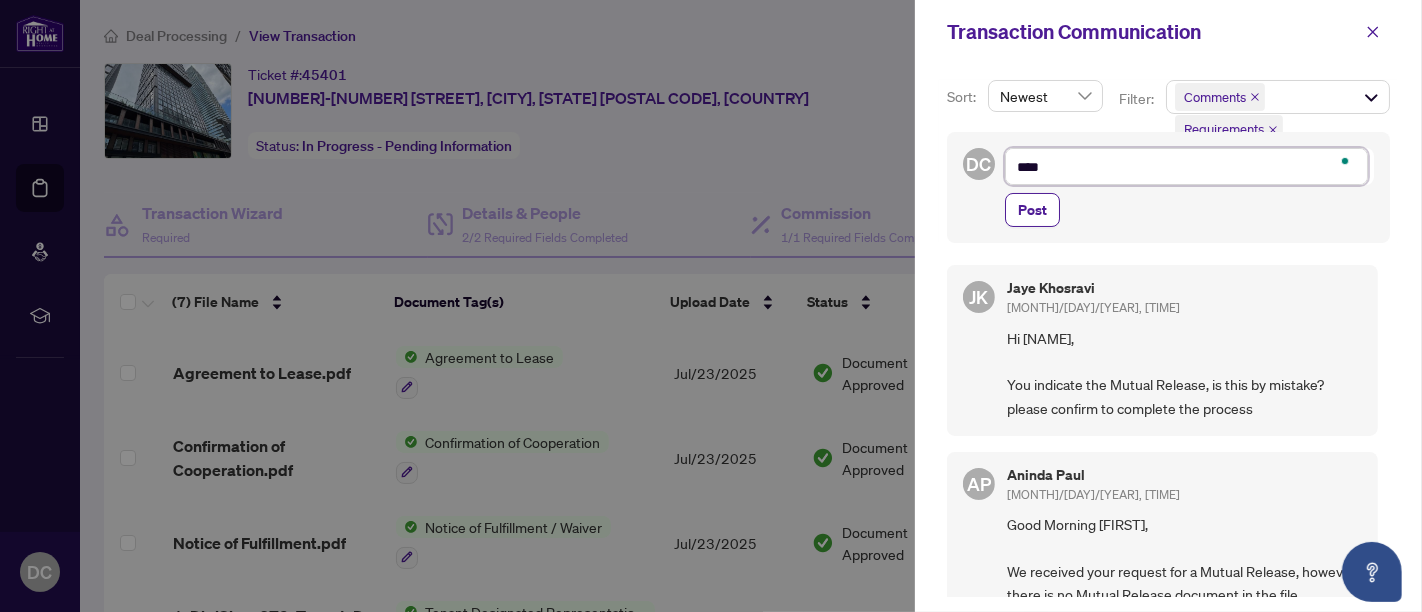 type on "*****" 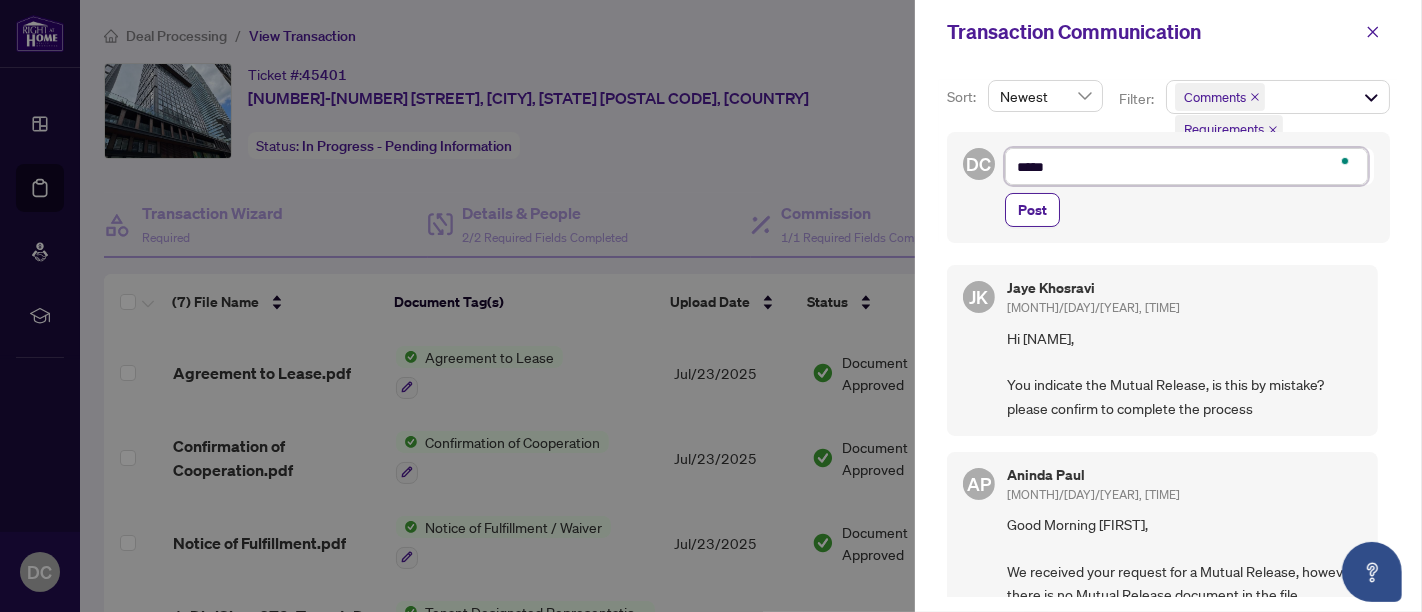 type on "******" 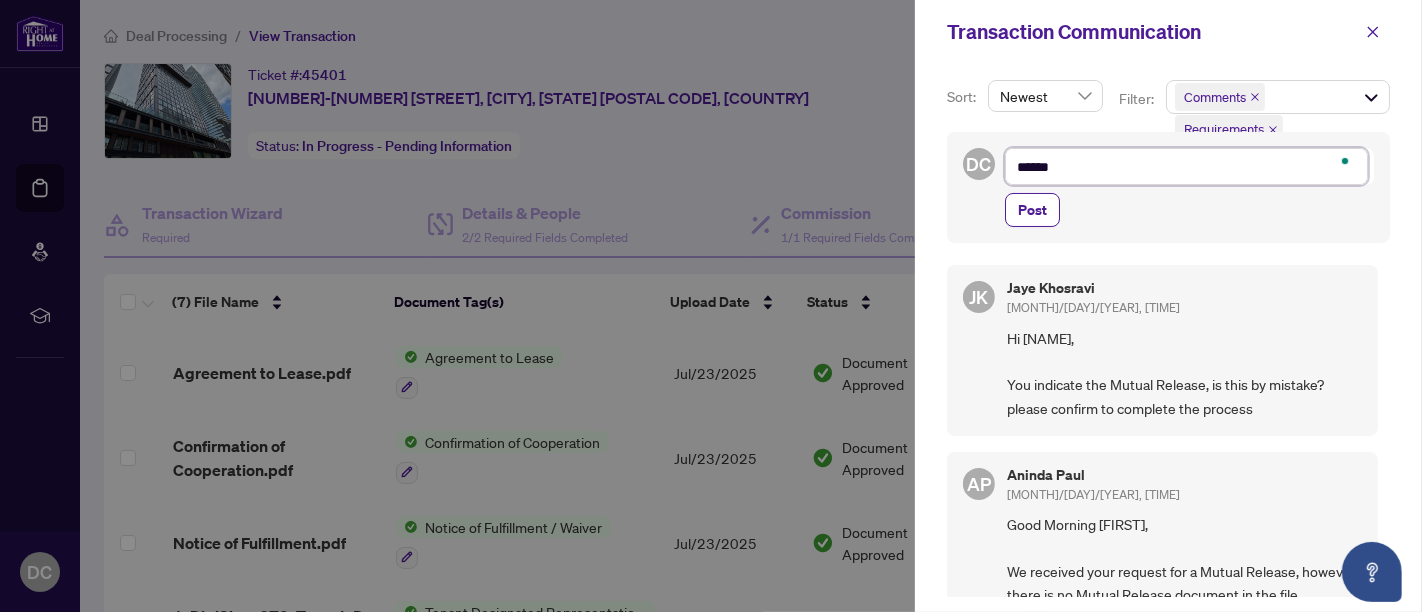 type on "*******" 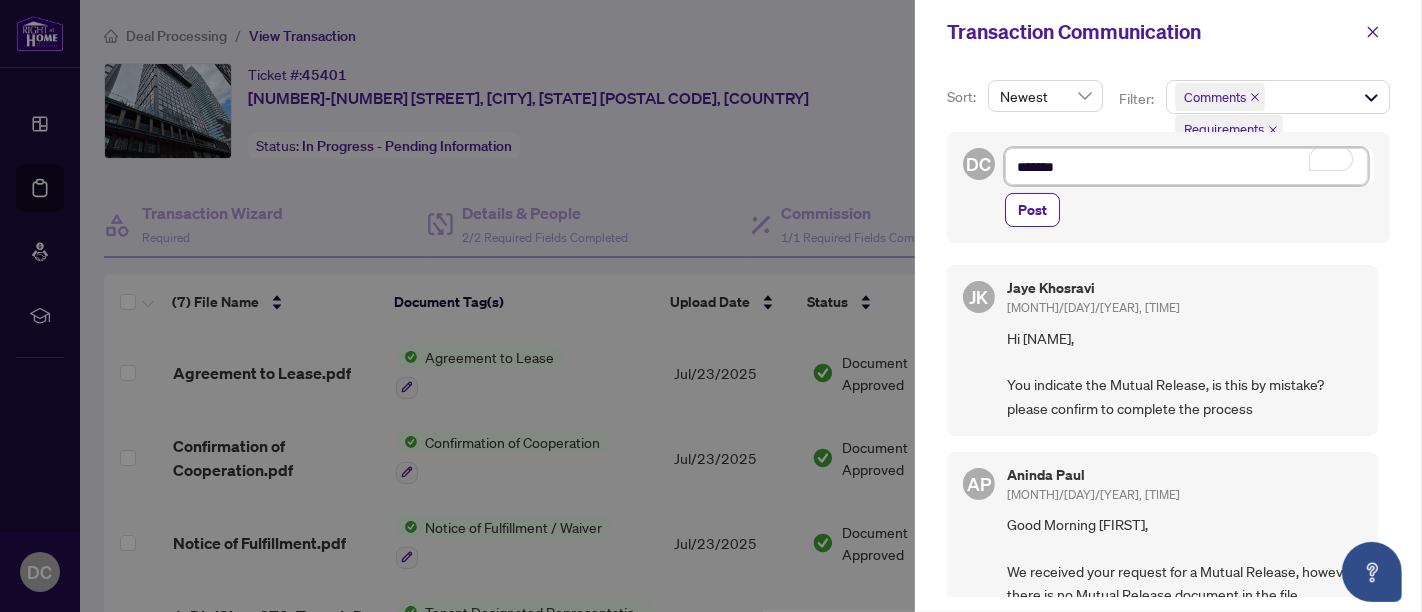 type on "******" 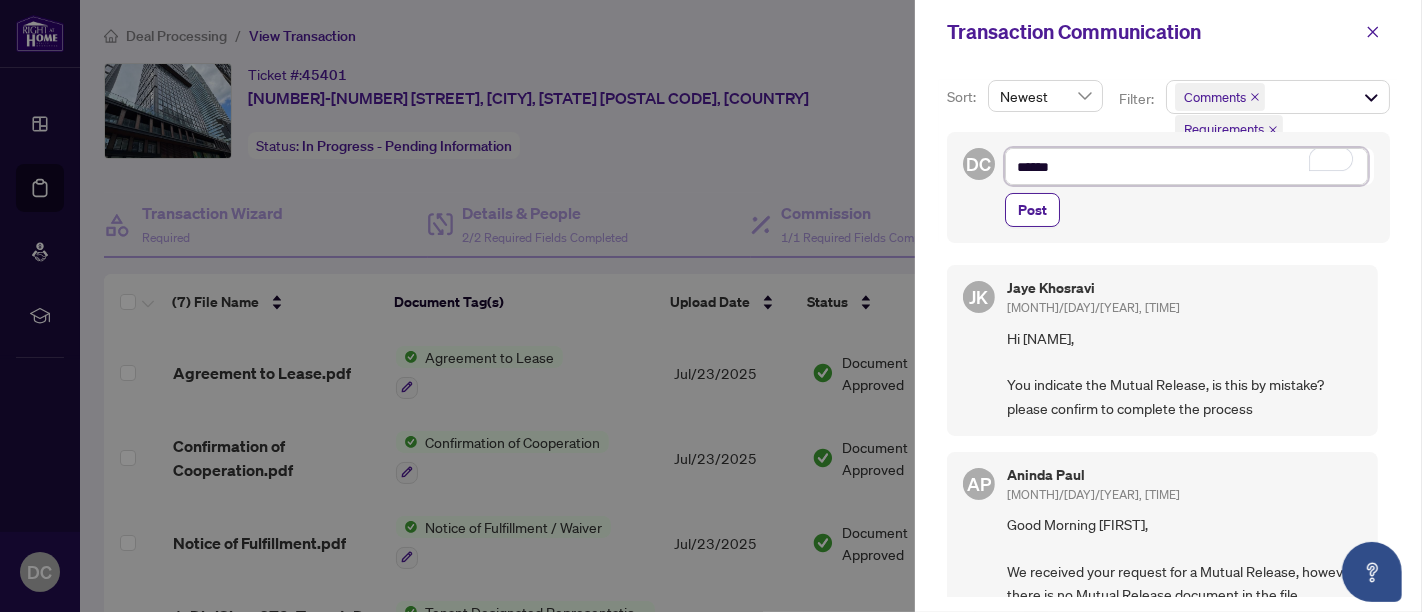 type on "*****" 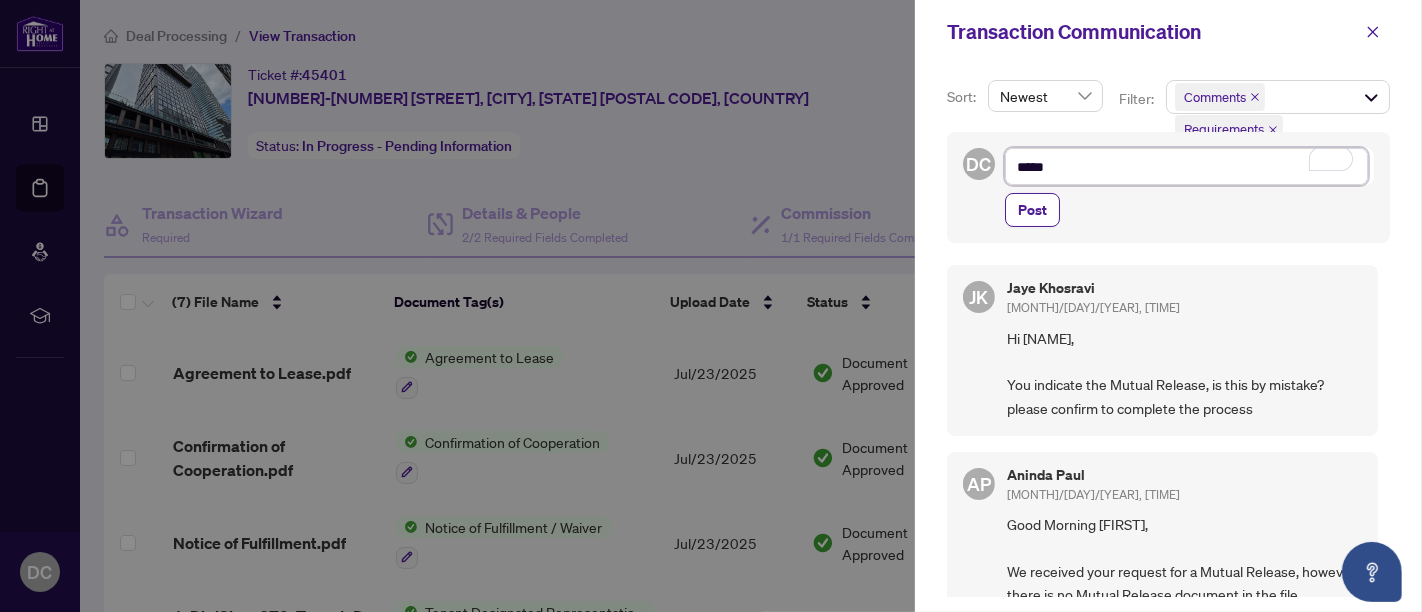 type on "****" 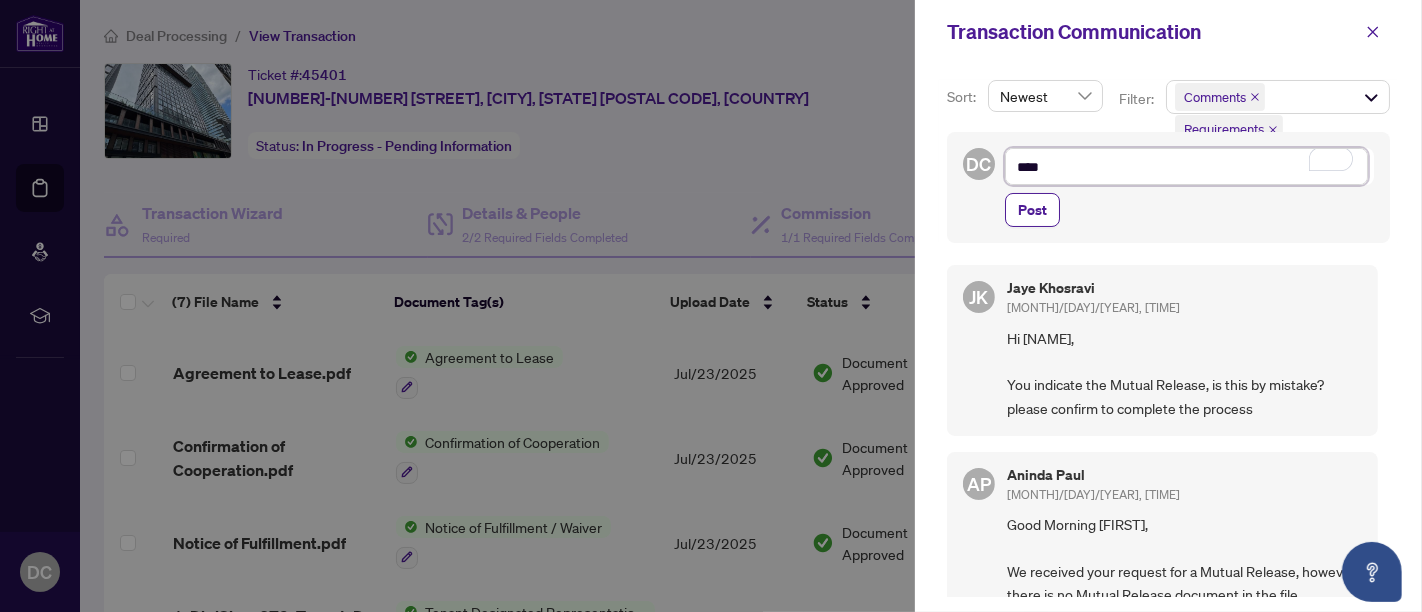 type on "**" 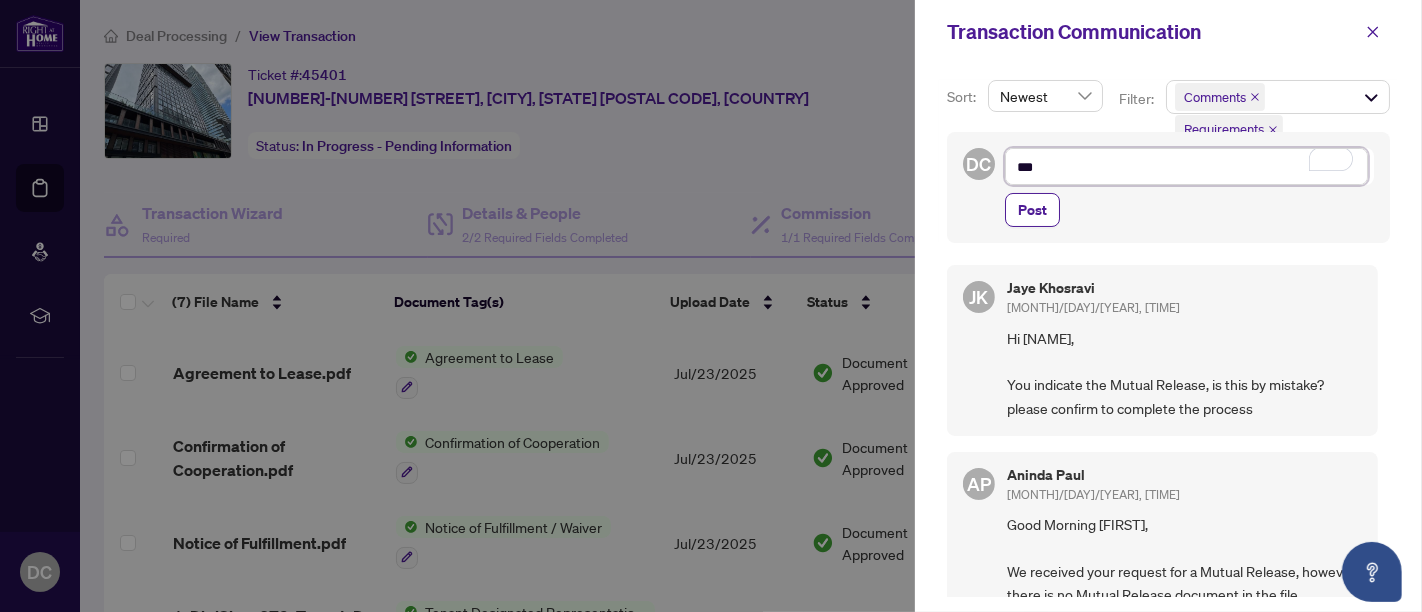 type on "**" 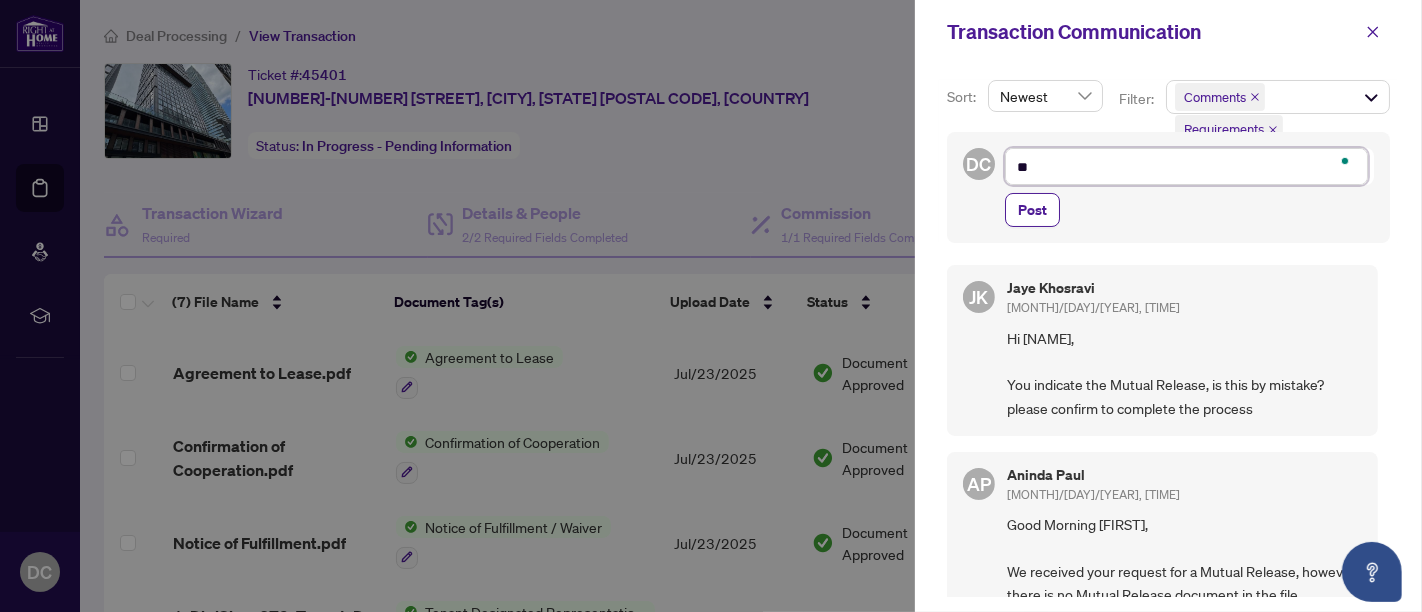 type on "*" 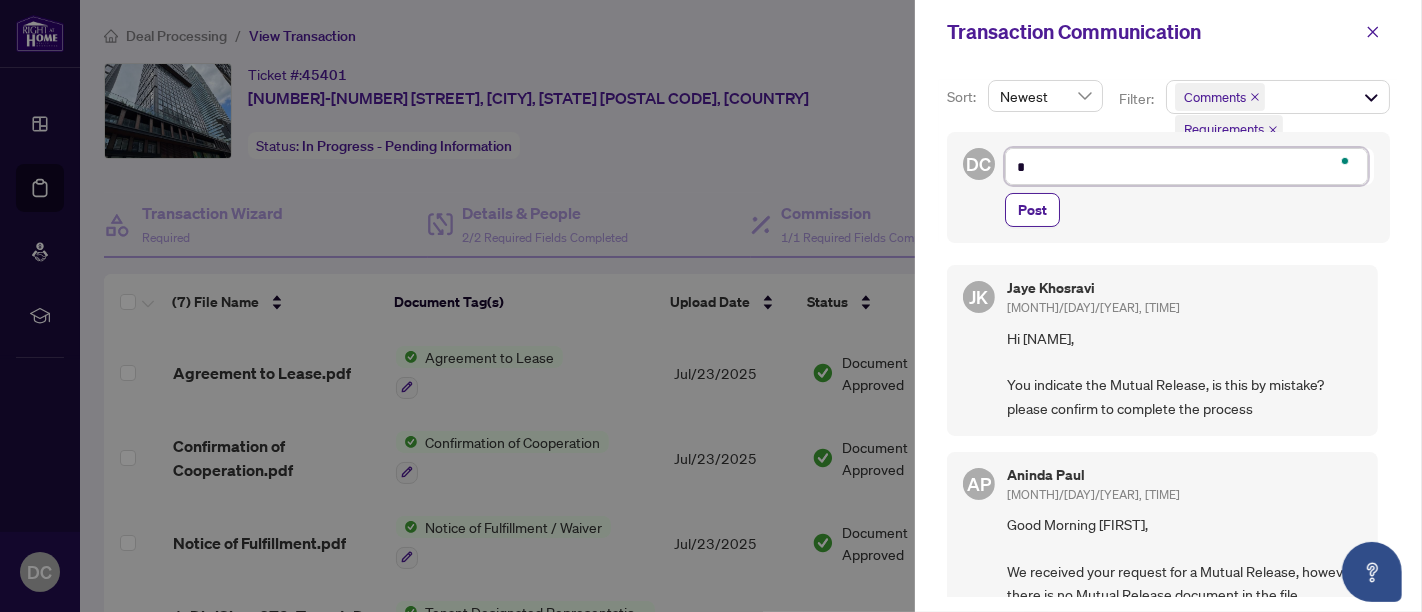 type 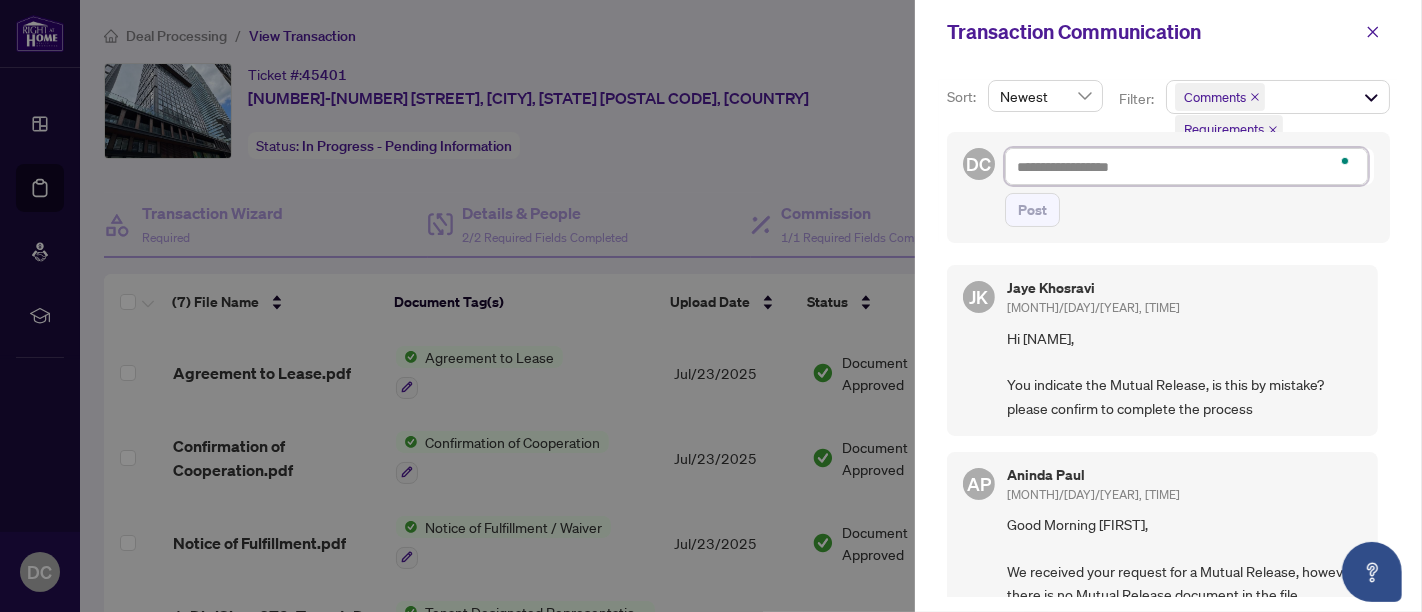 type on "*" 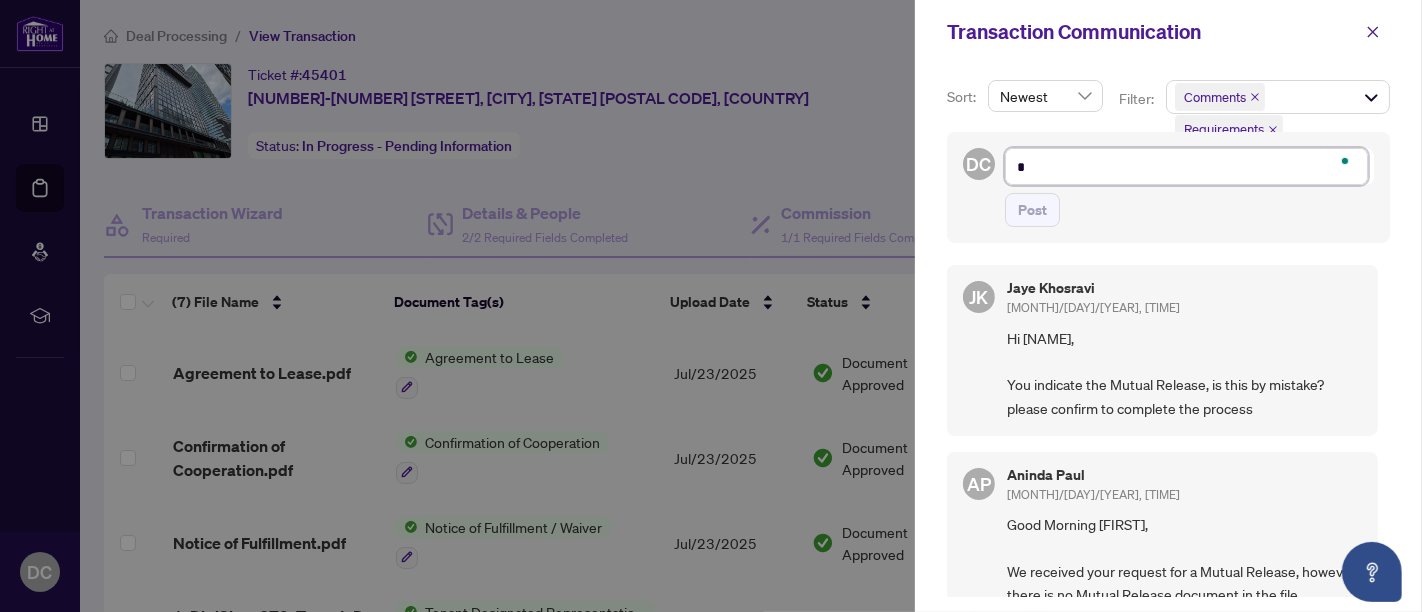 type on "**" 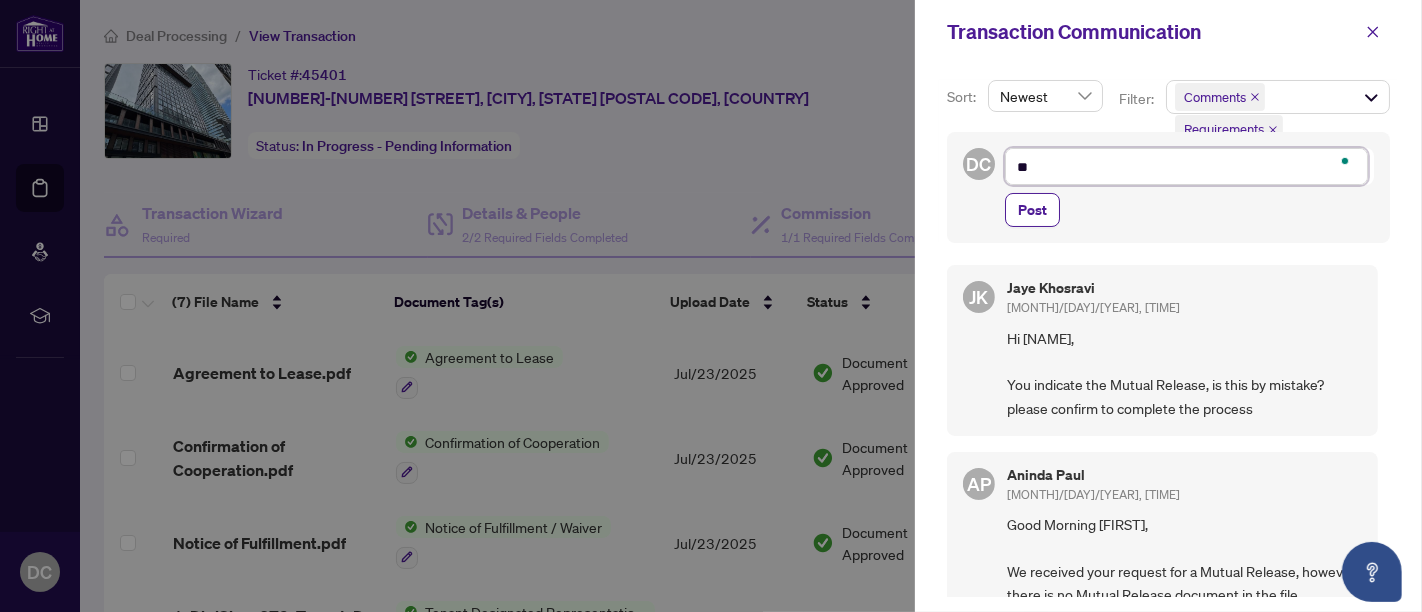 type on "***" 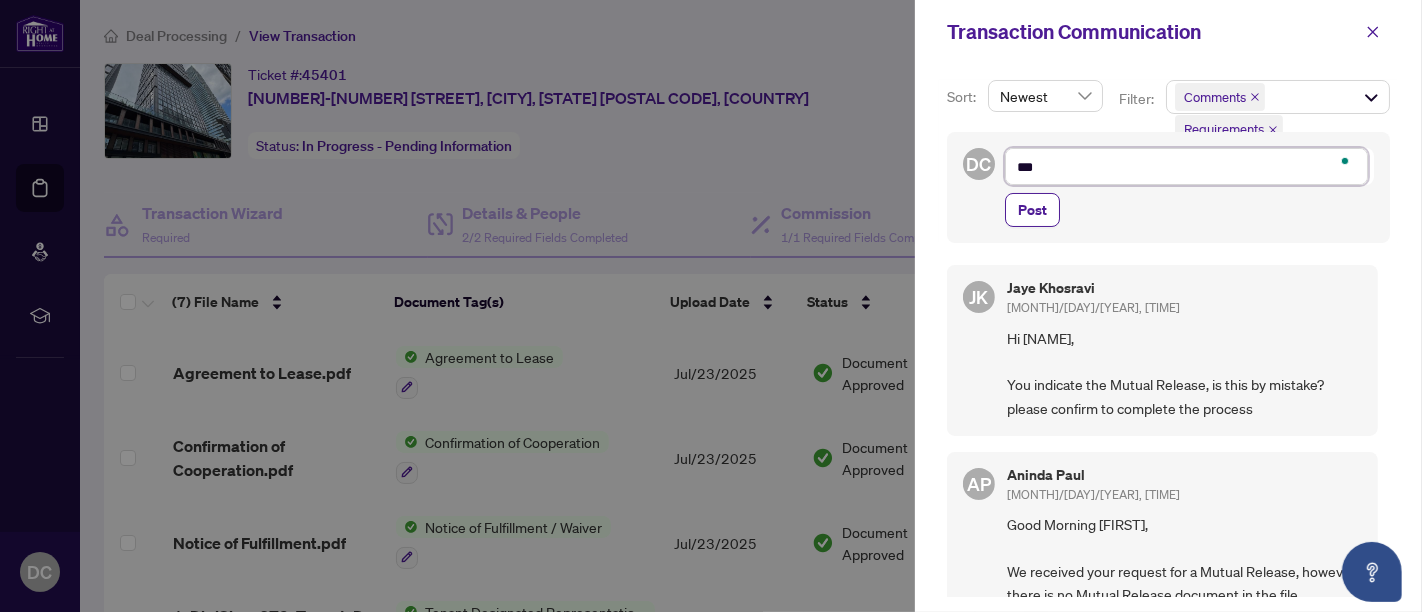 type on "****" 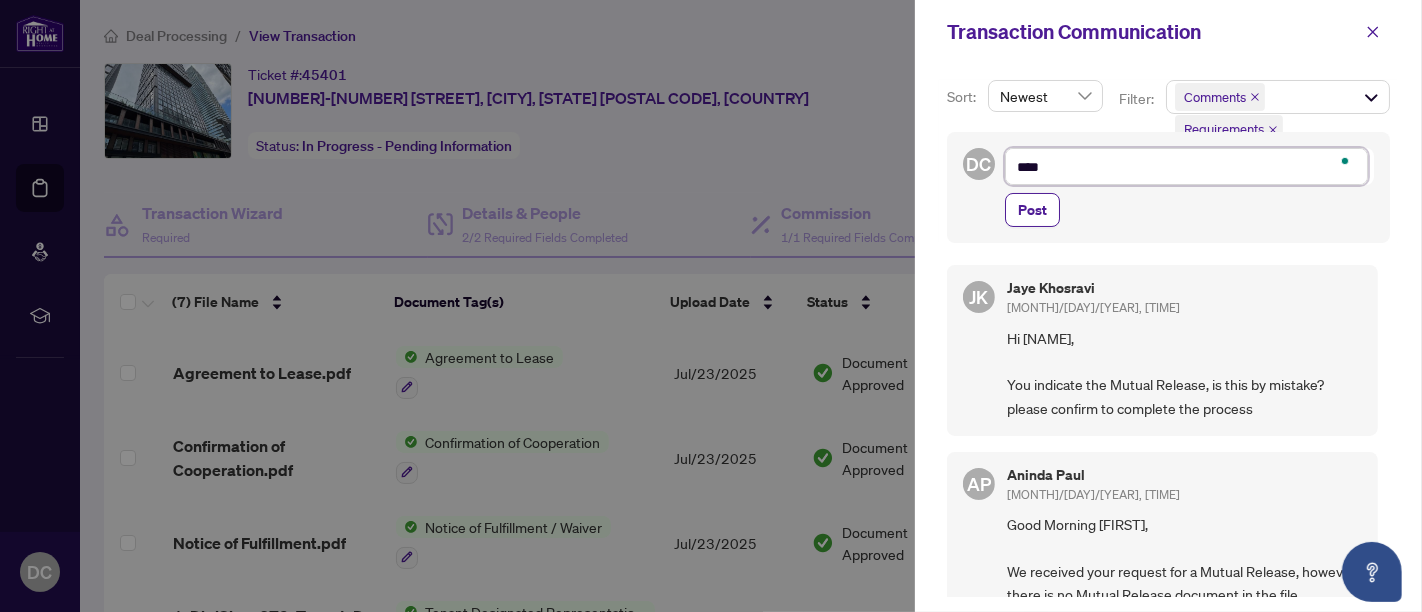 type on "*****" 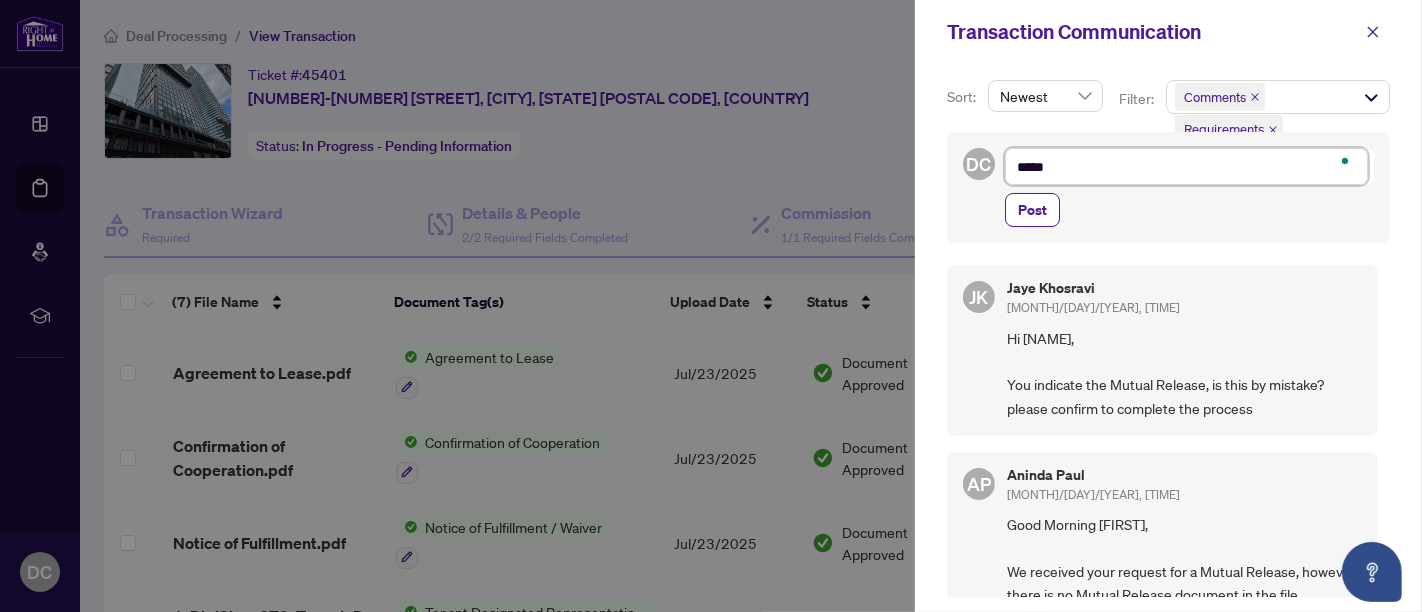 type on "****" 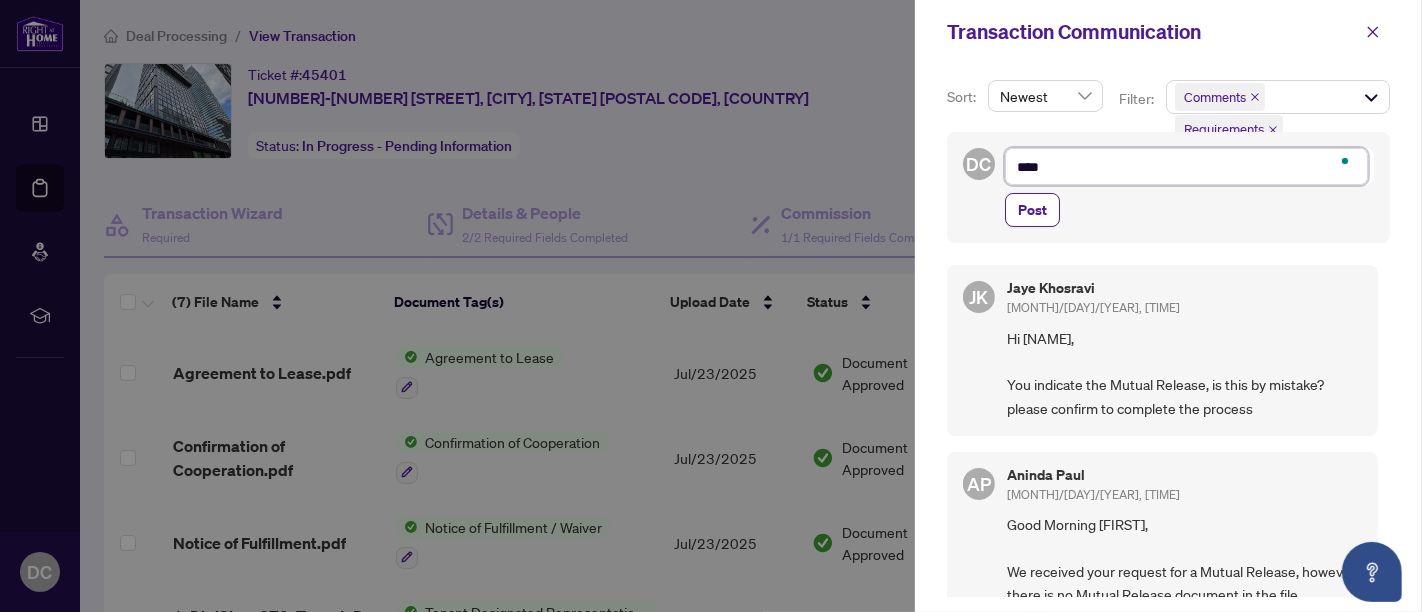 type on "*****" 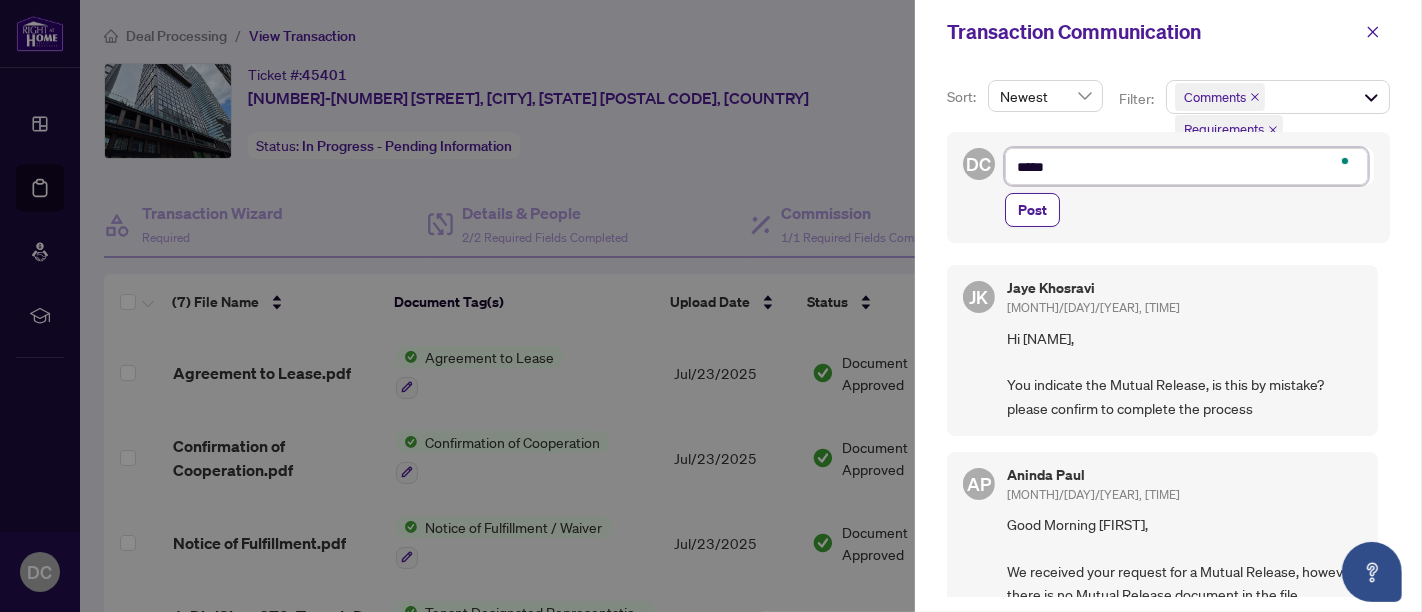 type on "******" 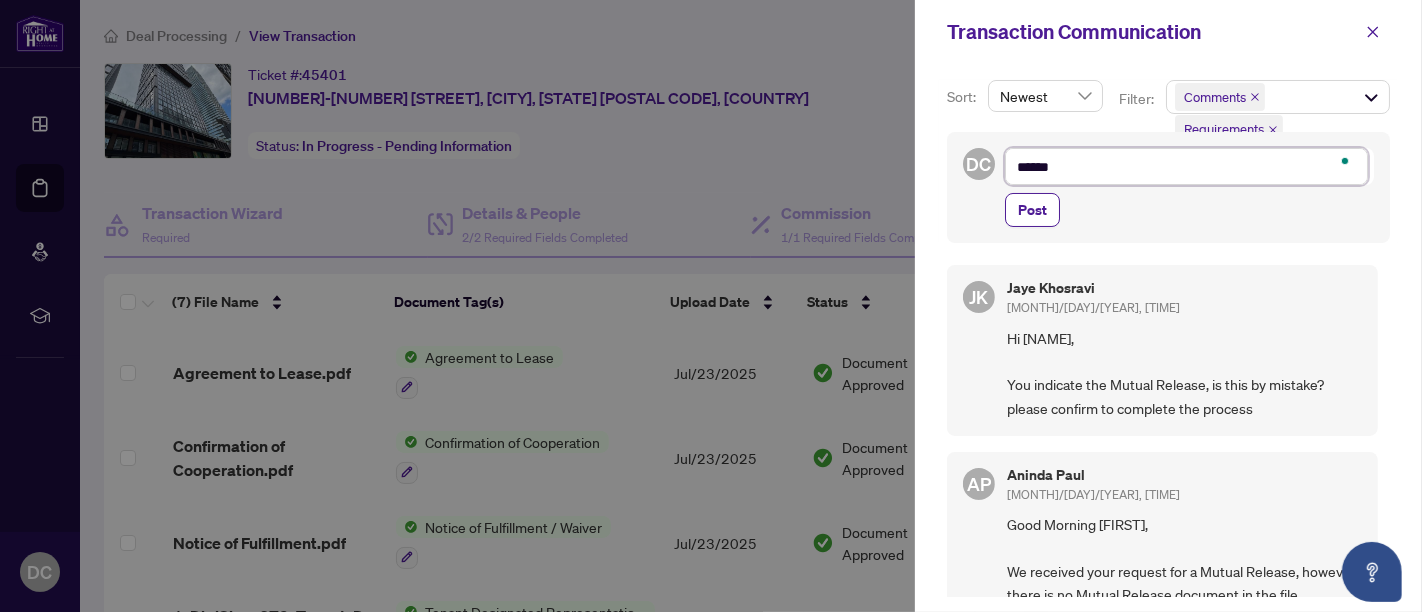 type on "******" 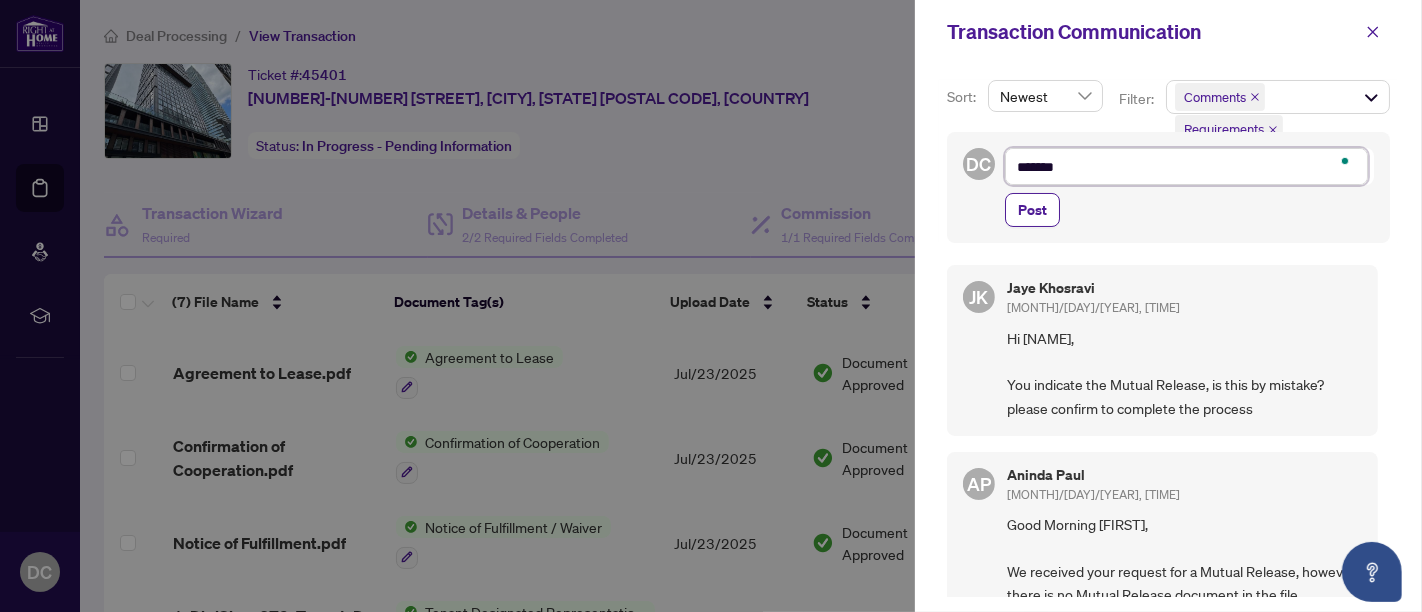 type on "********" 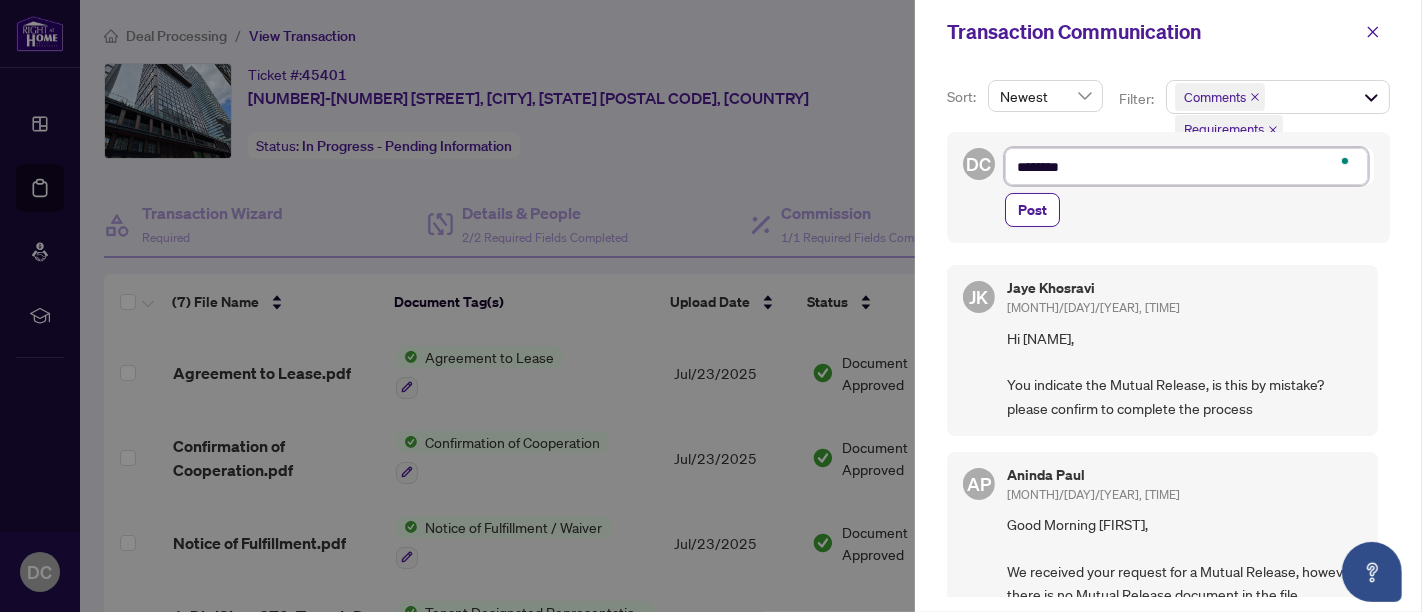 type on "*********" 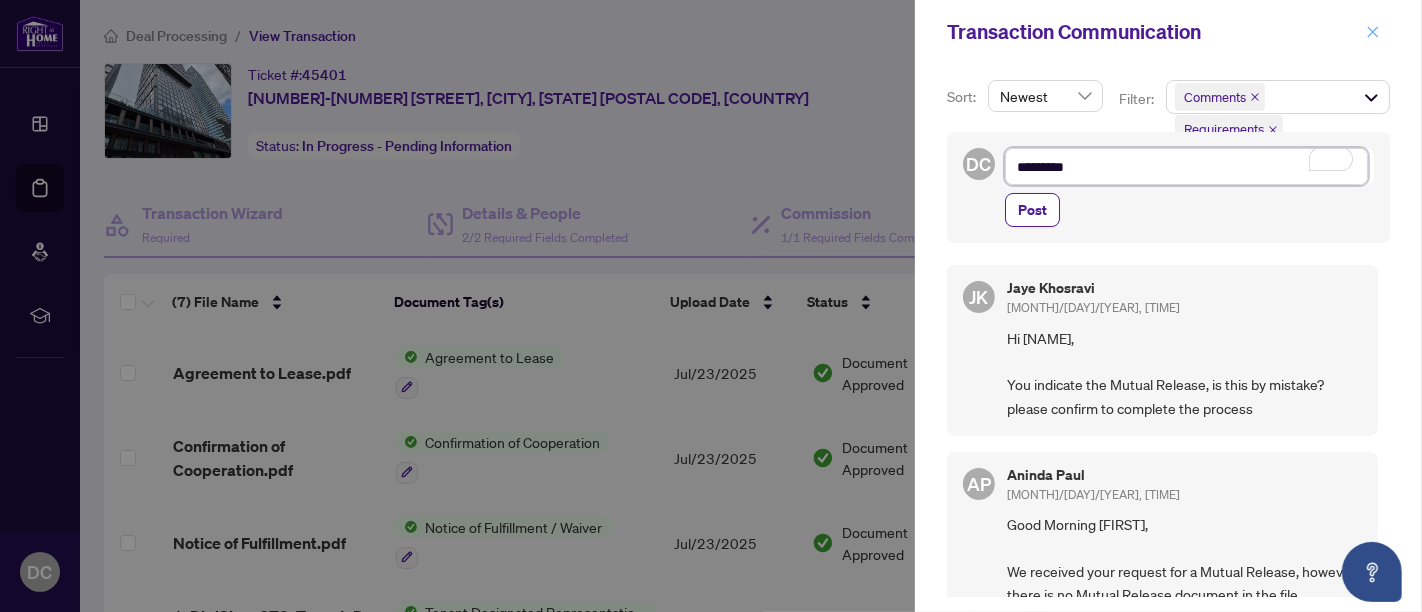type on "*********" 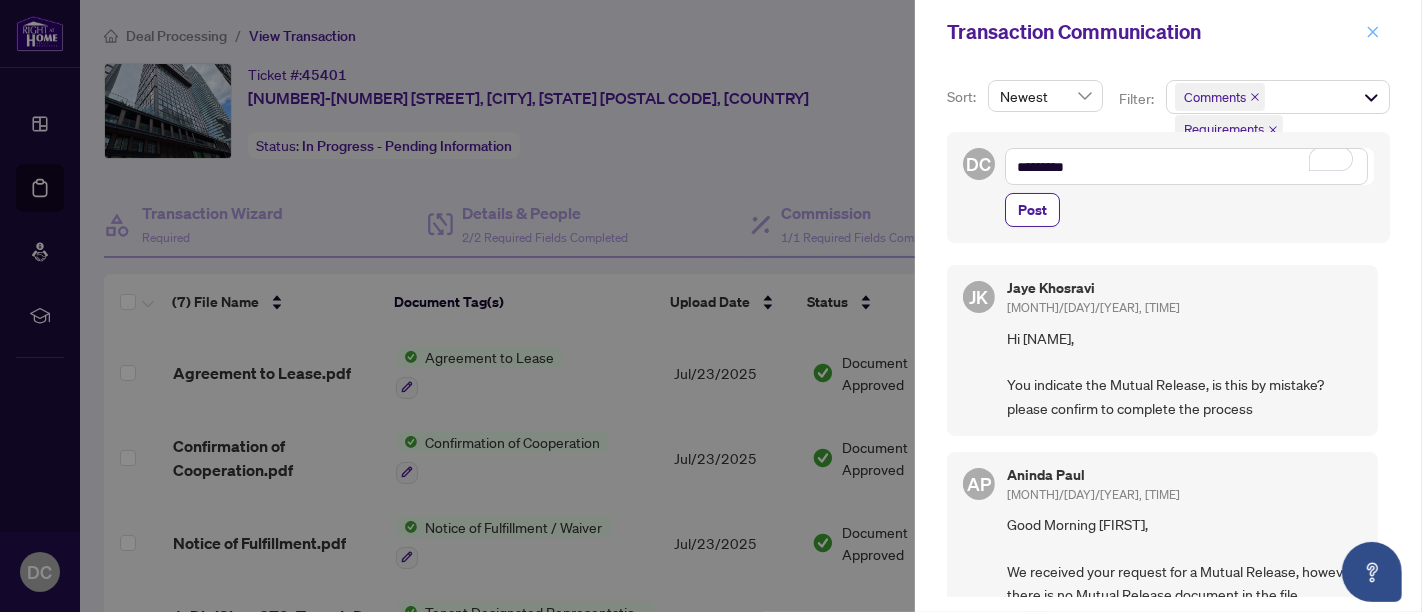 click at bounding box center [1373, 32] 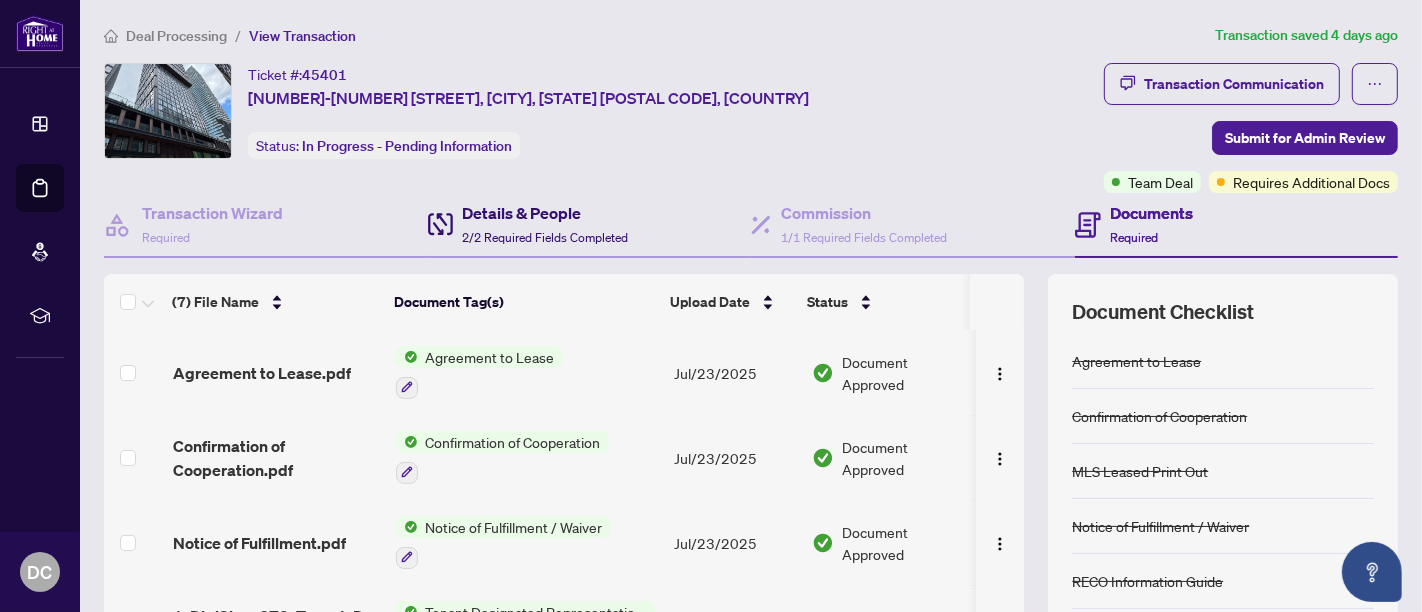 click on "Details & People 2/2 Required Fields Completed" at bounding box center (546, 224) 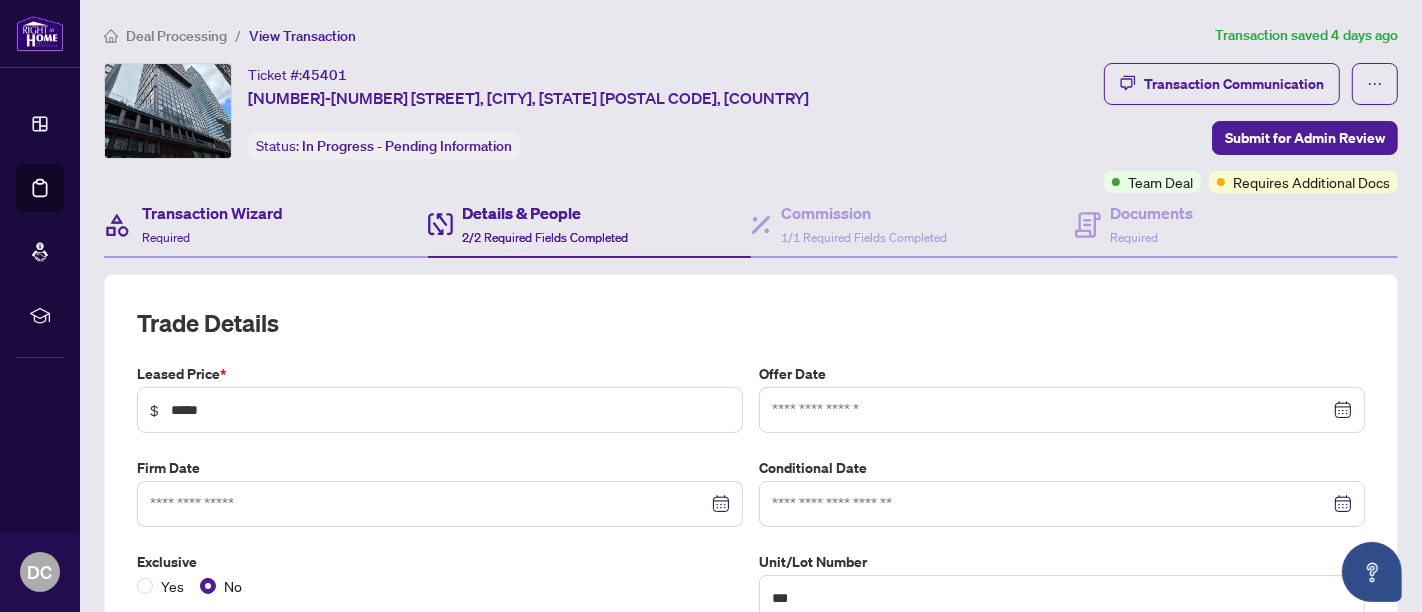 type on "**********" 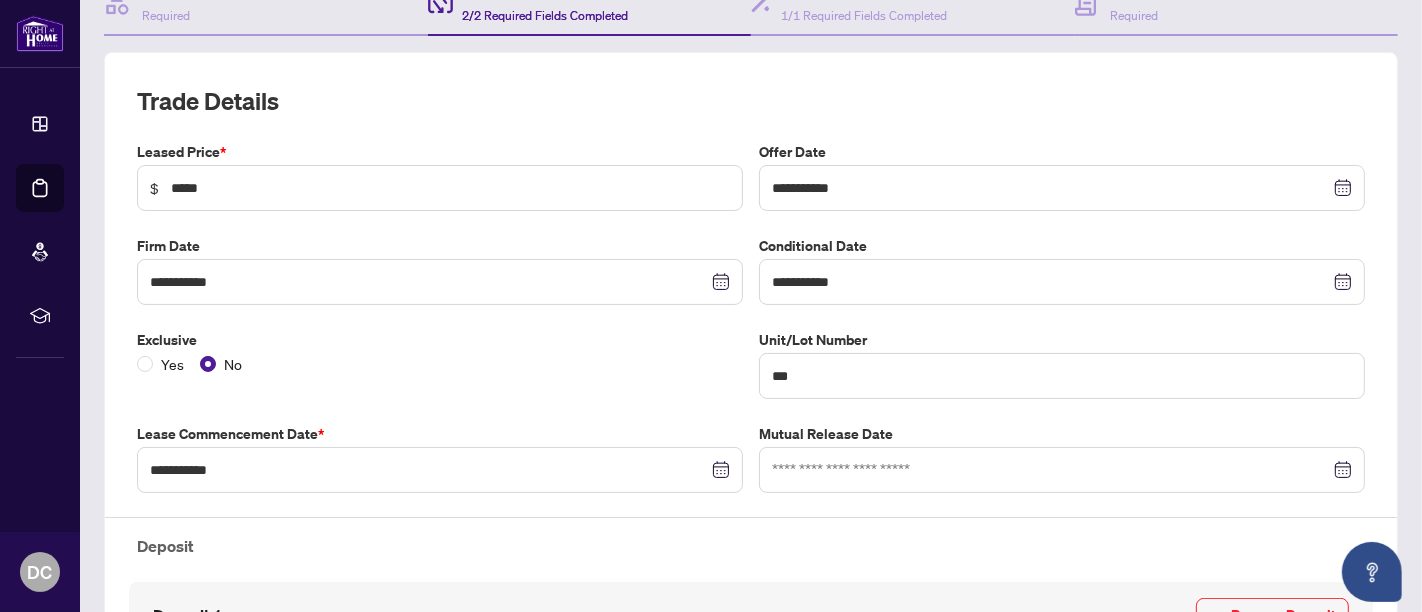 scroll, scrollTop: 0, scrollLeft: 0, axis: both 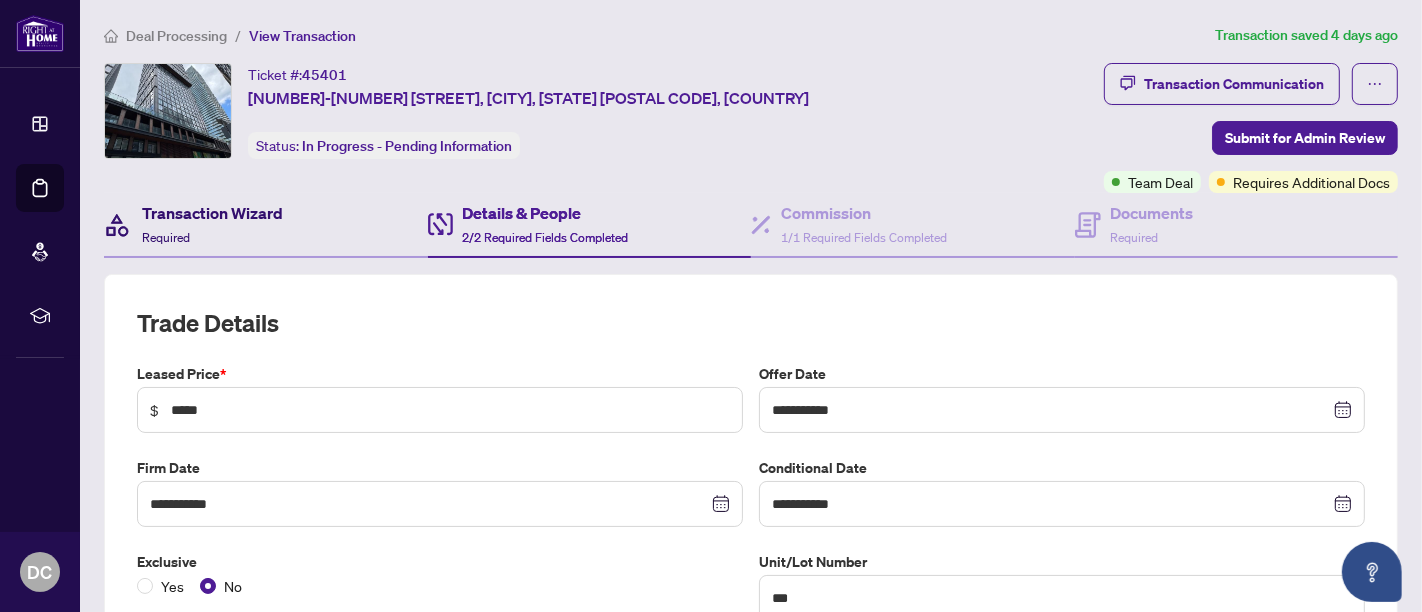 click on "Transaction Wizard Required" at bounding box center [212, 224] 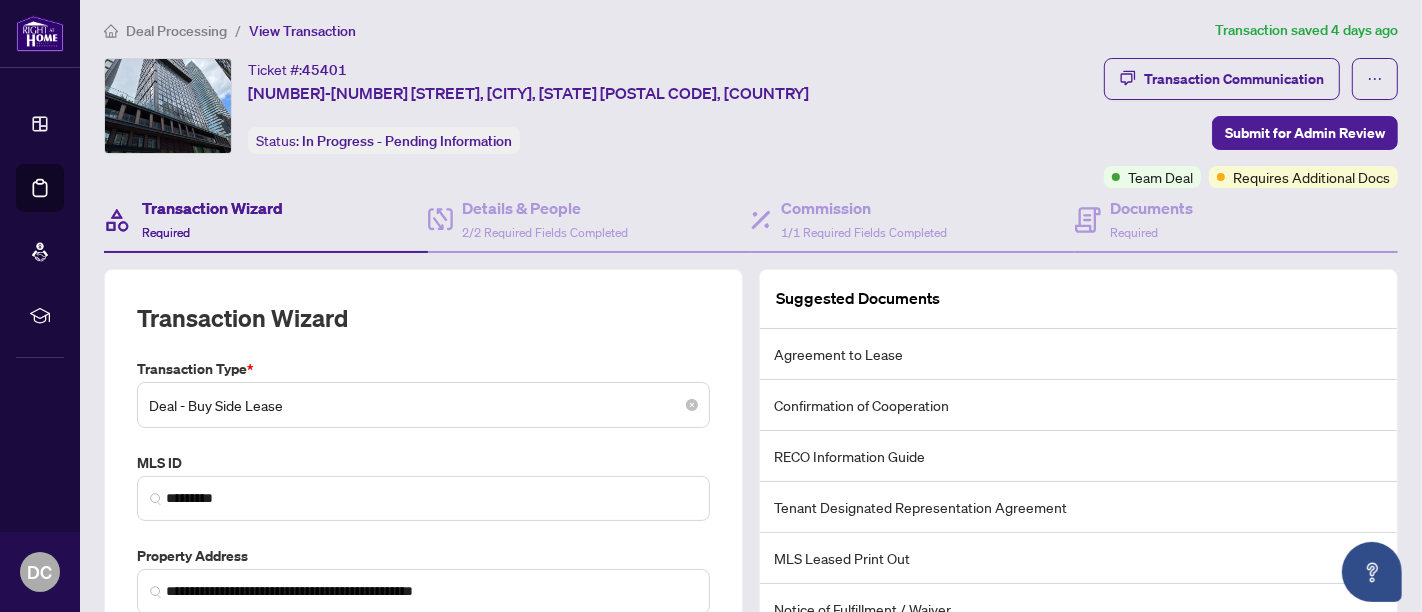 scroll, scrollTop: 0, scrollLeft: 0, axis: both 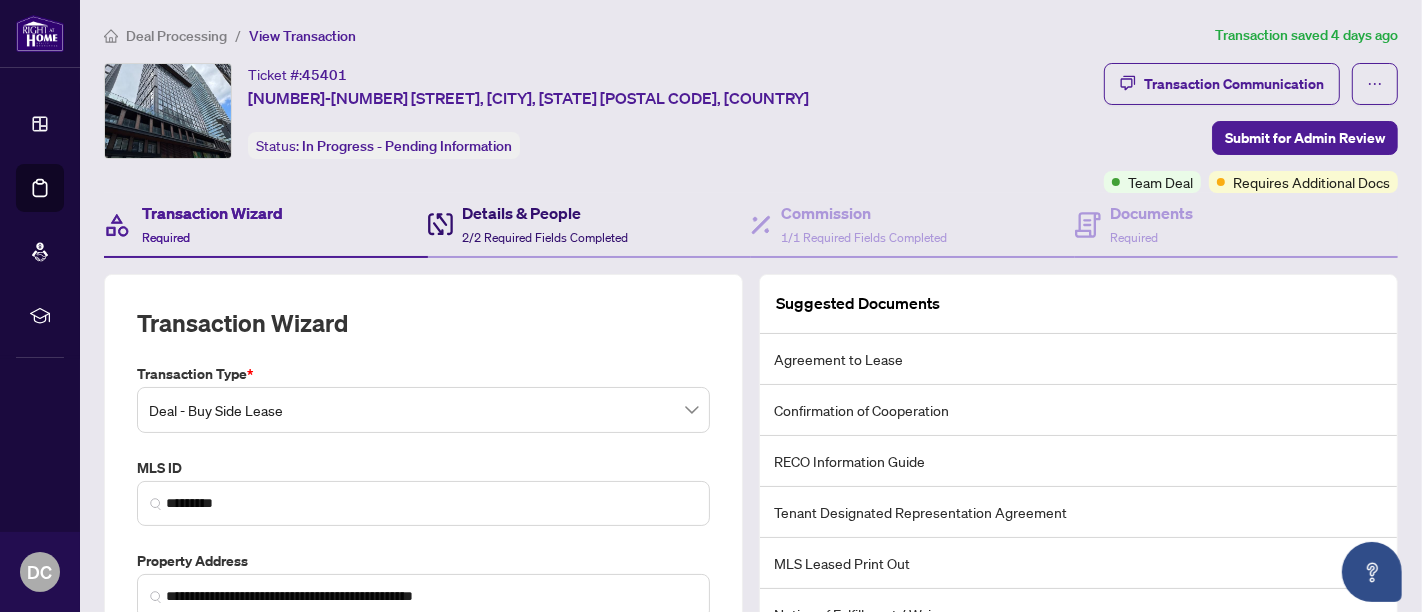 click on "2/2 Required Fields Completed" at bounding box center (546, 237) 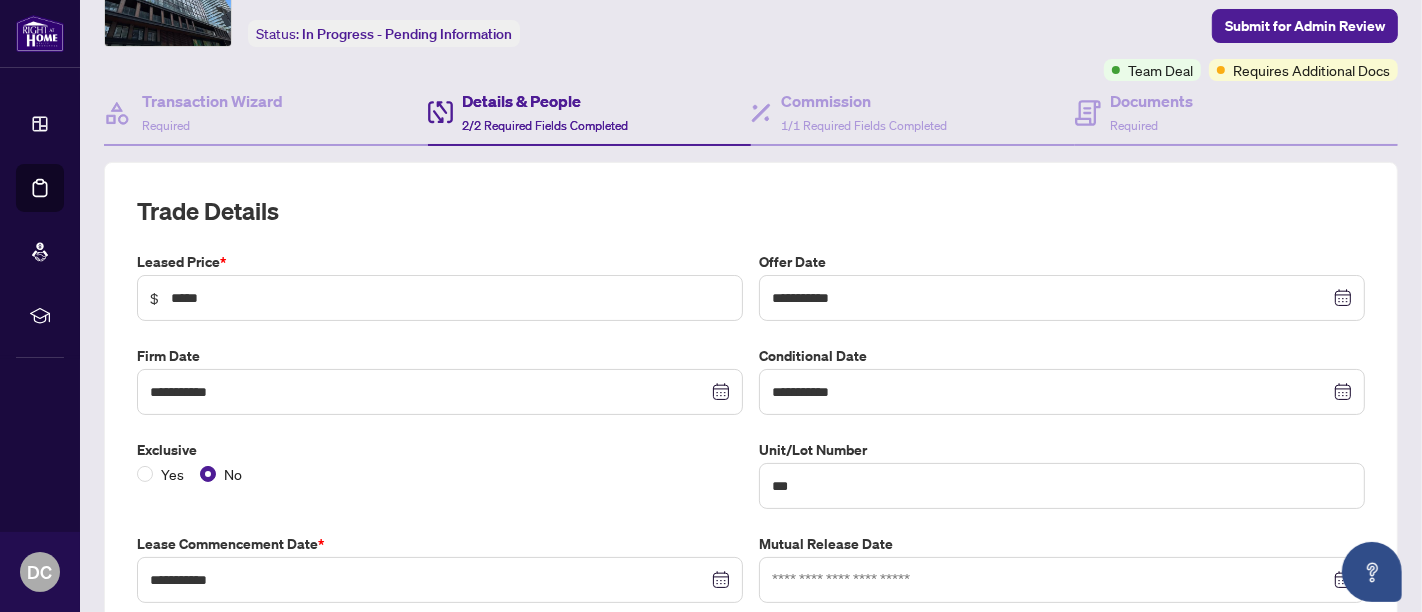scroll, scrollTop: 104, scrollLeft: 0, axis: vertical 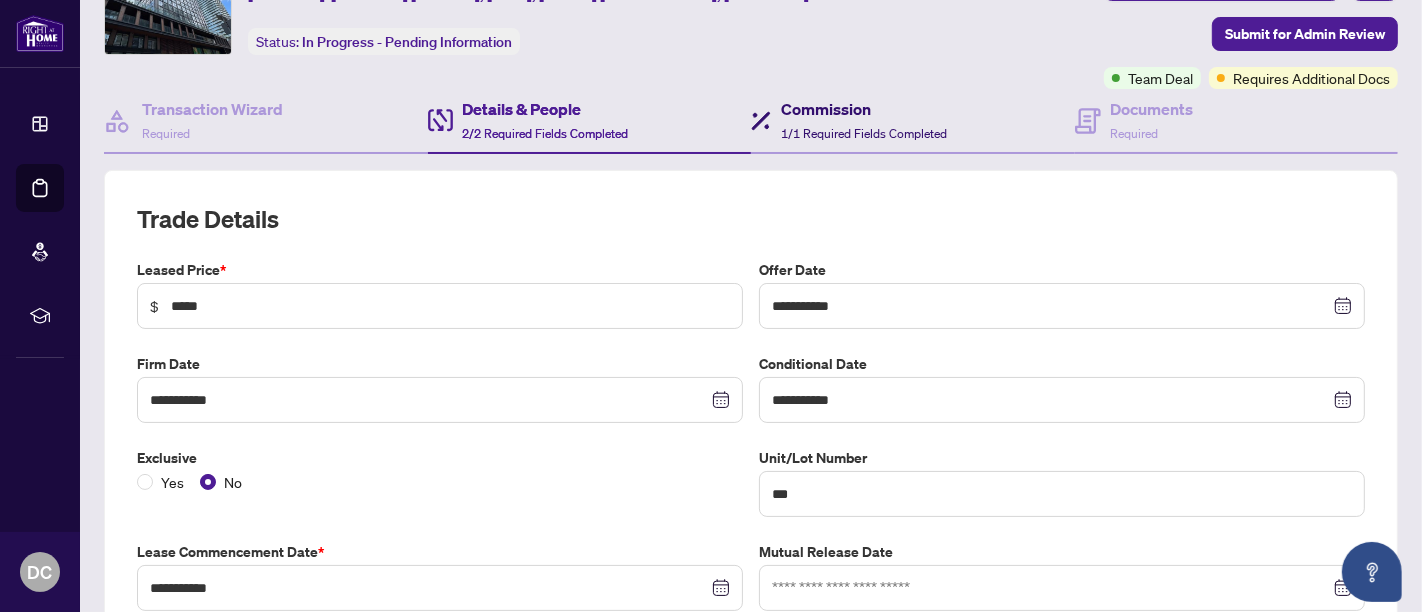 click on "Commission" at bounding box center (864, 109) 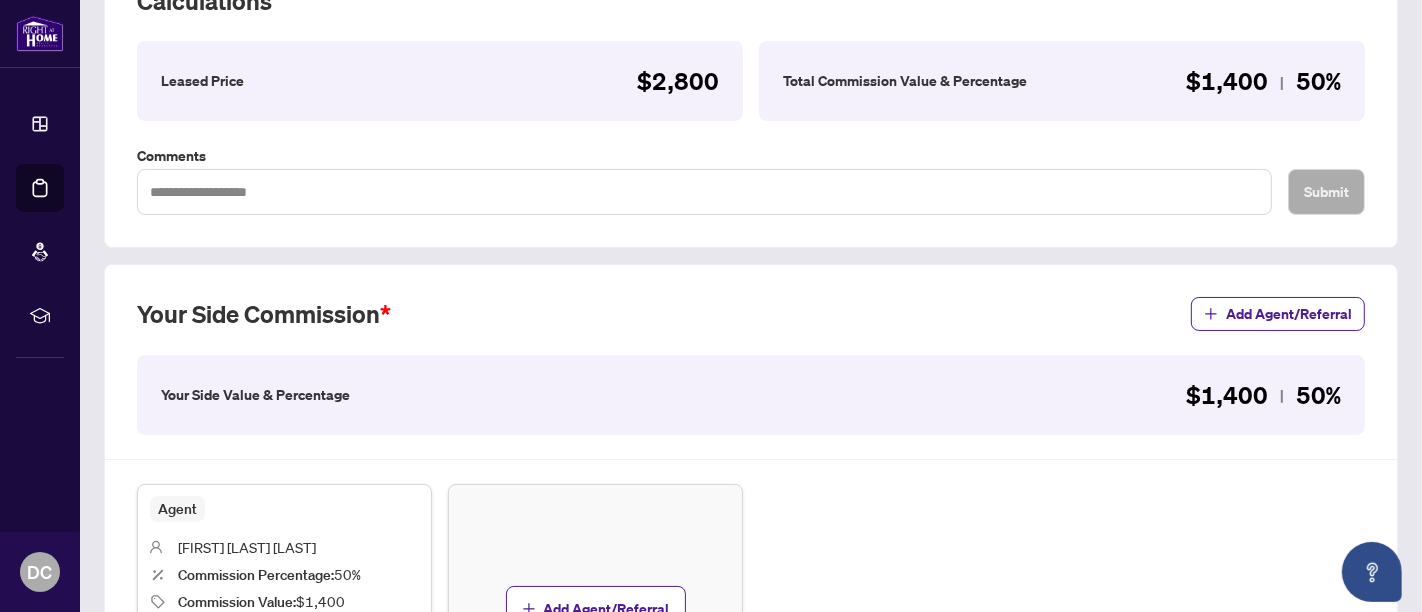 scroll, scrollTop: 60, scrollLeft: 0, axis: vertical 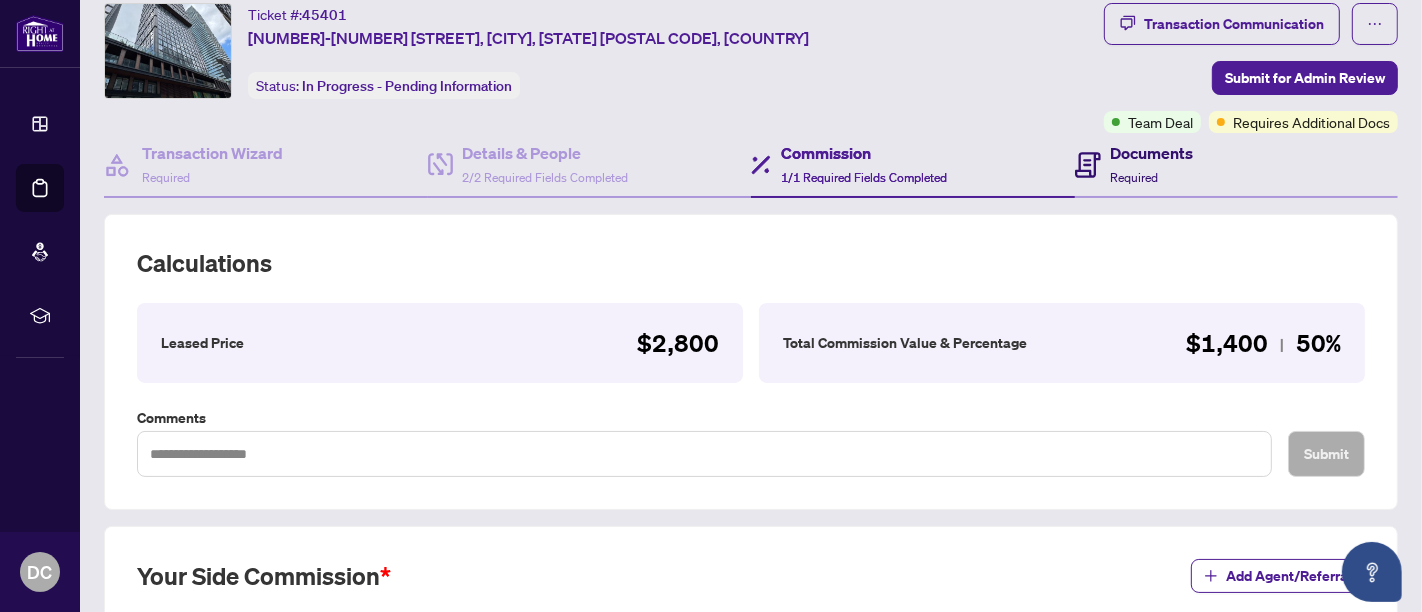 click at bounding box center (1088, 164) 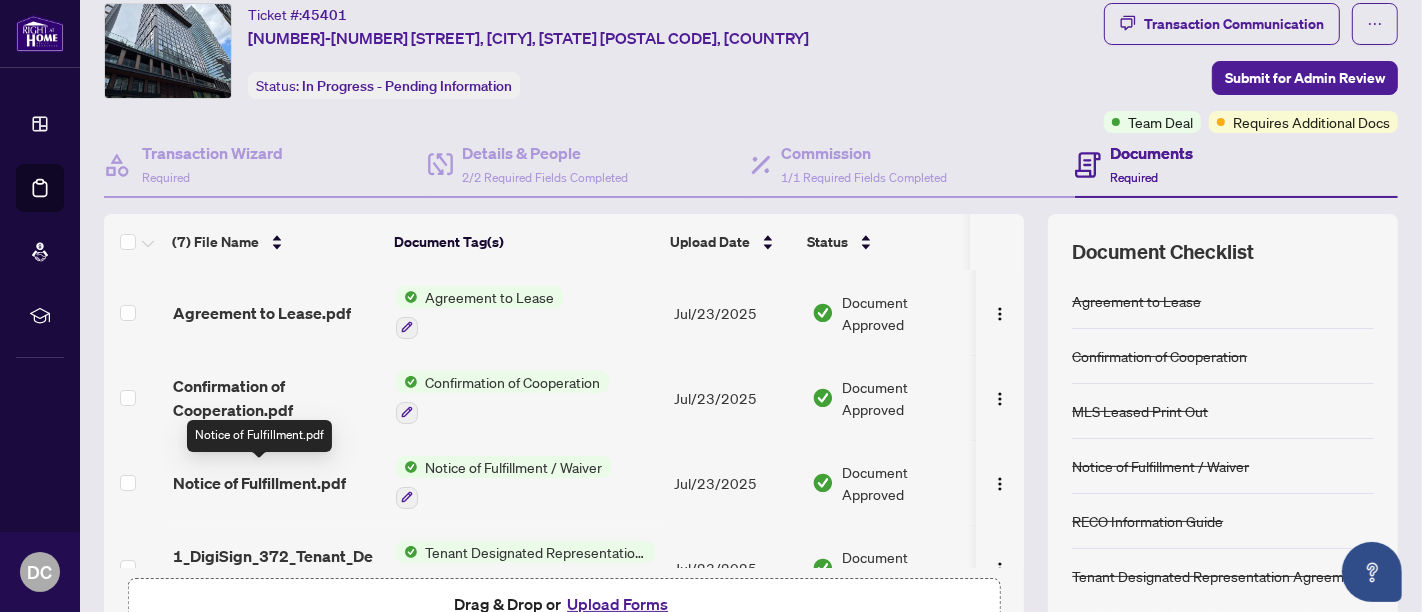 click on "Notice of Fulfillment.pdf" at bounding box center [259, 483] 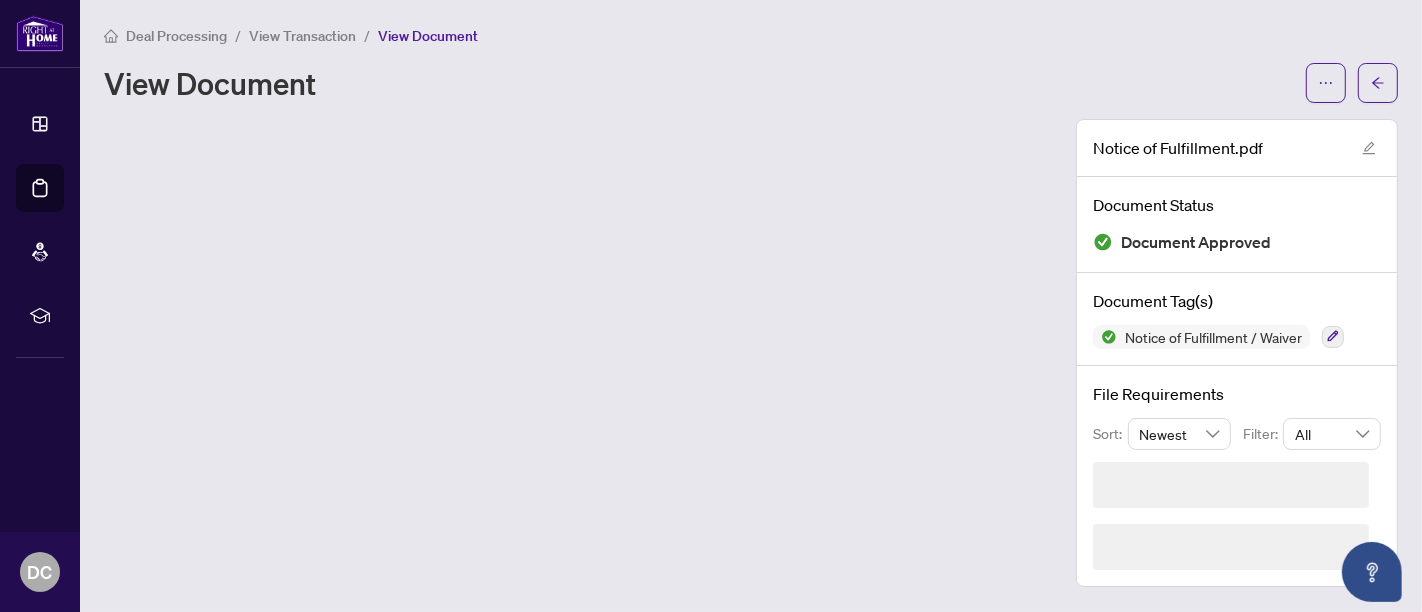 scroll, scrollTop: 0, scrollLeft: 0, axis: both 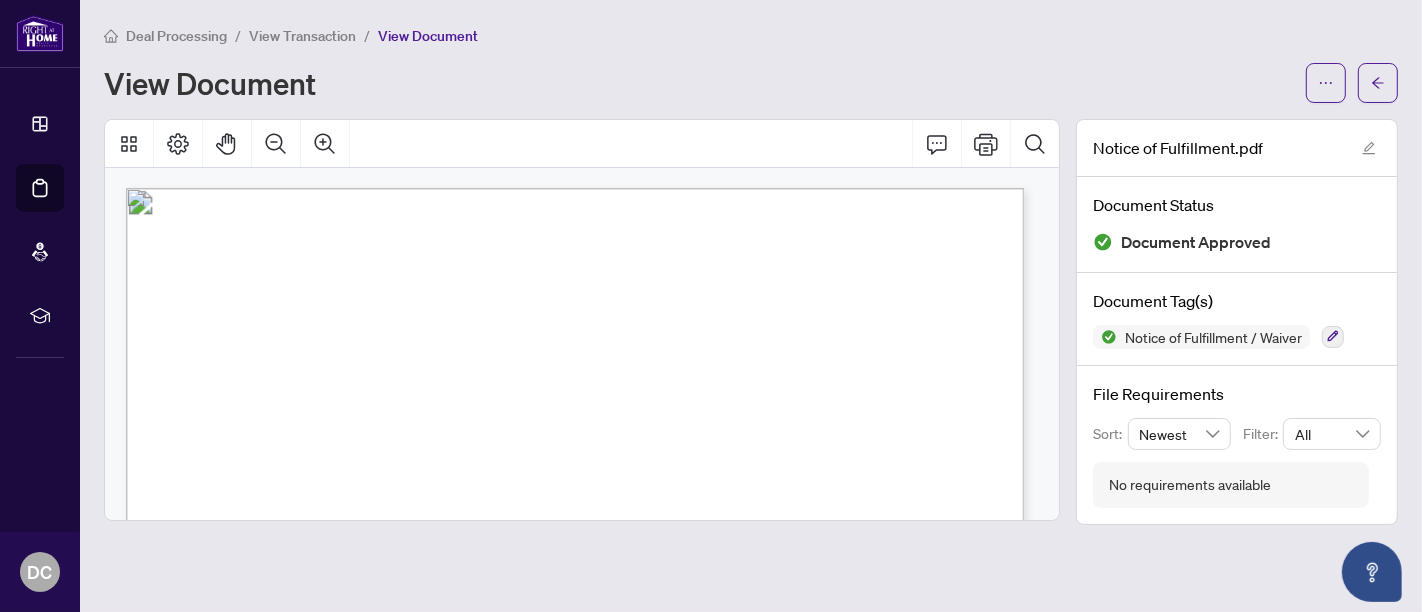 click on "View Transaction" at bounding box center [302, 36] 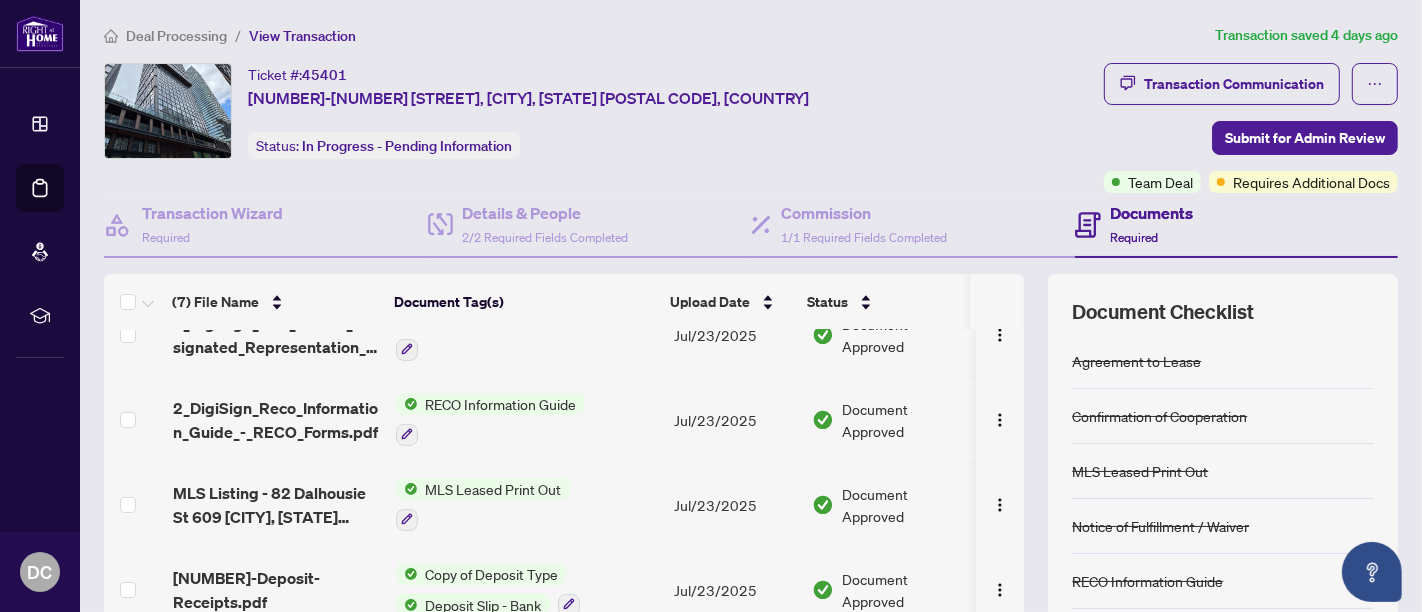 scroll, scrollTop: 297, scrollLeft: 0, axis: vertical 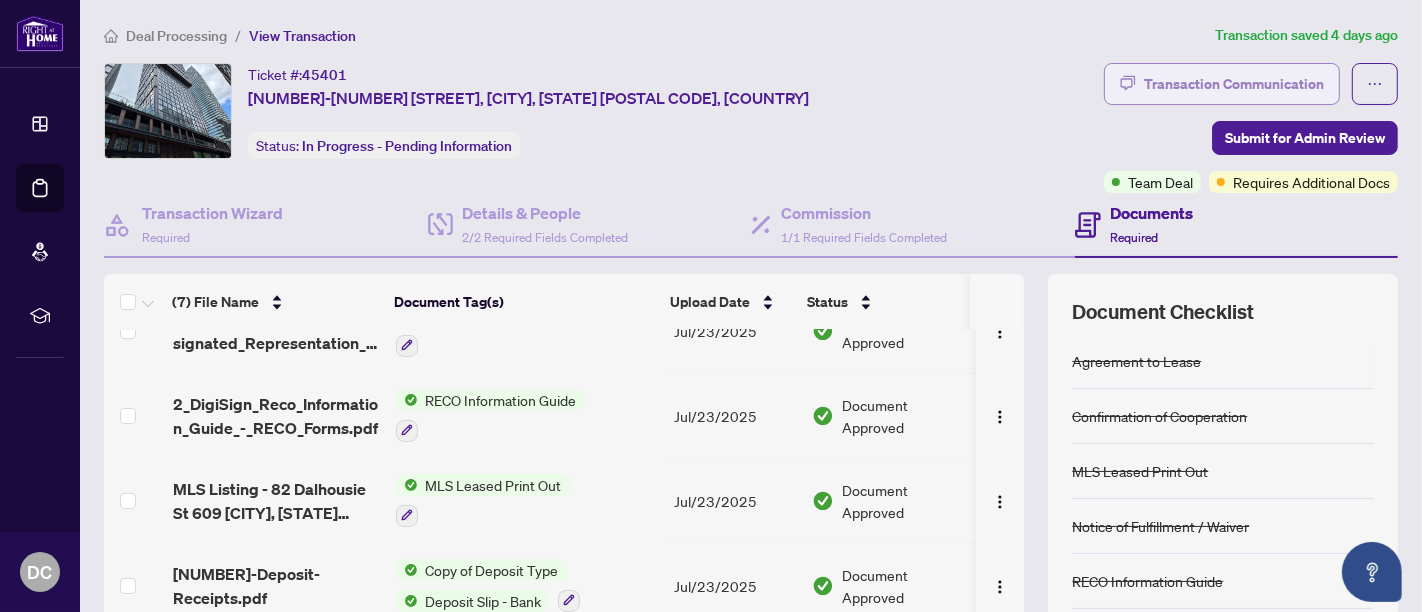 click on "Transaction Communication" at bounding box center [1234, 84] 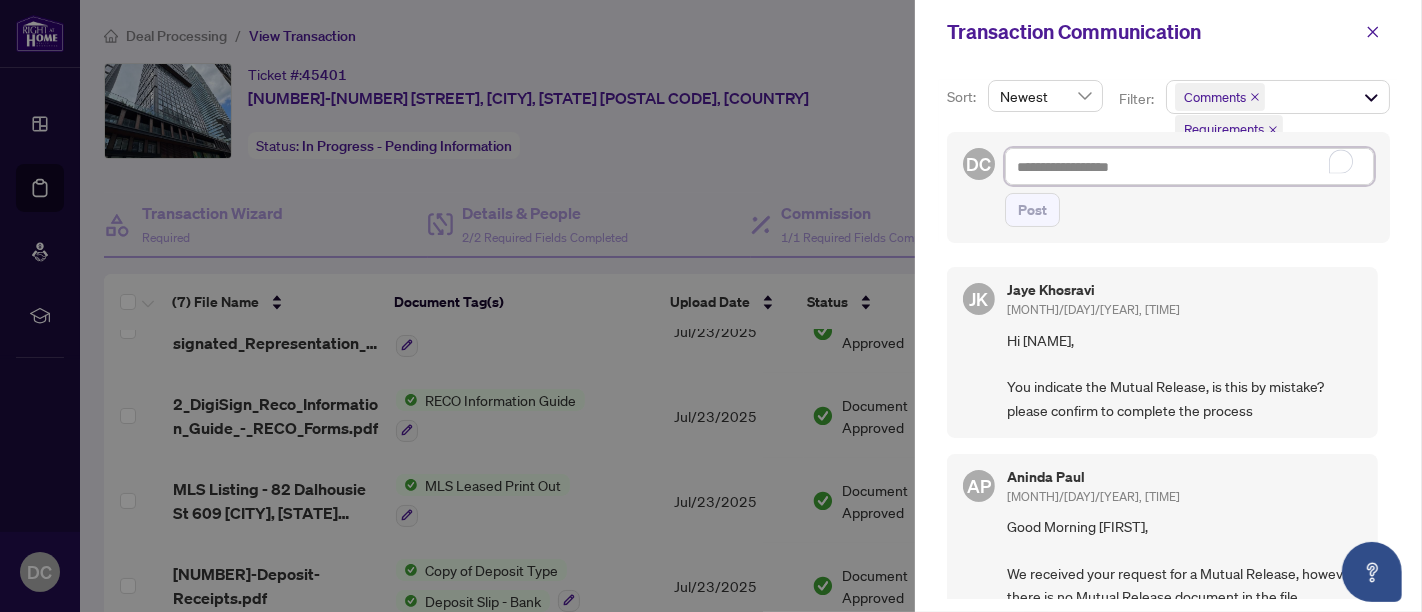 click at bounding box center [1189, 166] 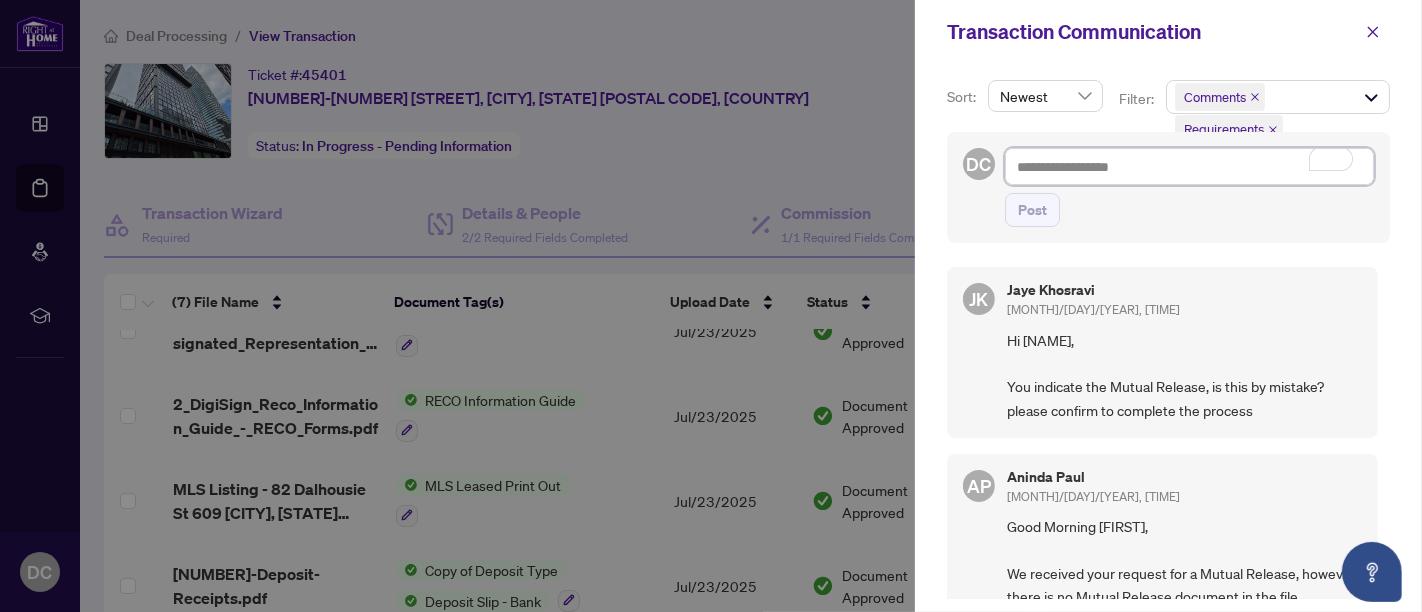 type on "*" 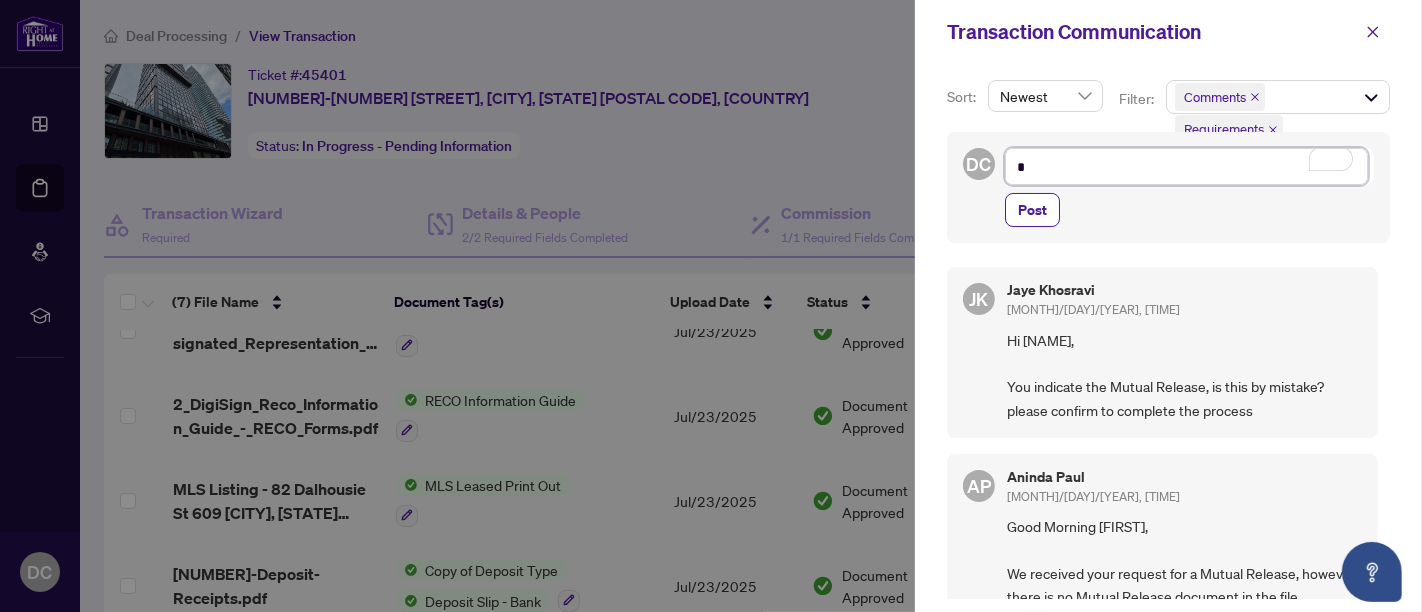 type on "**" 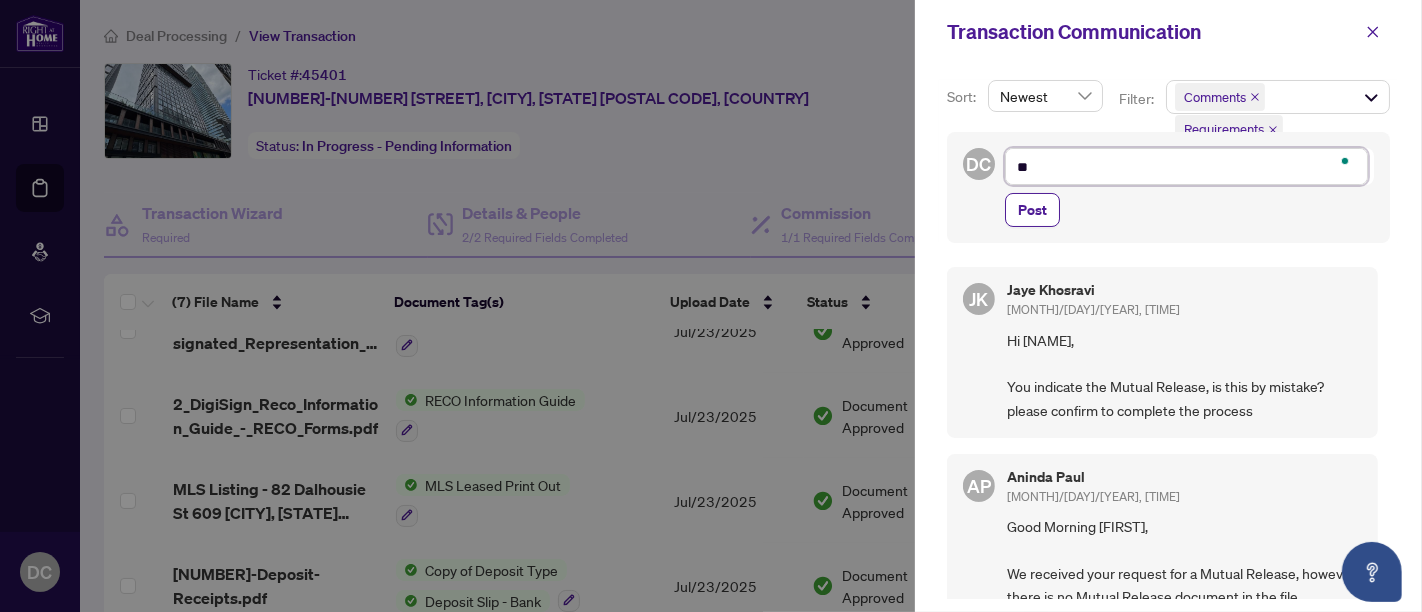 type on "**" 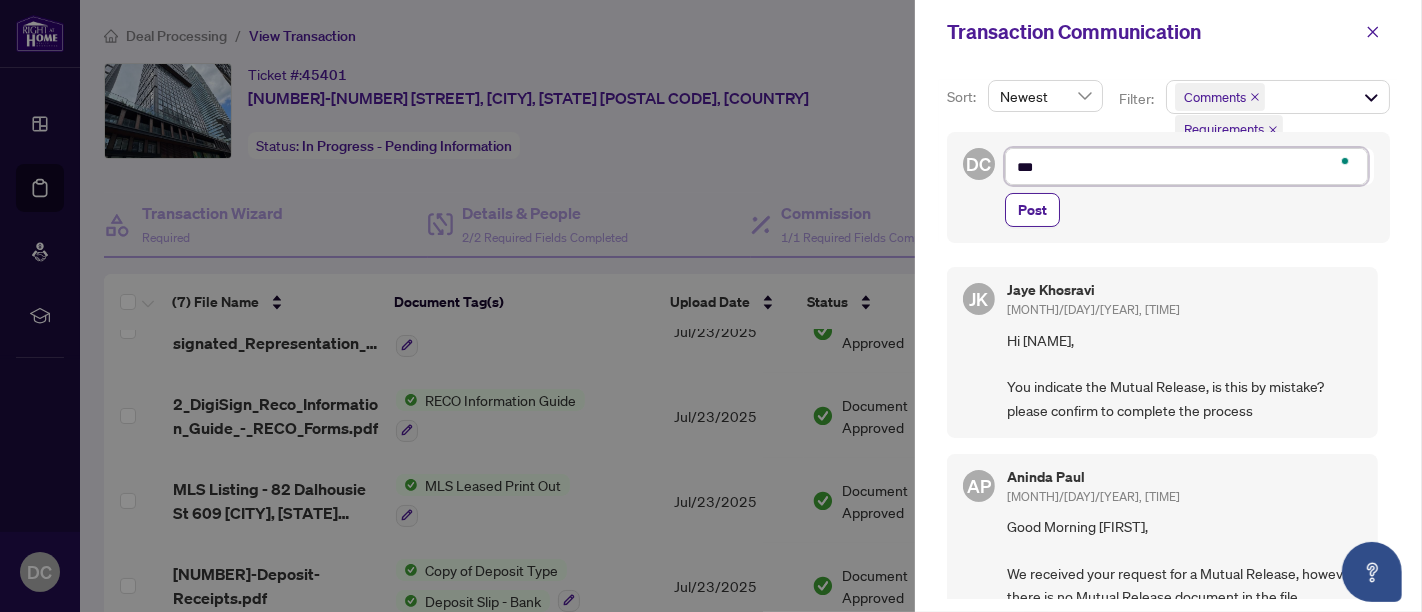 type on "****" 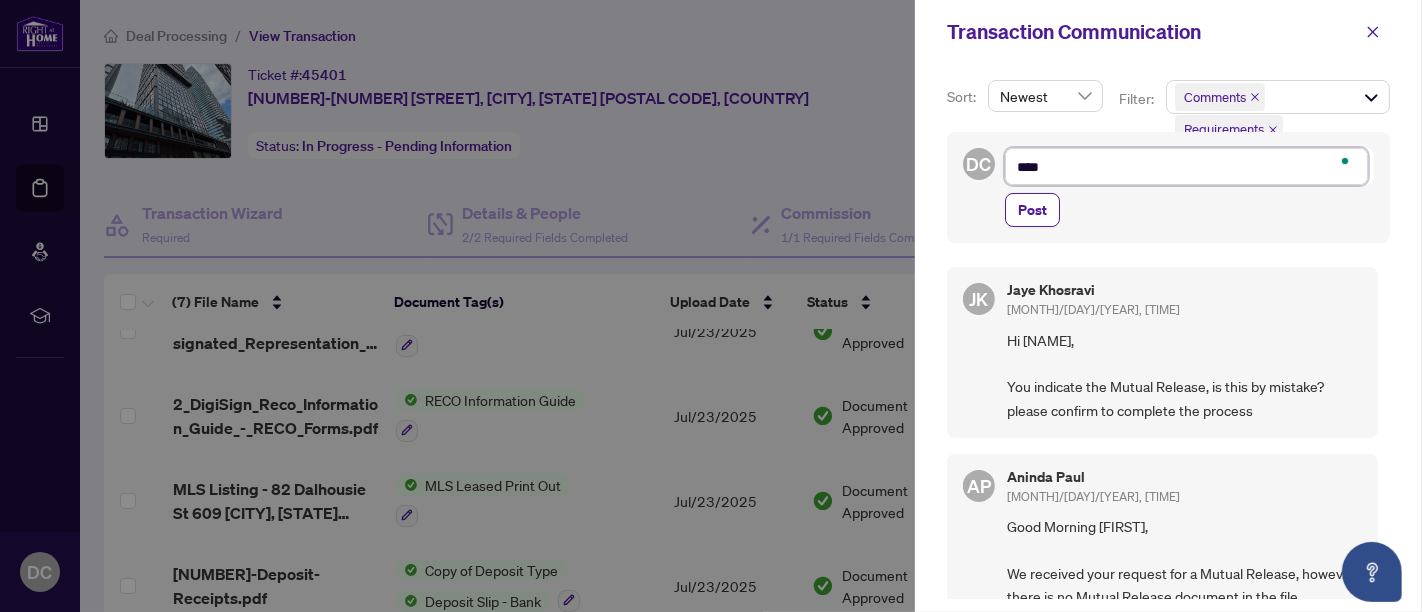 type on "*****" 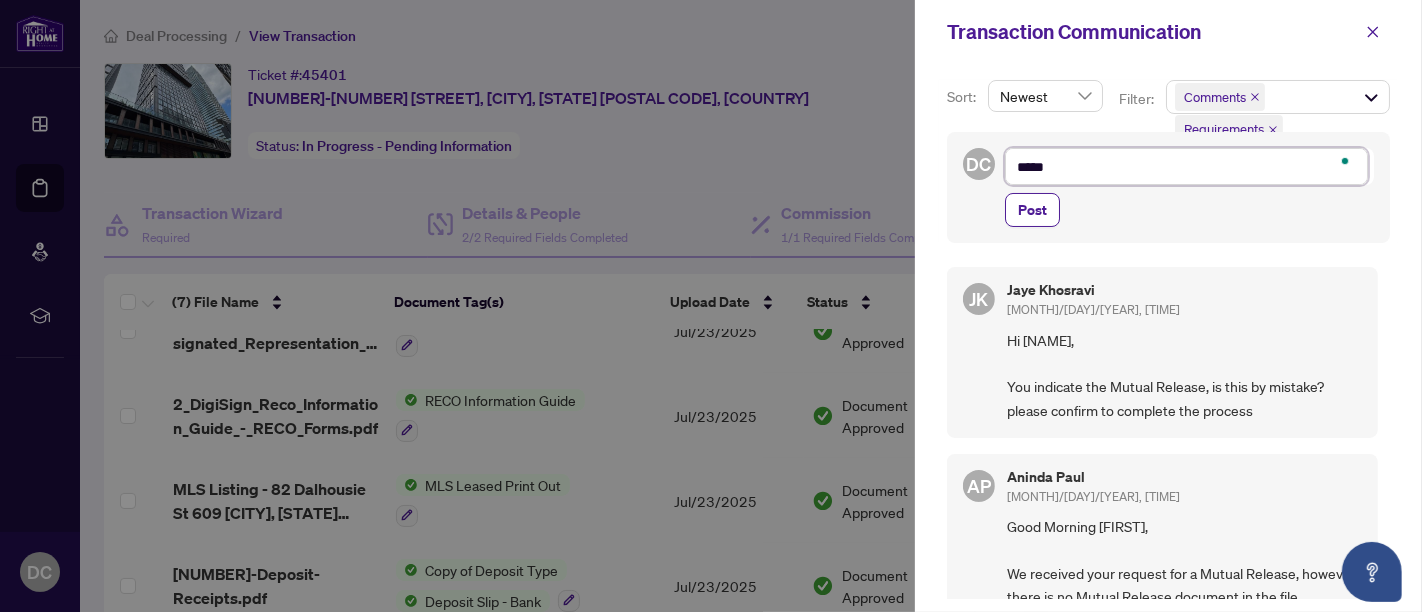 type on "******" 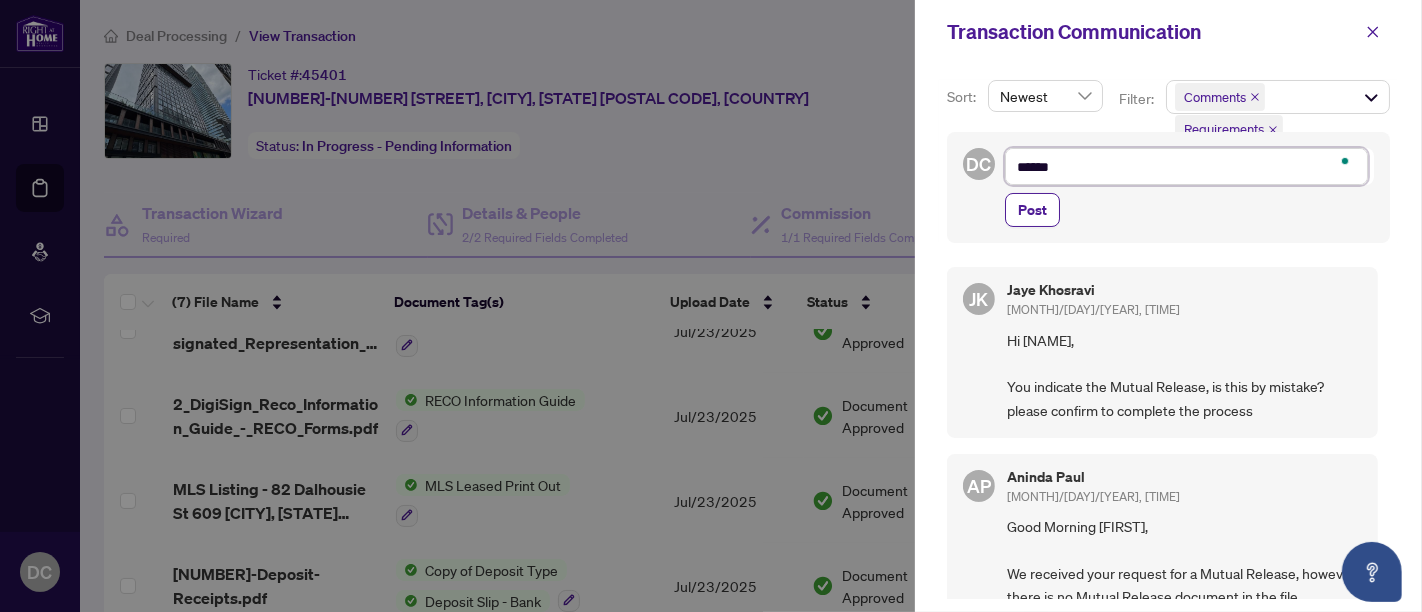 type on "*****" 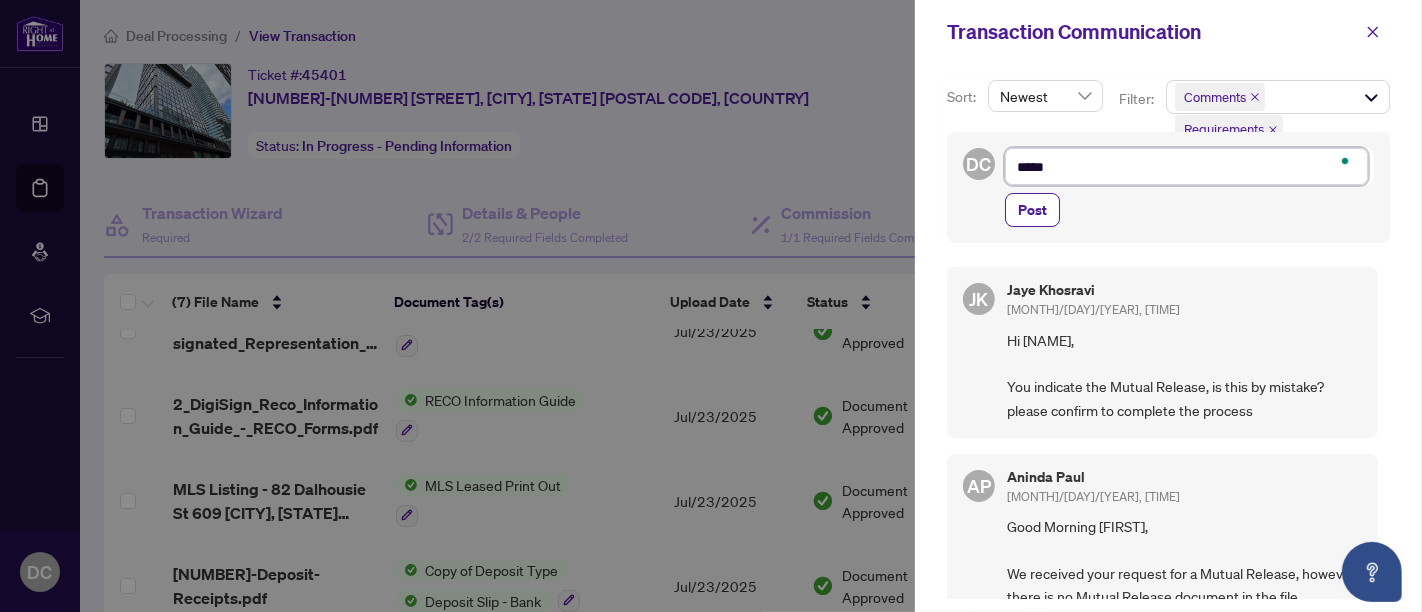 type on "******" 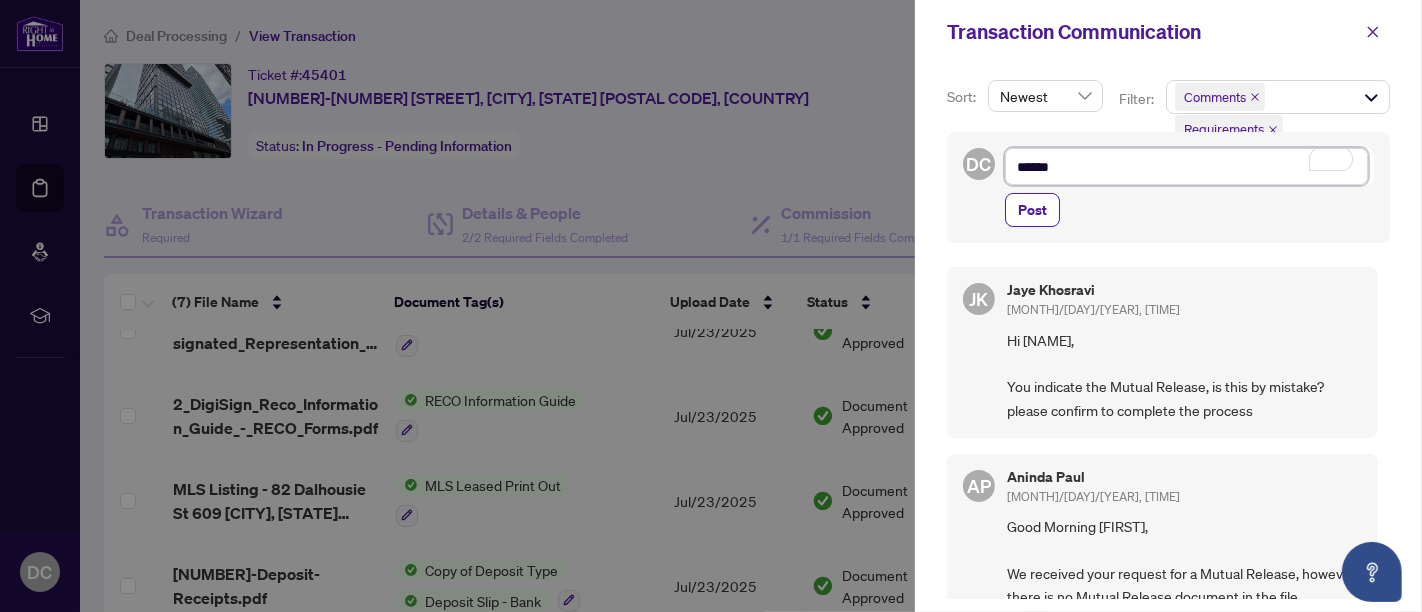 type on "*******" 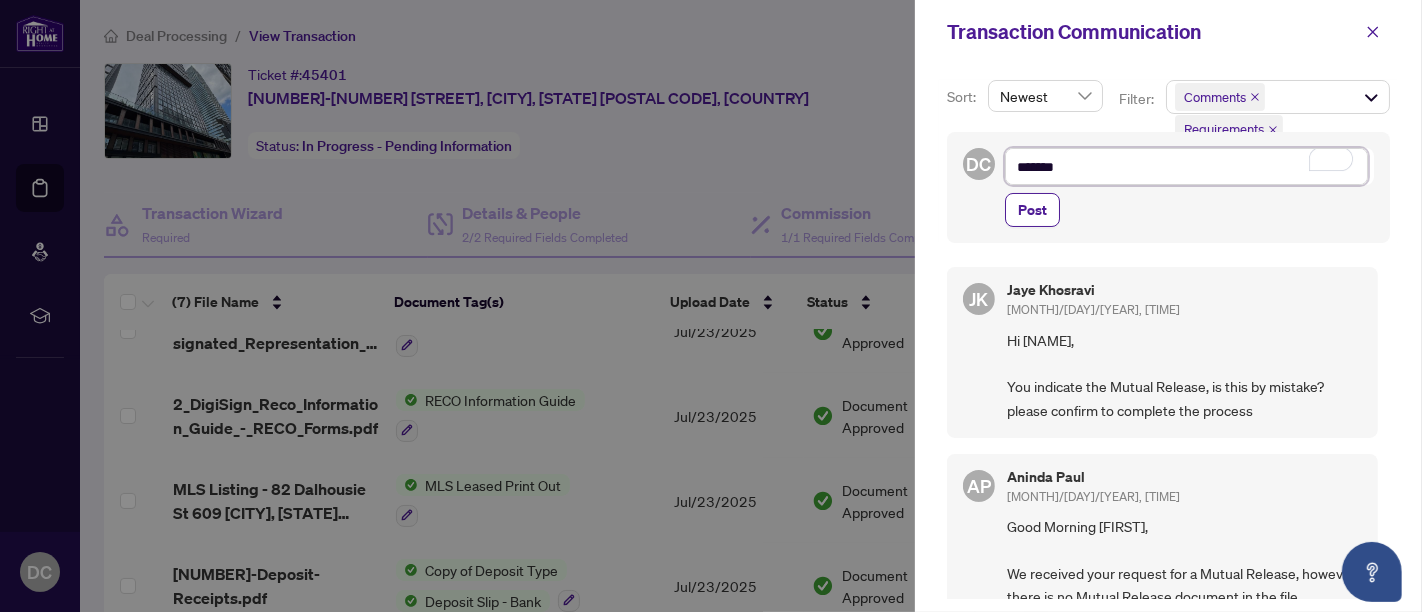 type on "********" 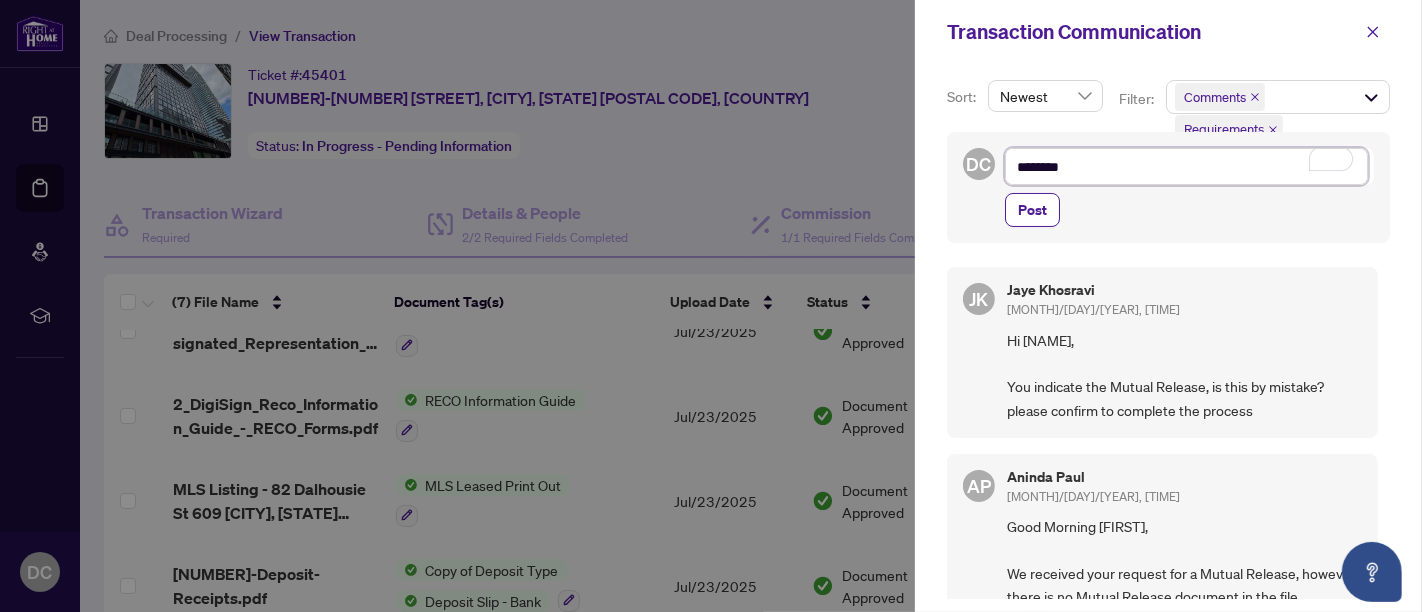 type on "********" 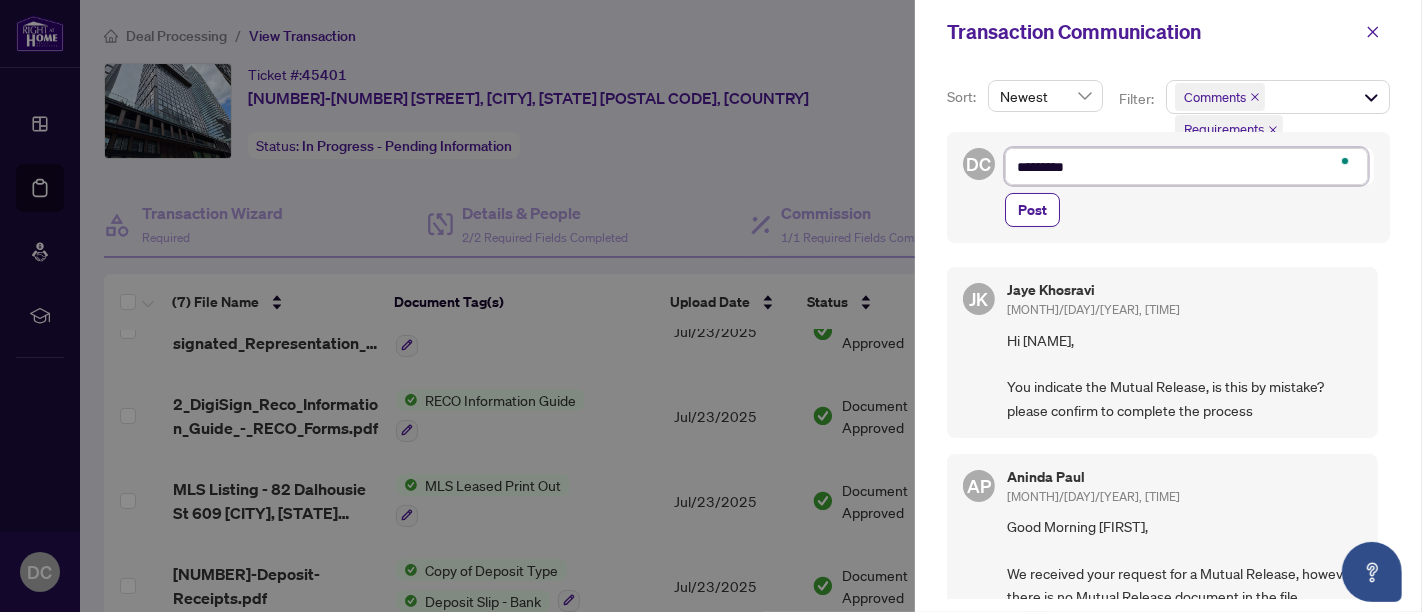 type on "********" 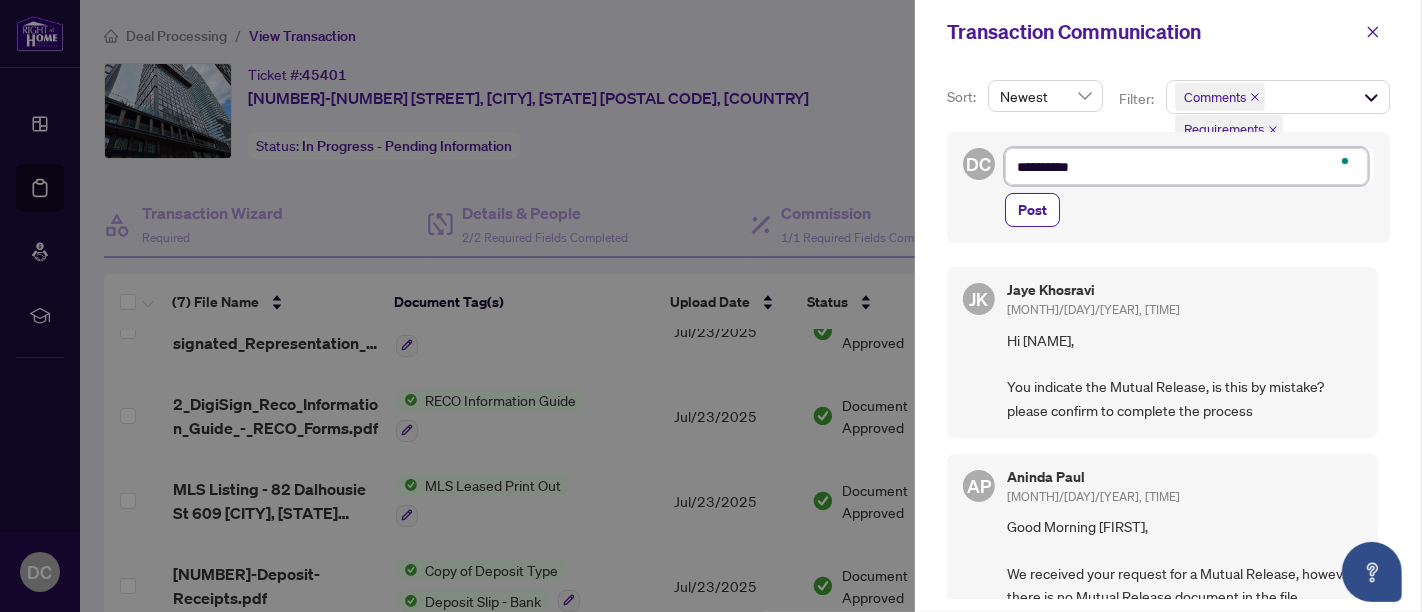 type on "********" 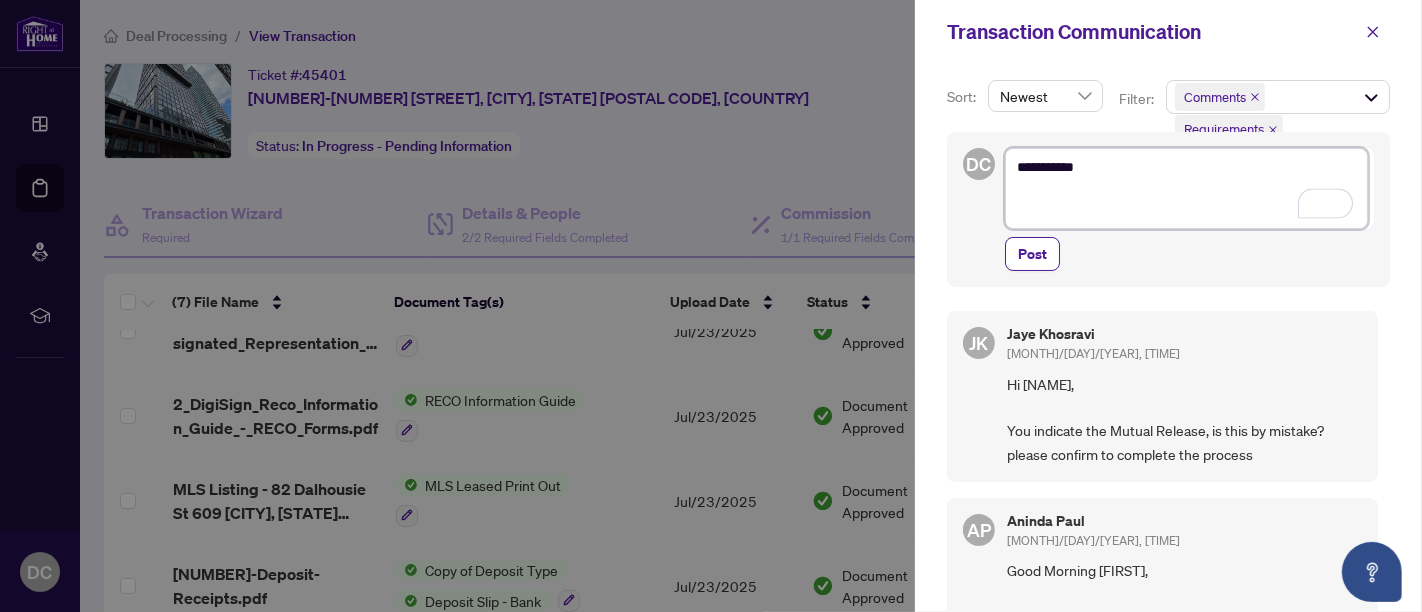 type on "*********
*" 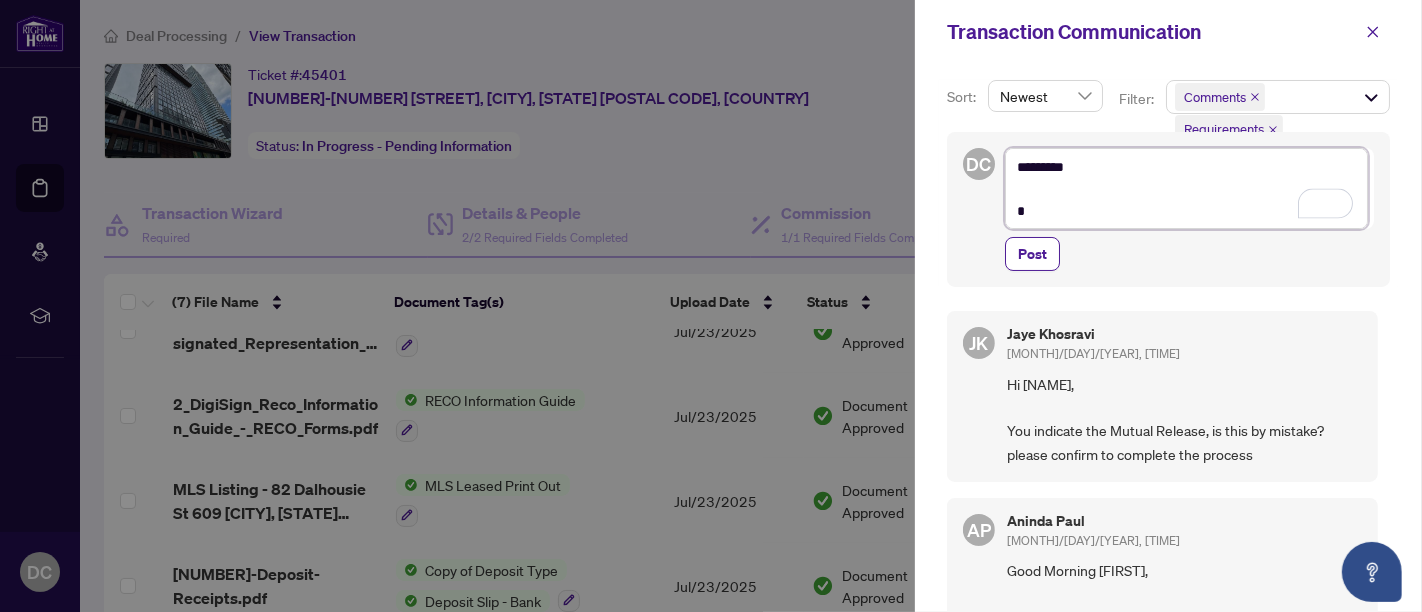 type on "*********
**" 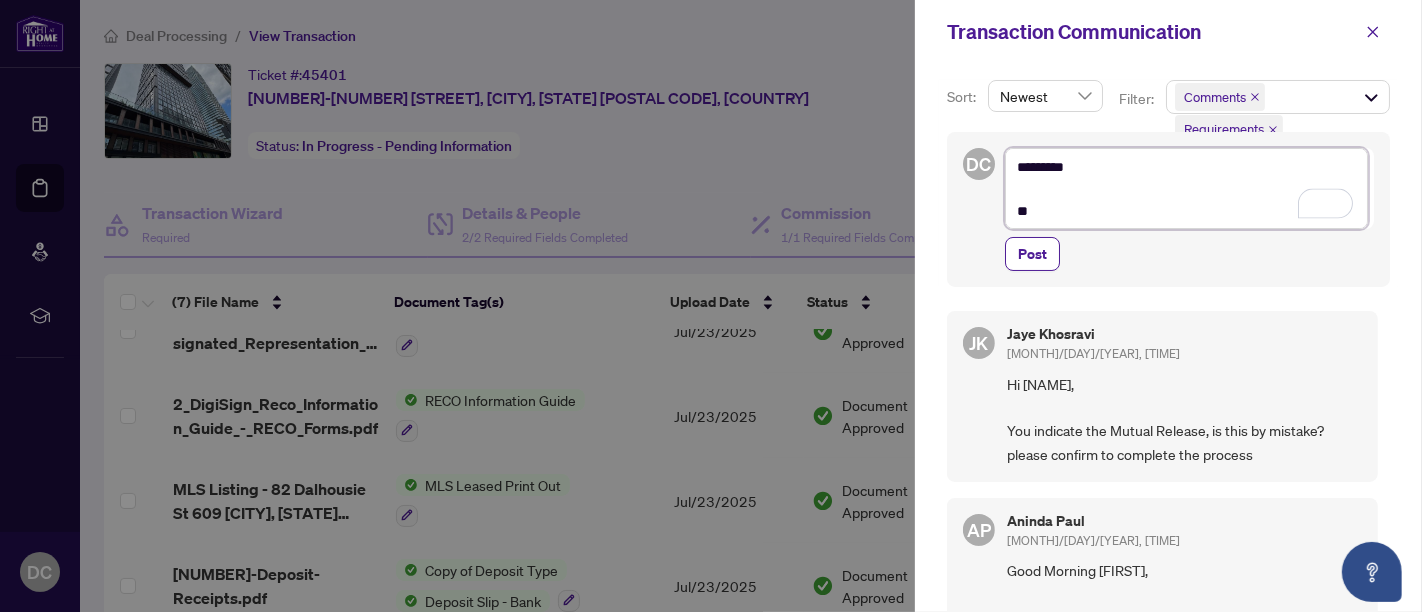 type on "*********
*" 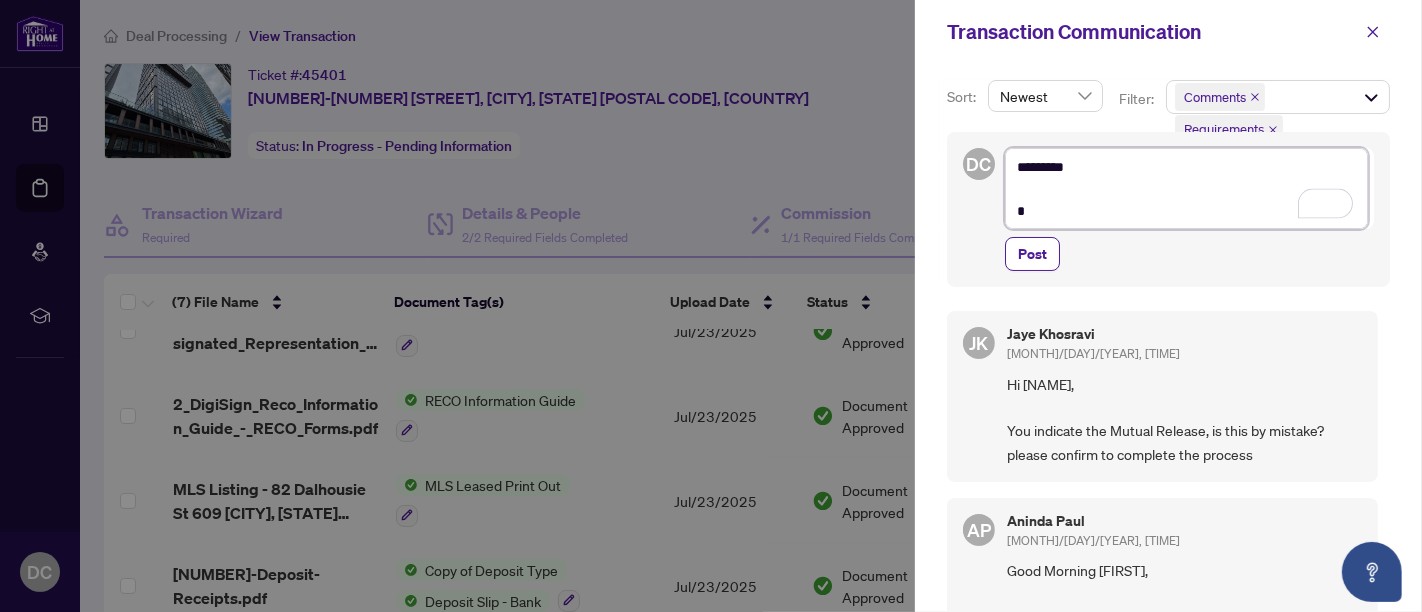 type on "********" 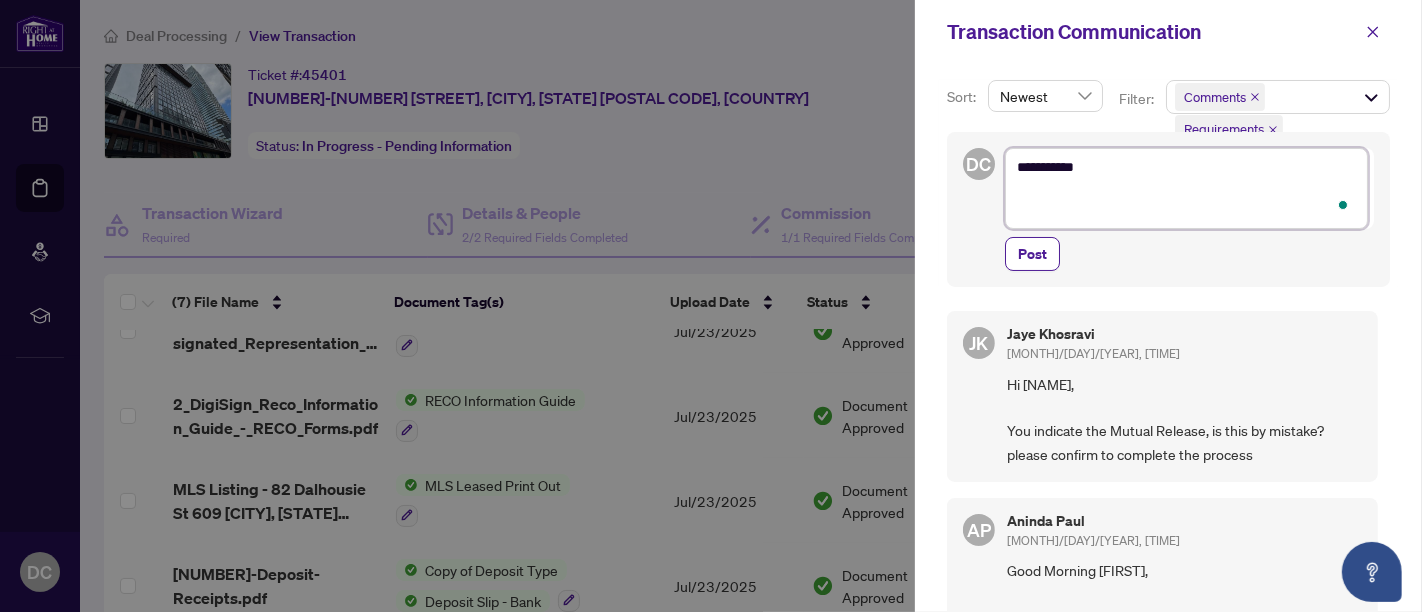 type on "*********
*" 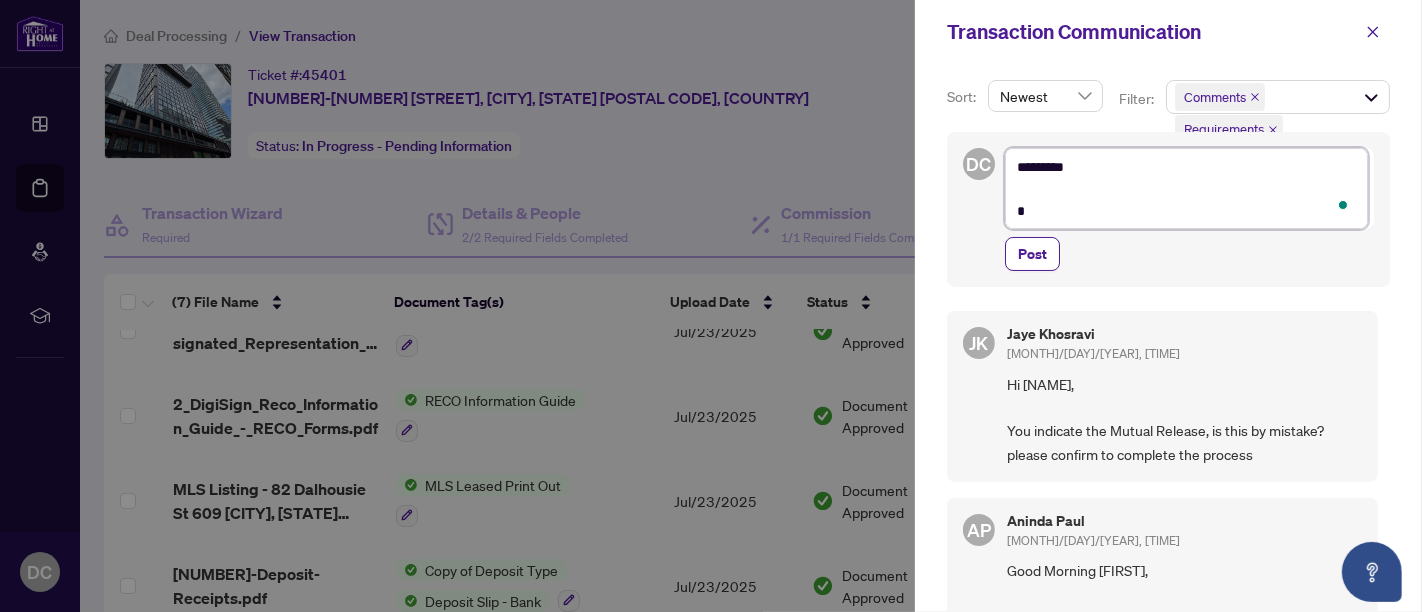 type on "********" 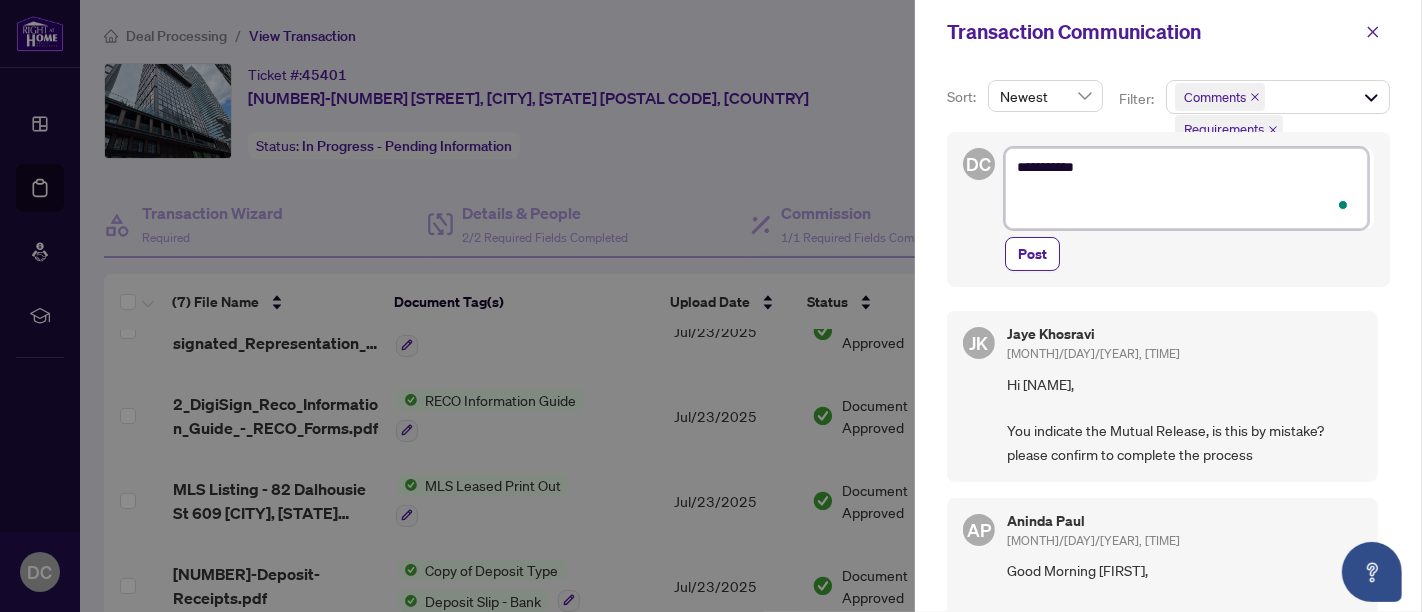 type on "*********
*" 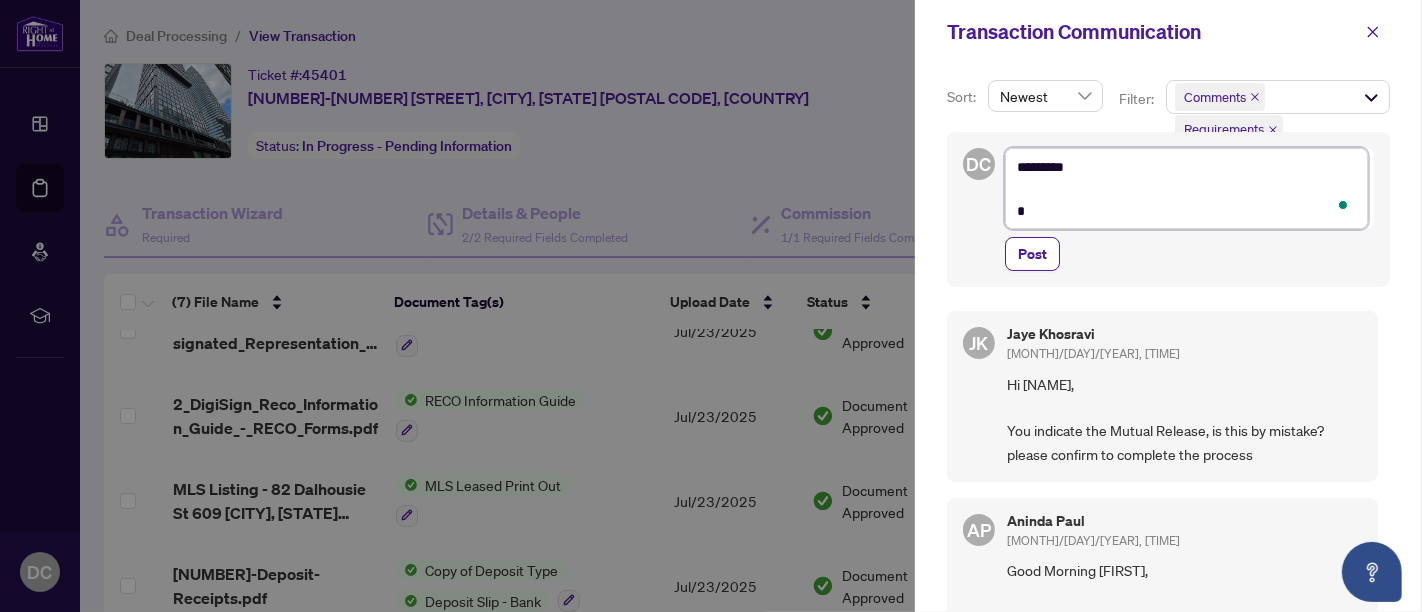 type on "*********
**" 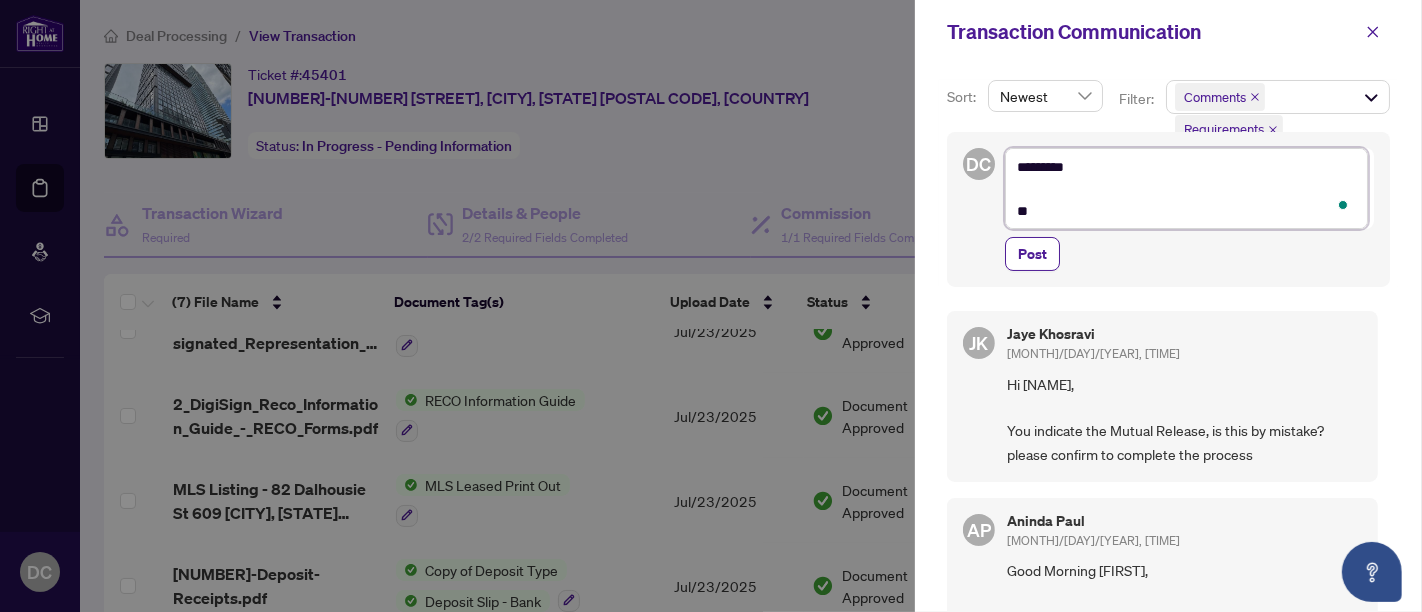 type on "*********
***" 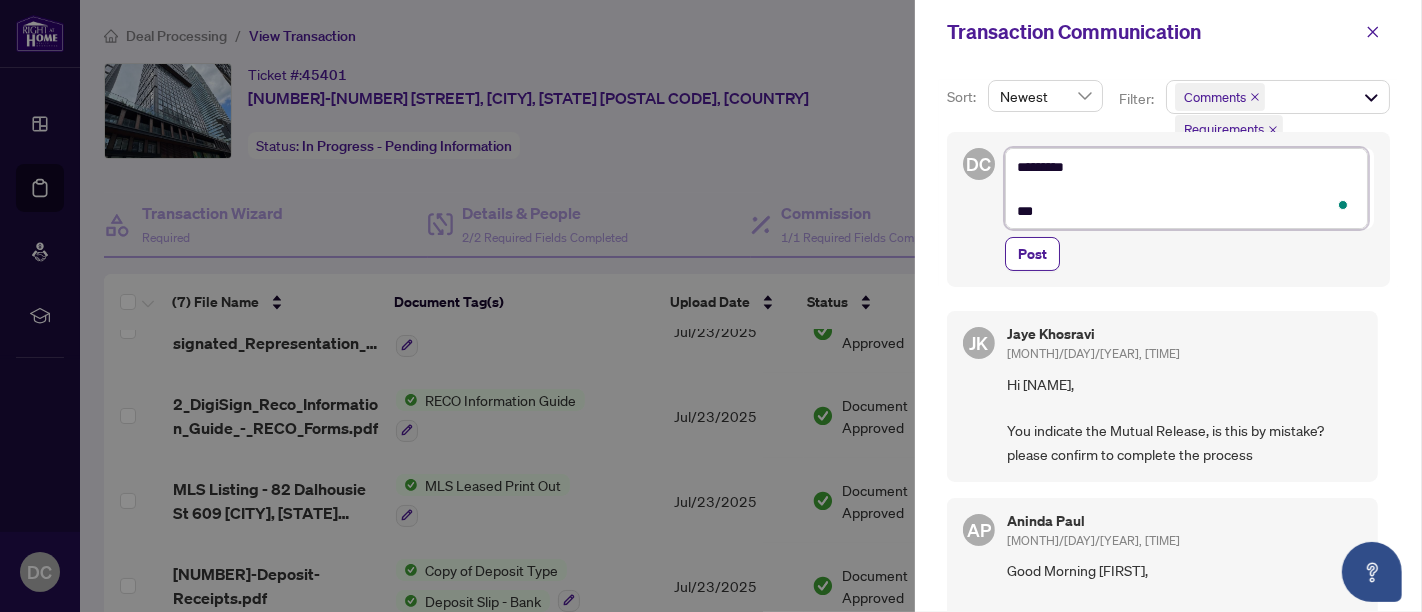 type on "*********
****" 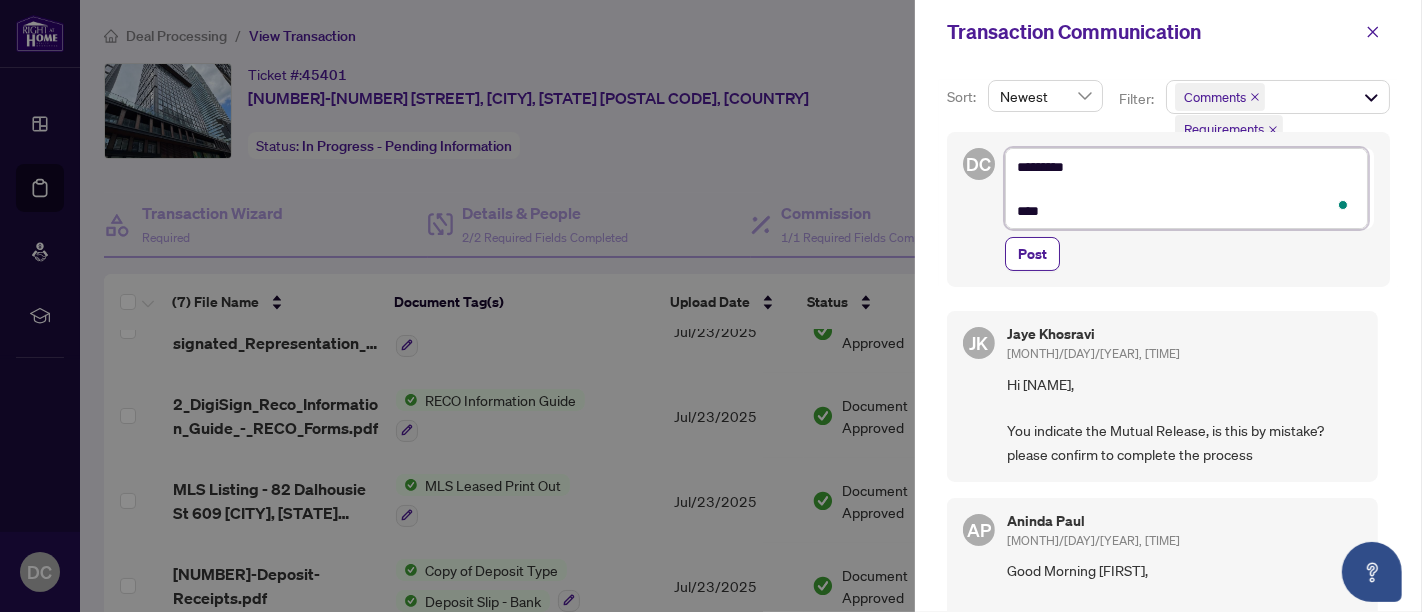 type on "*********
*****" 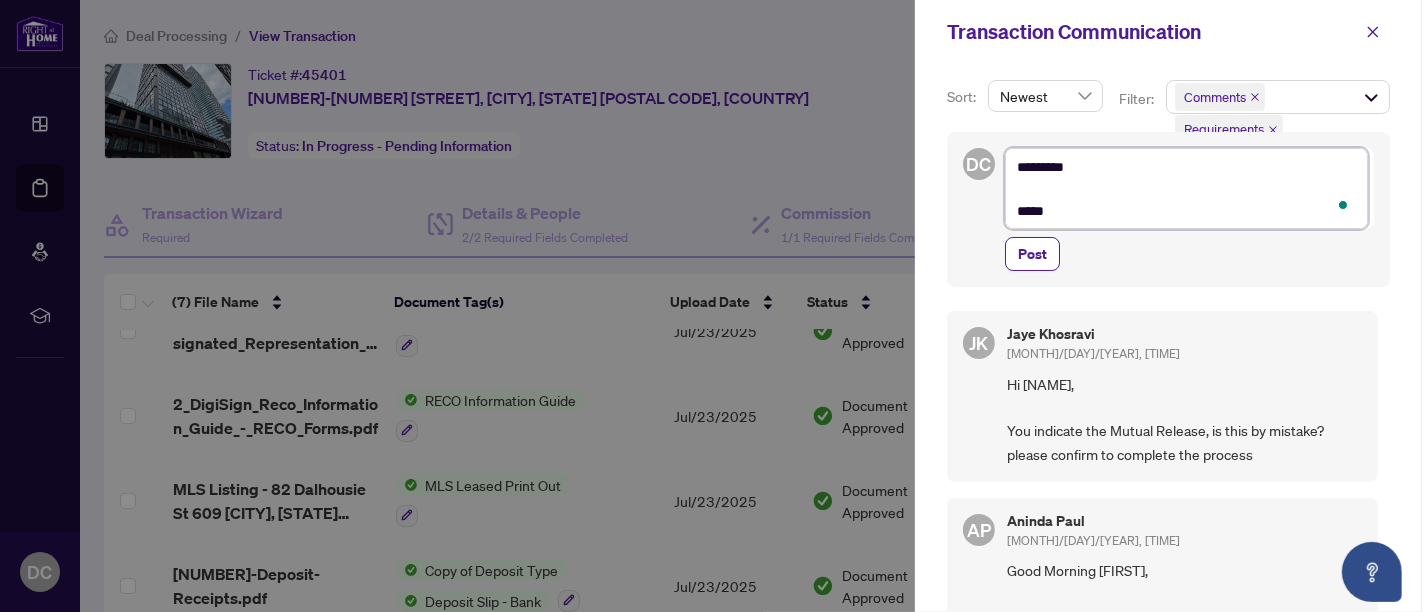 type on "*********
****" 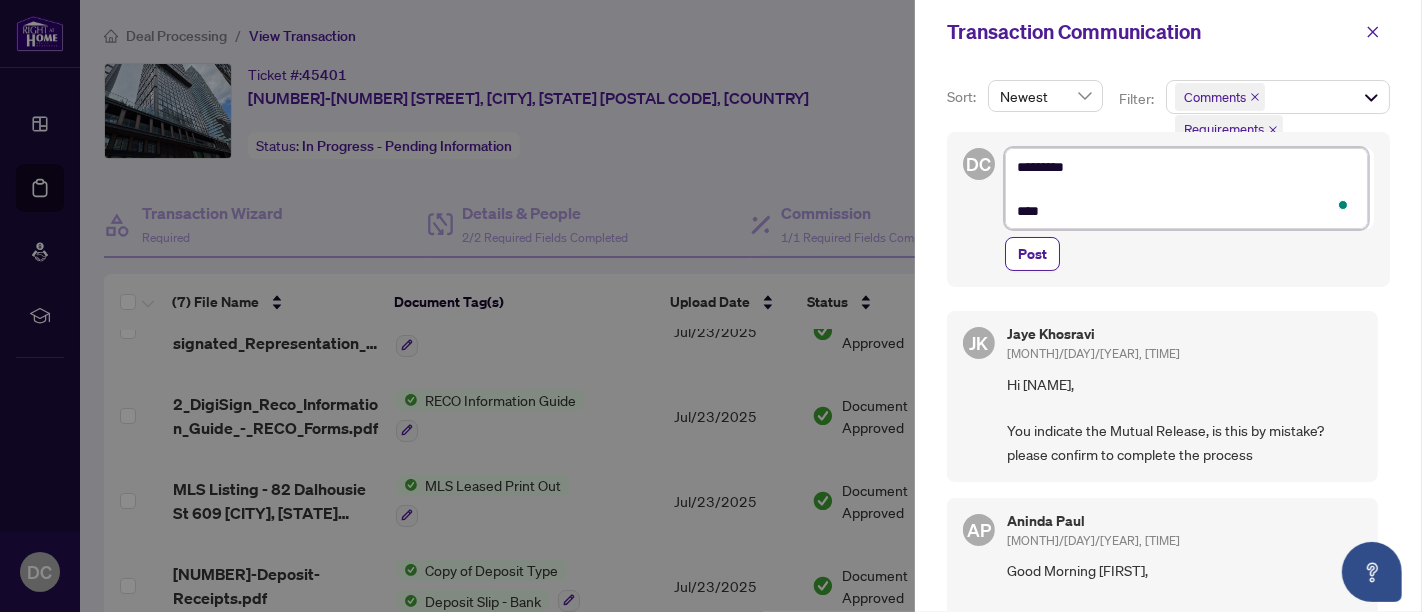type on "*********
*****" 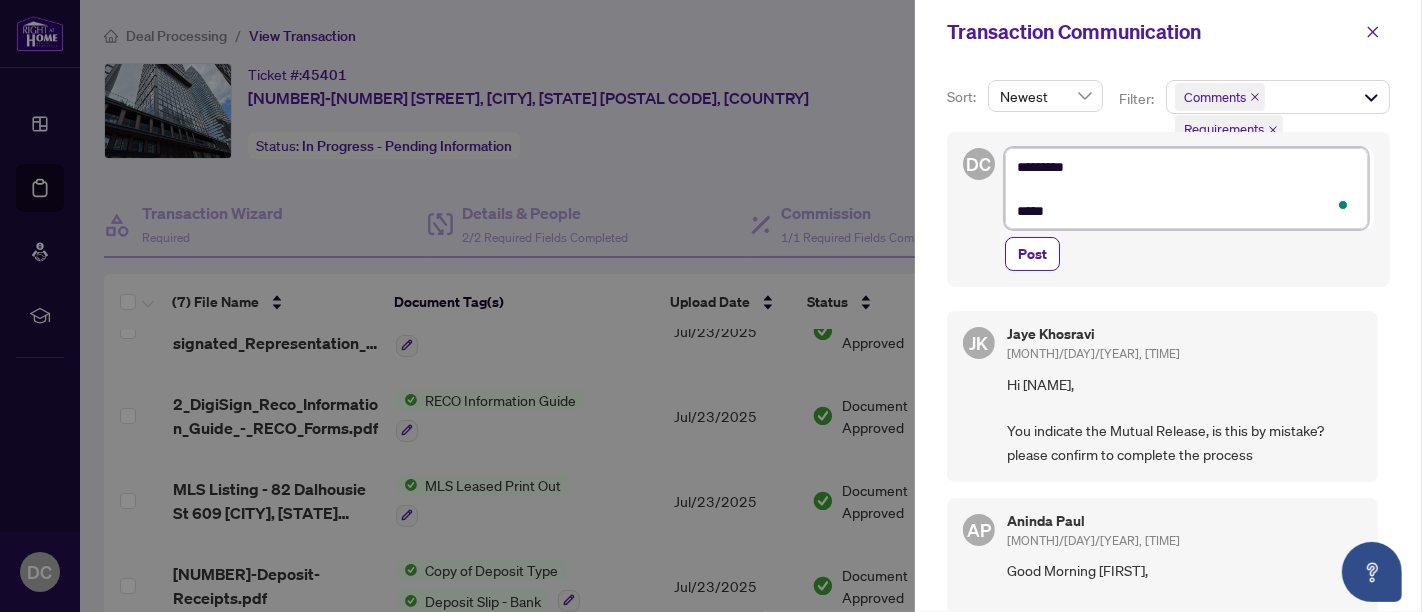 type on "*********
******" 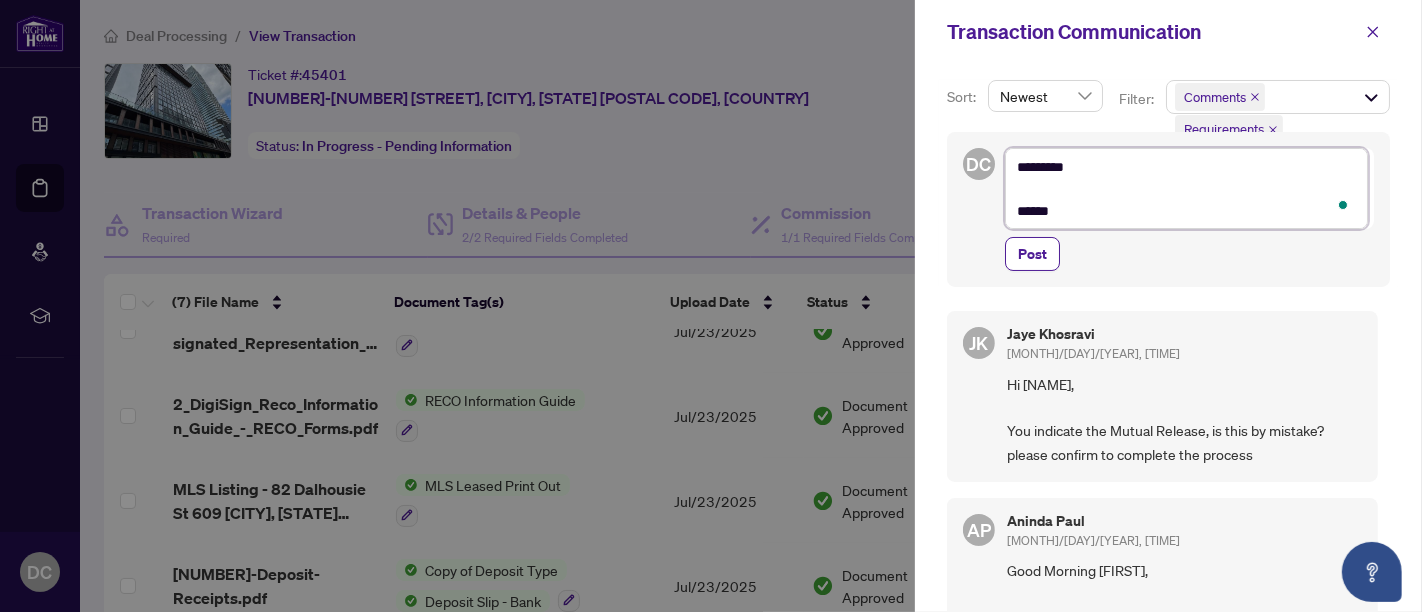 type on "*********
******" 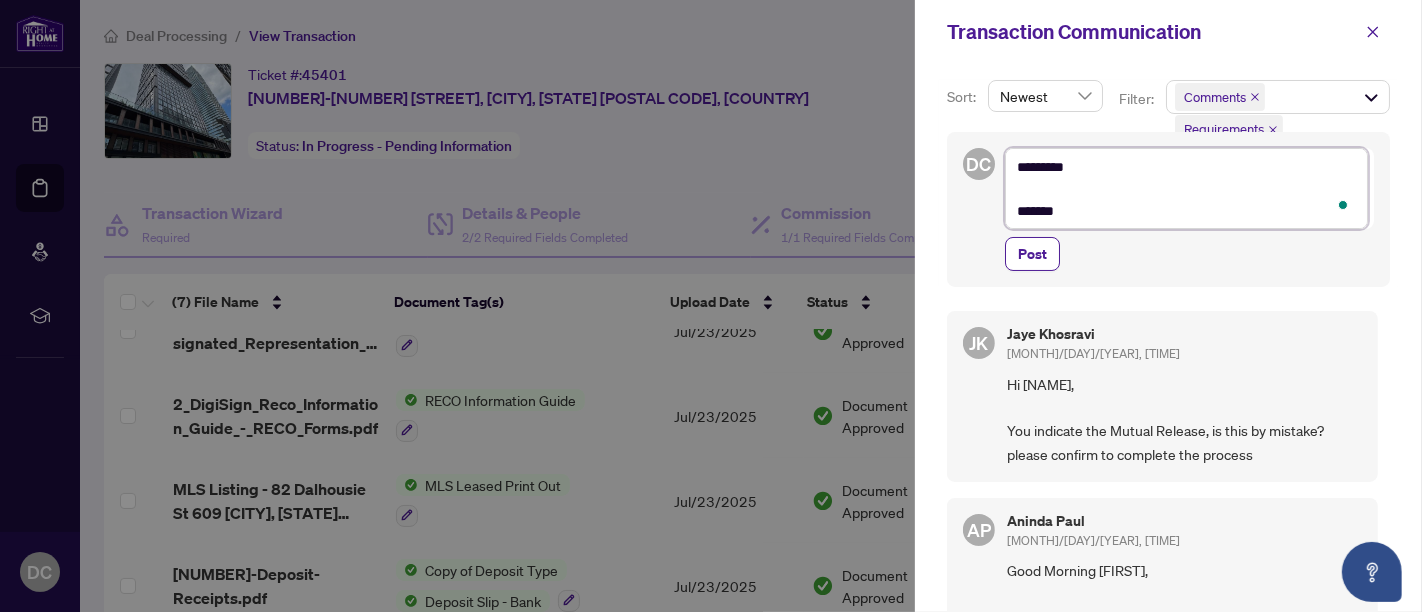 type on "*********
********" 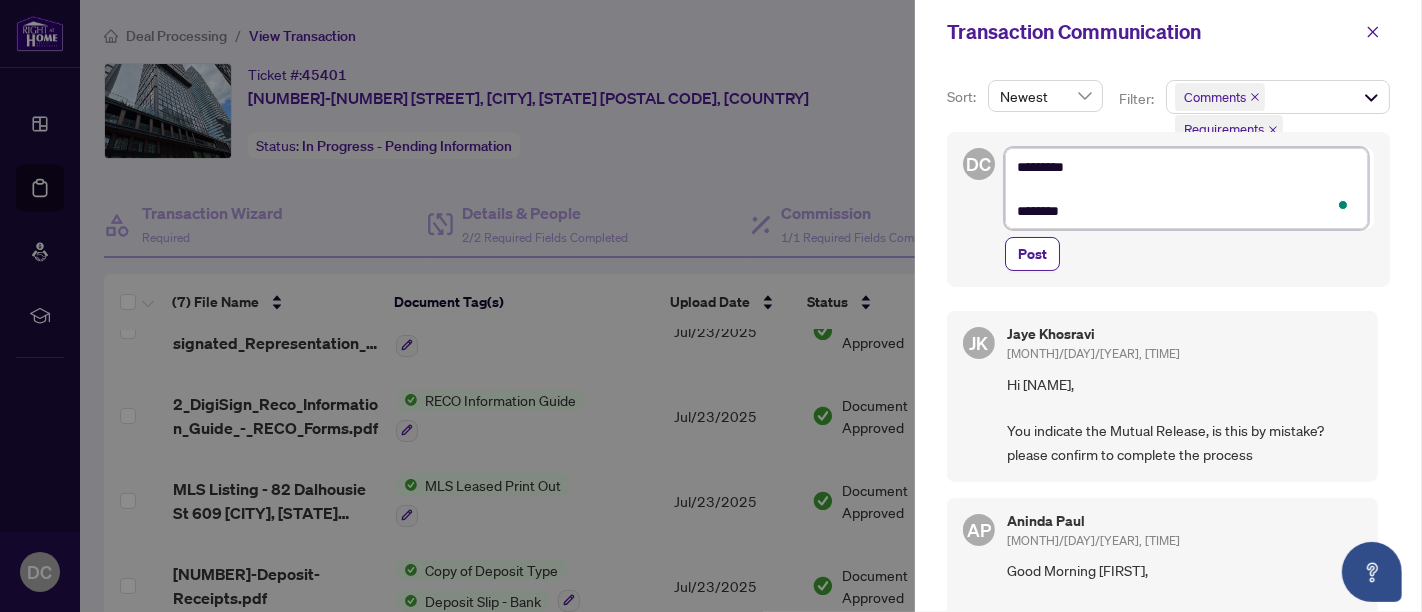 type on "*********
*********" 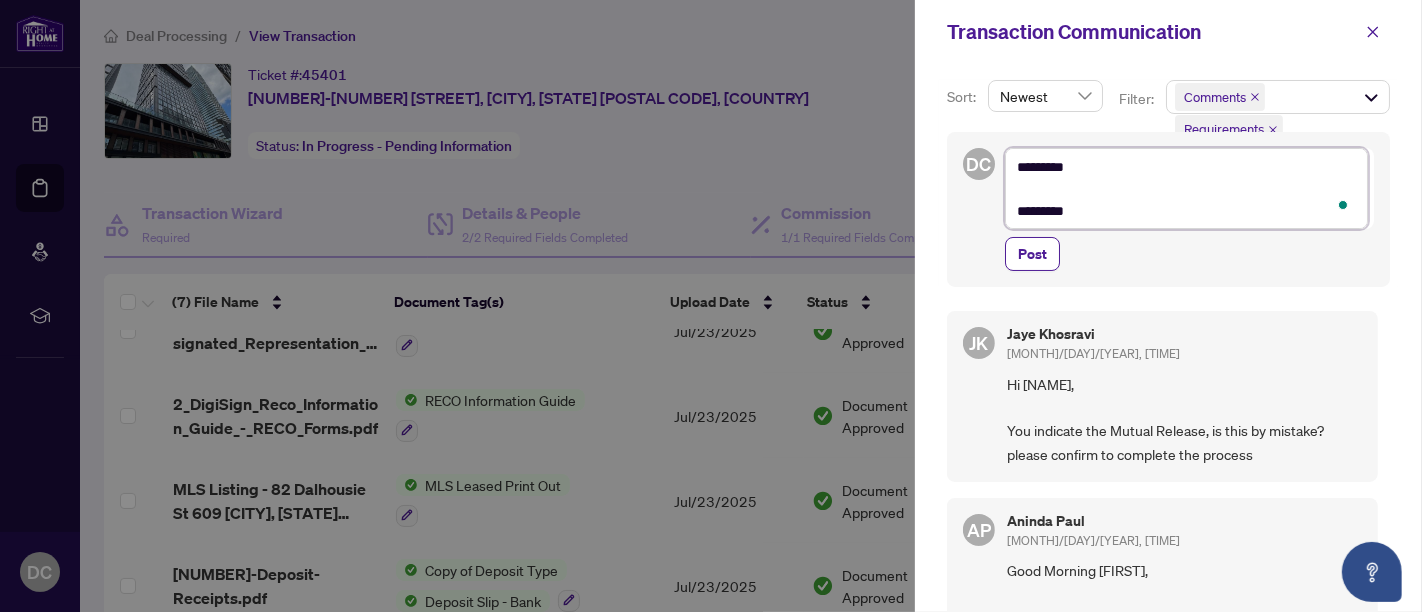 type on "**********" 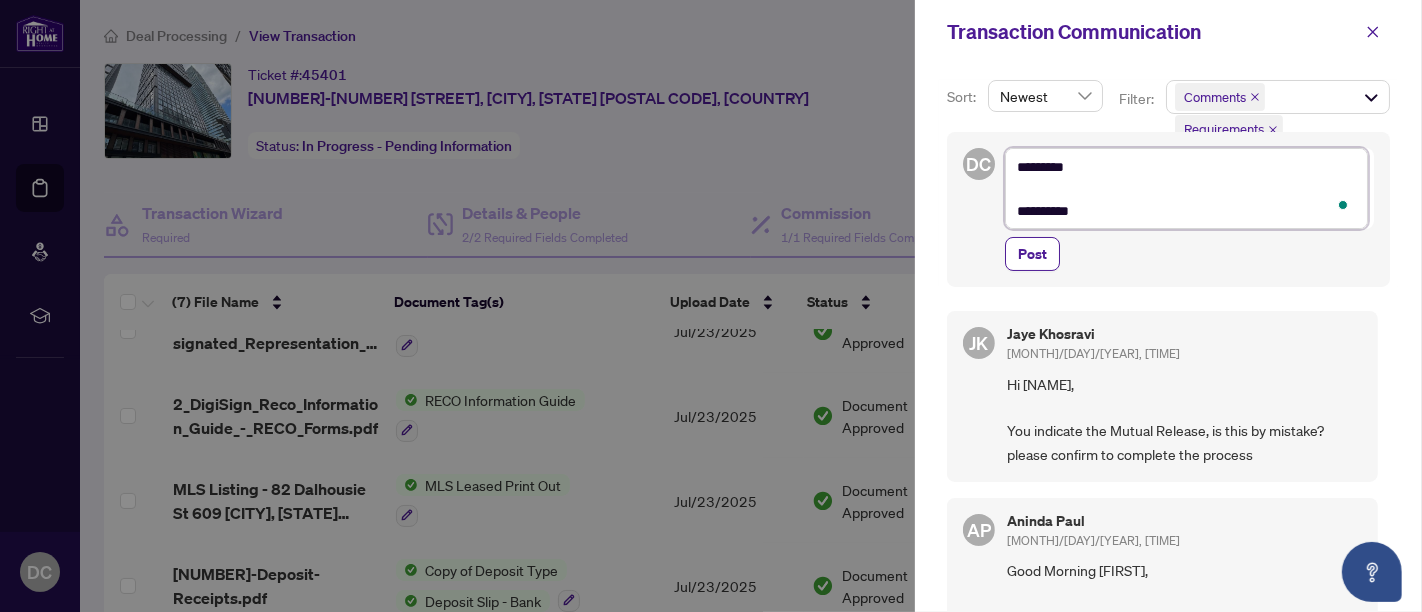 type on "**********" 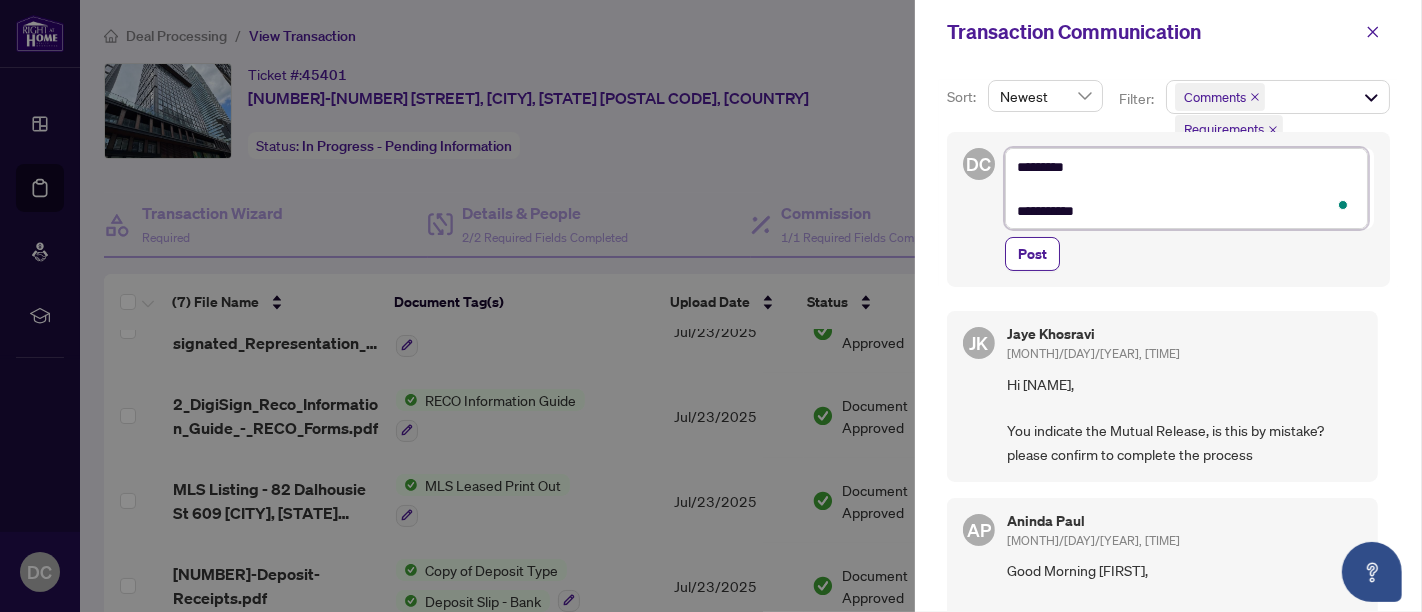 type on "**********" 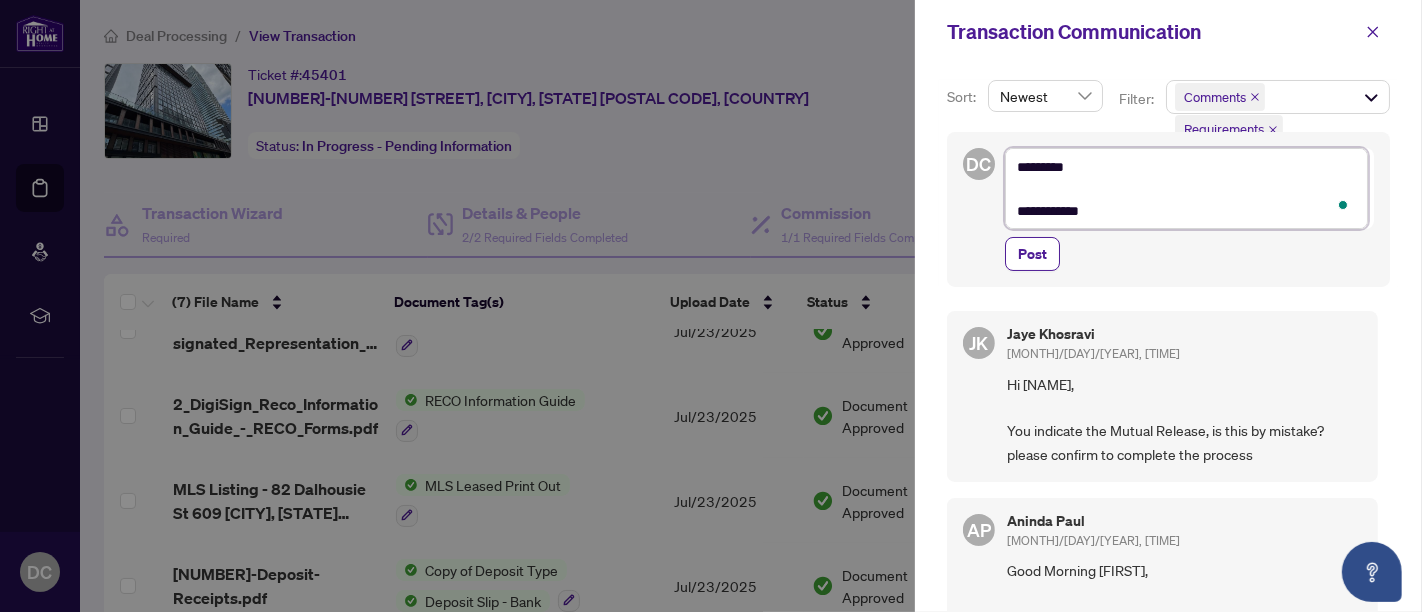 type on "**********" 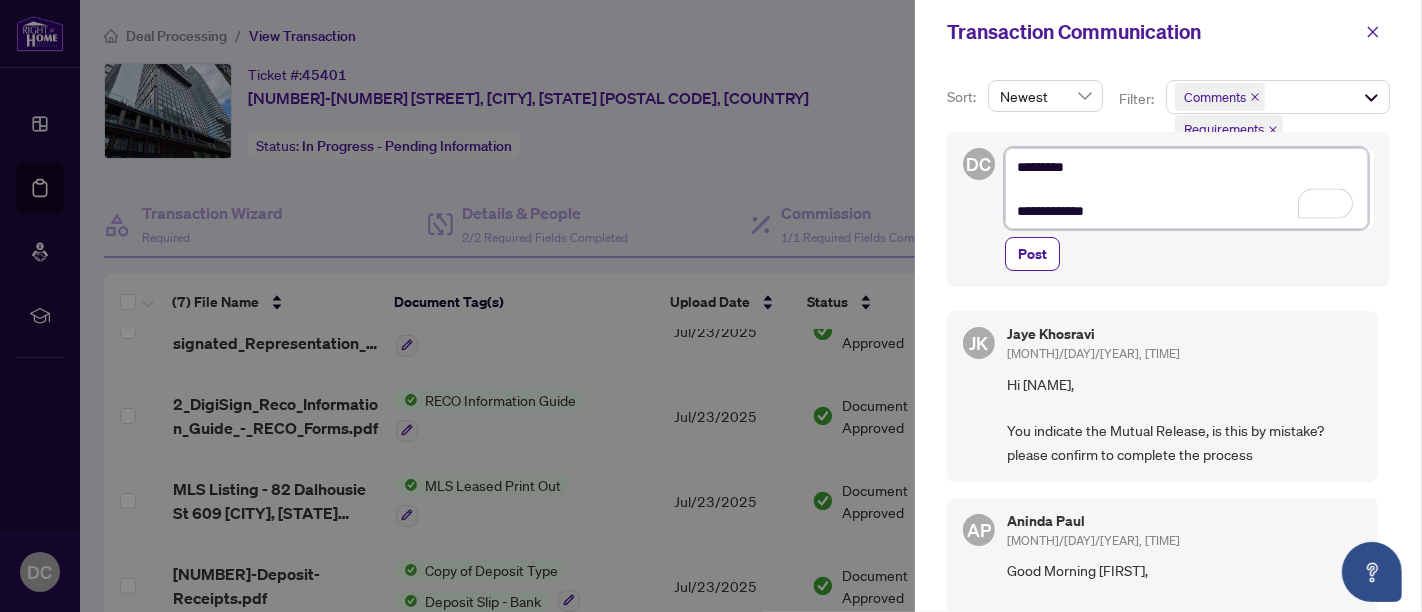 type on "**********" 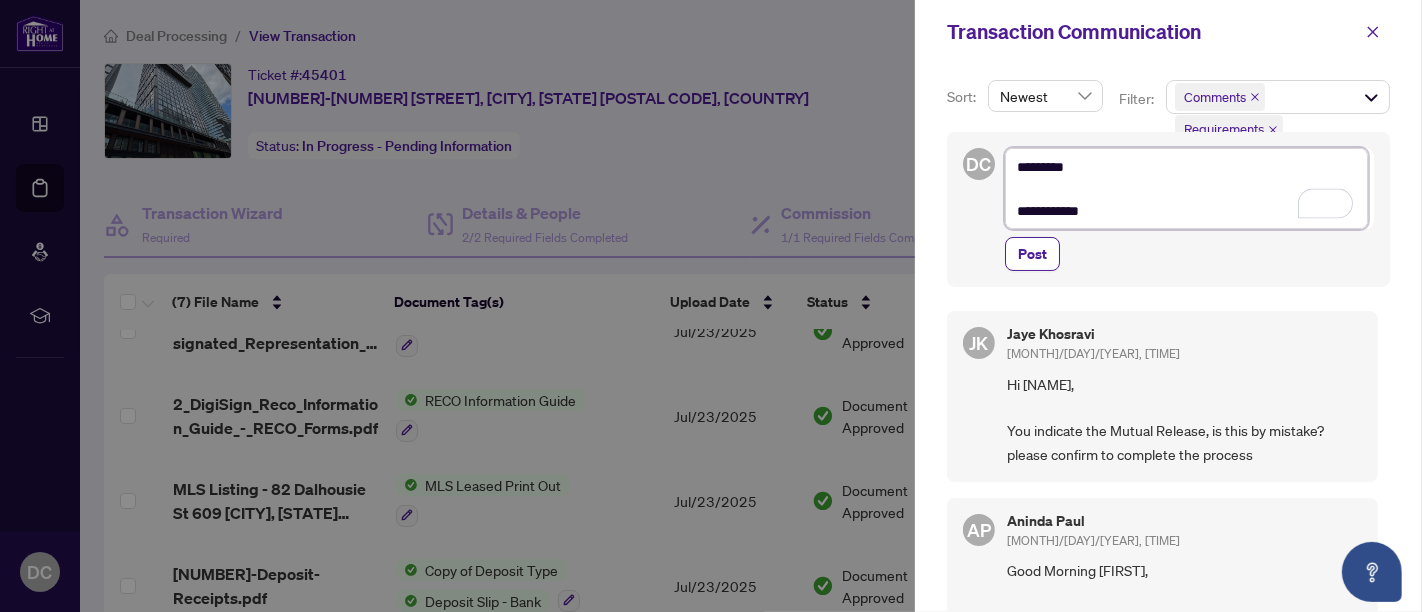 type on "**********" 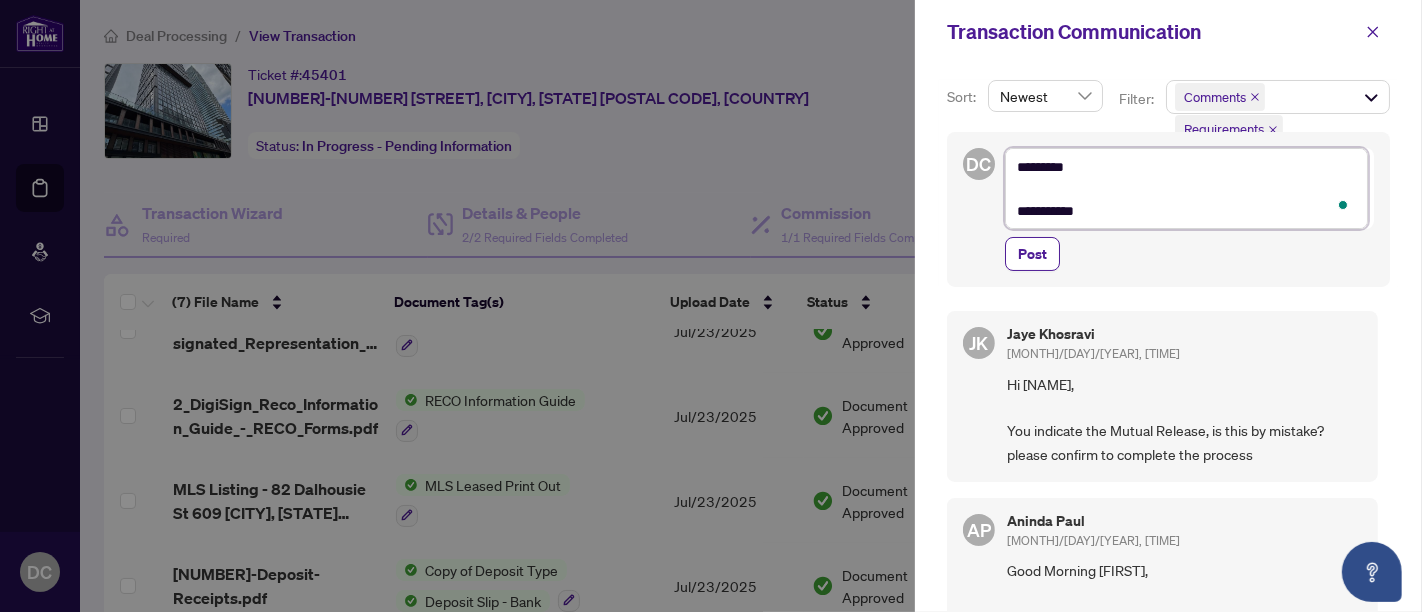 type on "**********" 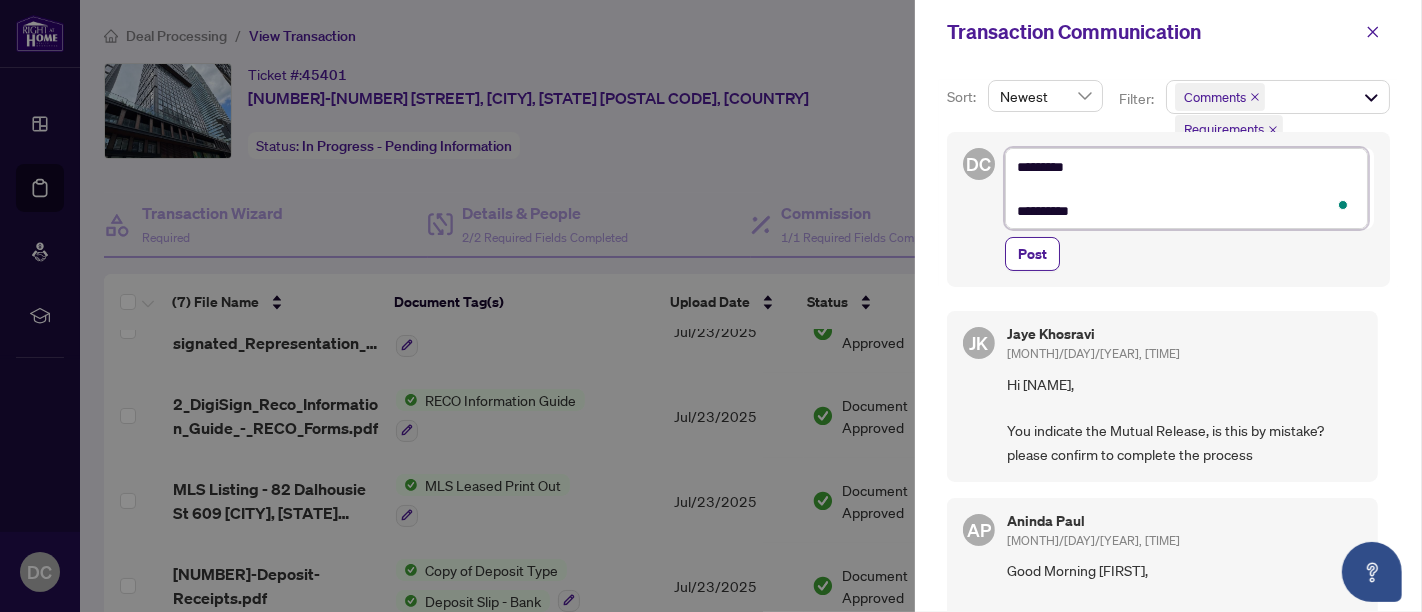 type on "**********" 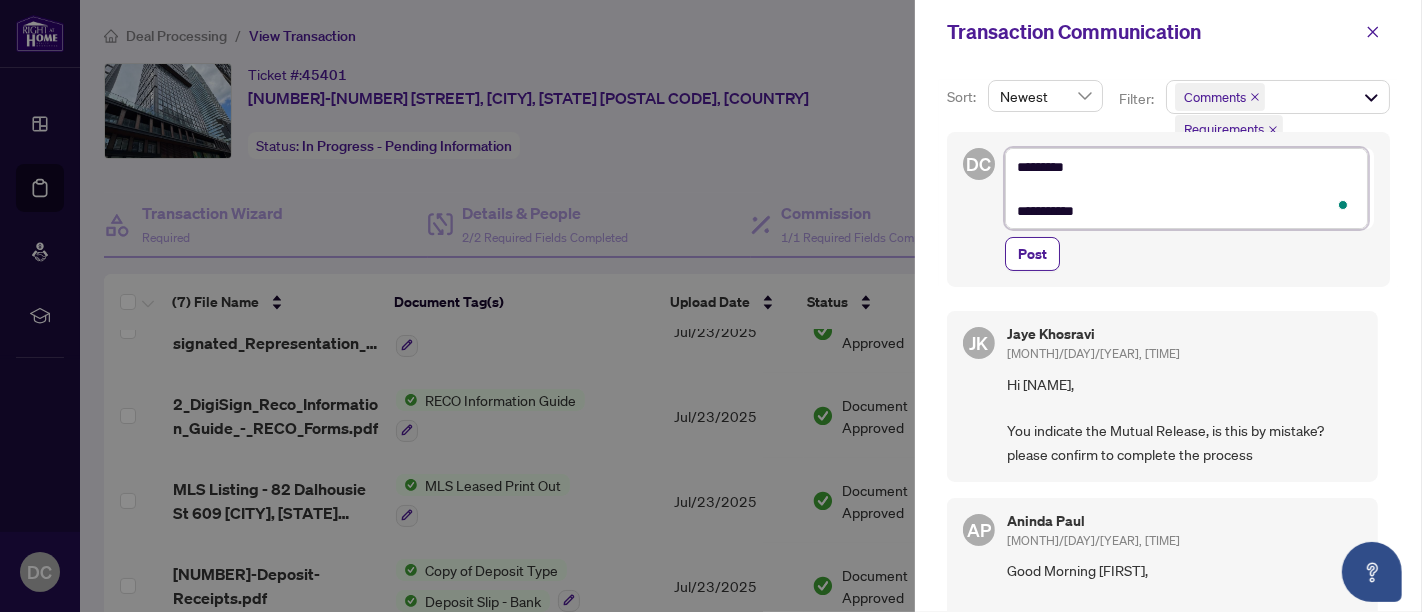 type on "**********" 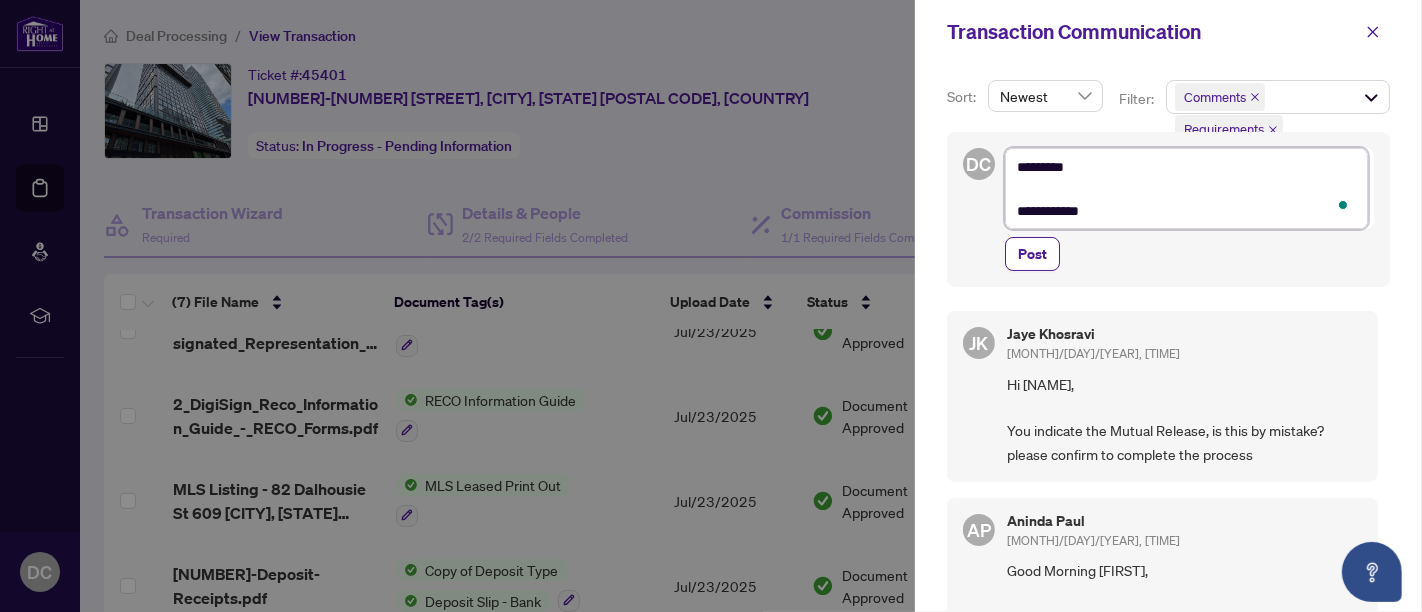 type on "**********" 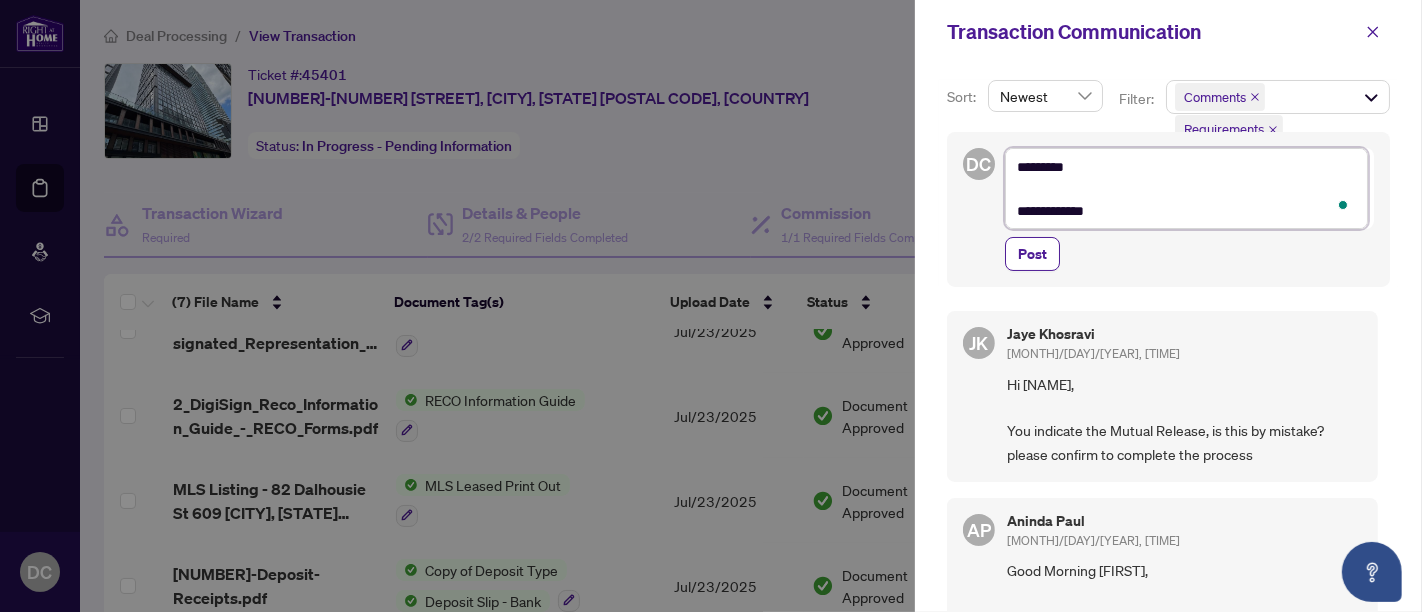type on "**********" 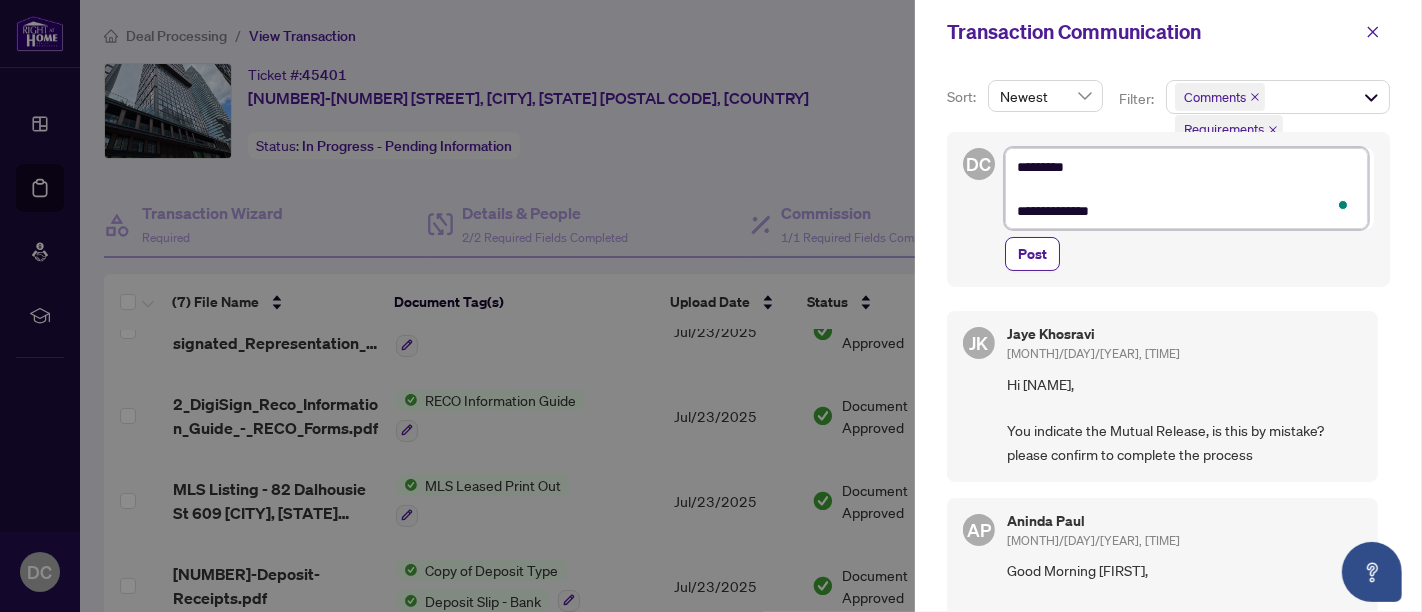 type on "**********" 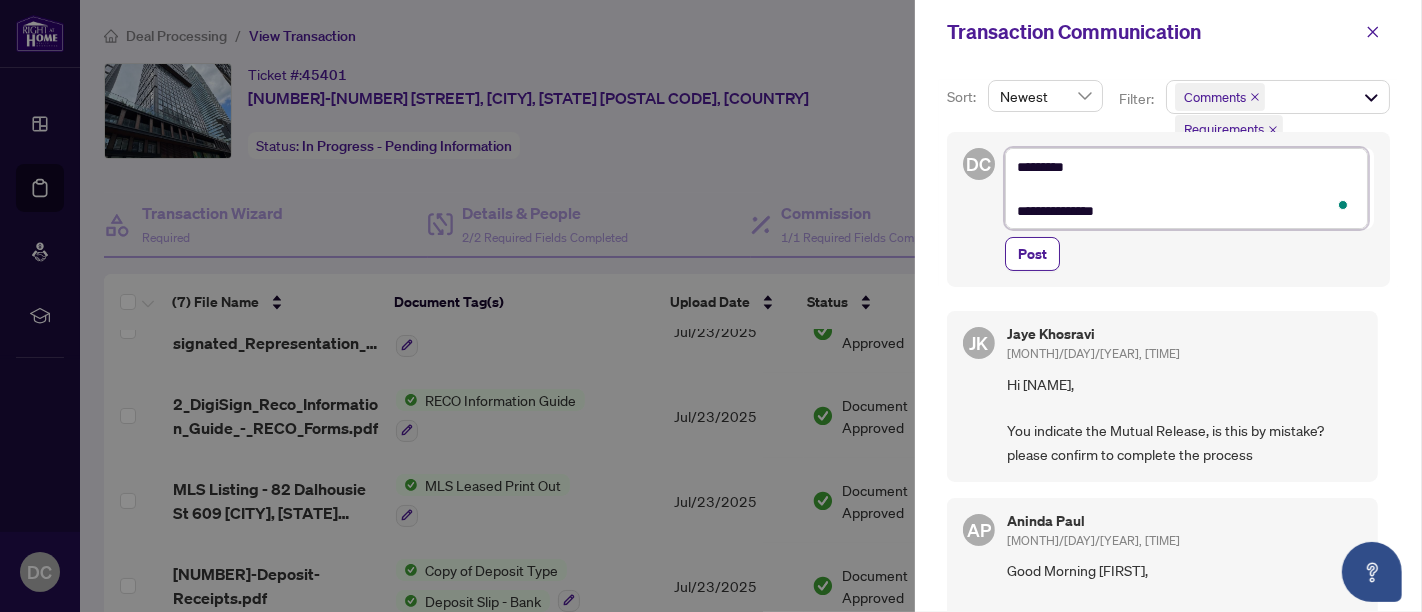 type on "**********" 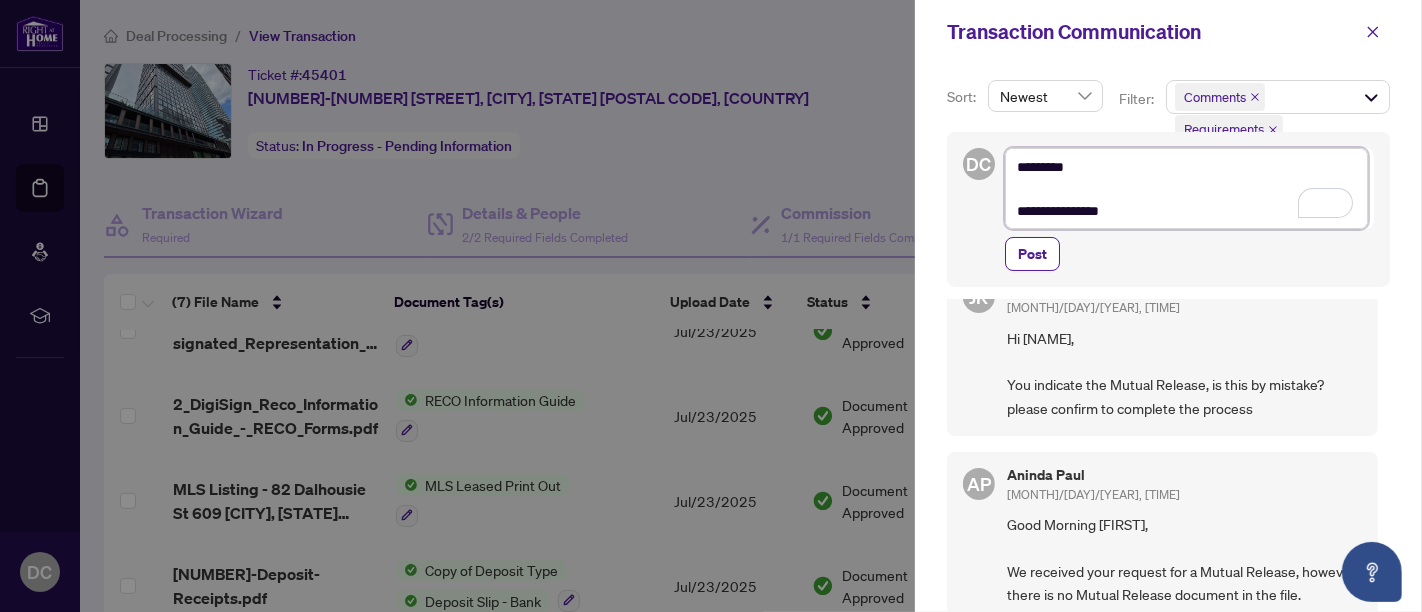 scroll, scrollTop: 0, scrollLeft: 0, axis: both 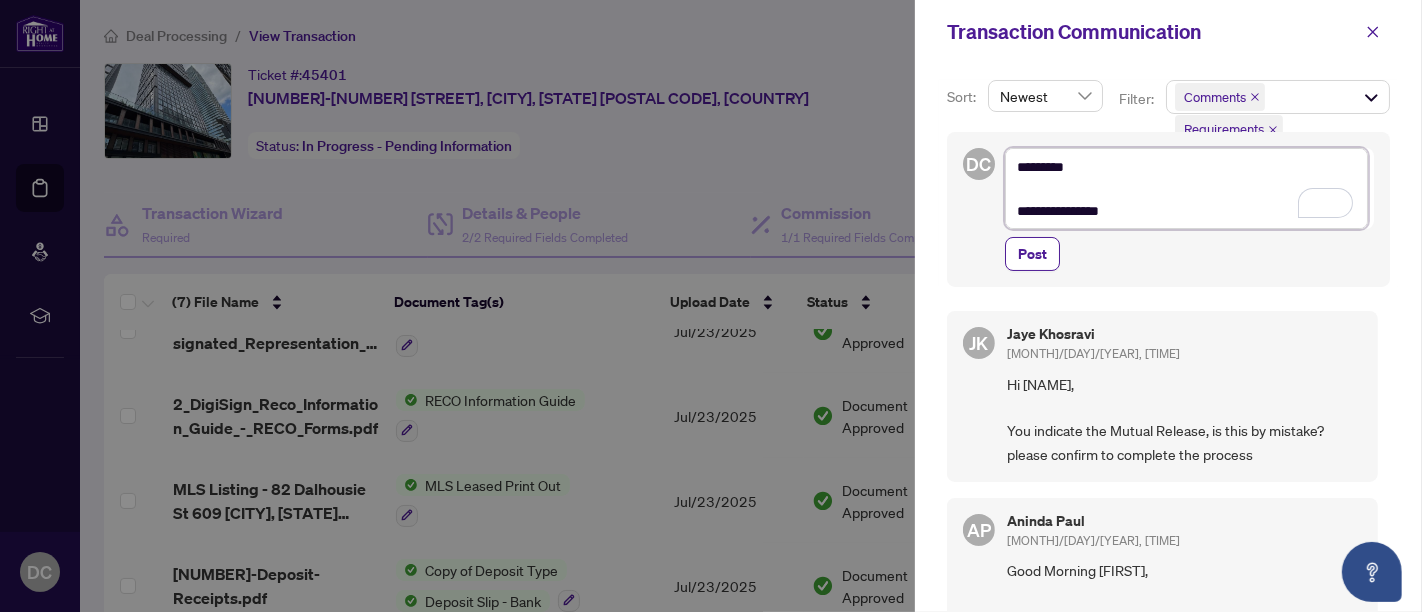 click on "**********" at bounding box center [1186, 188] 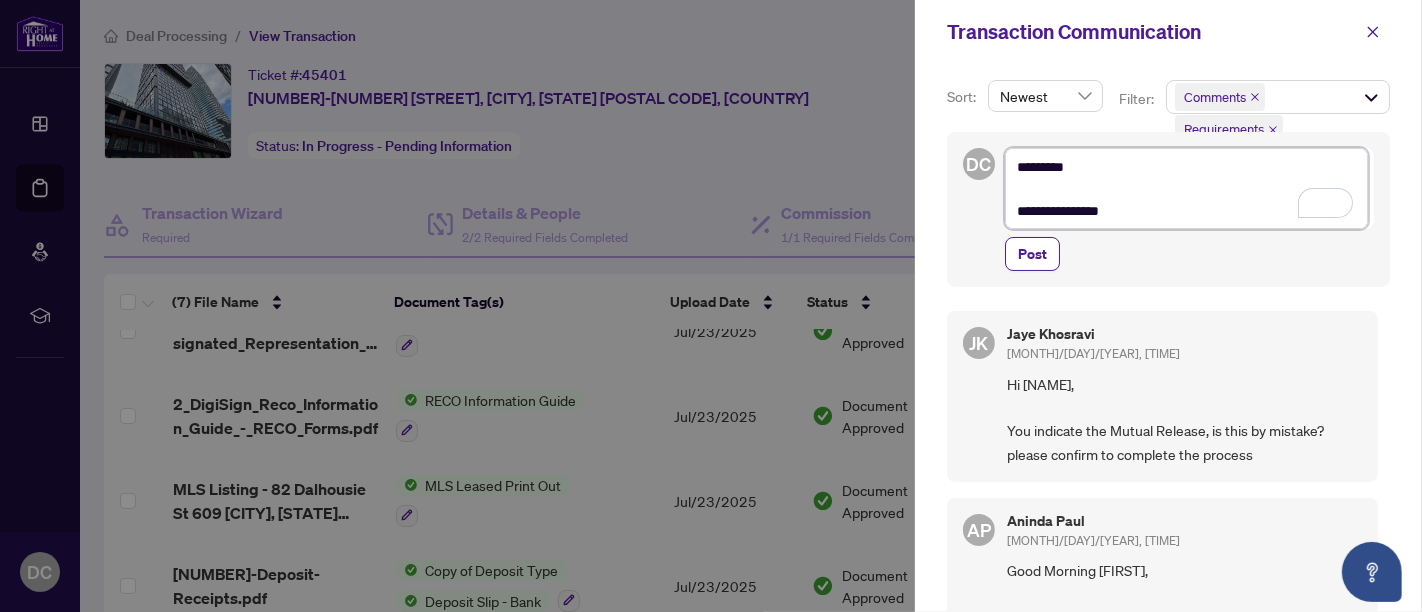type on "**********" 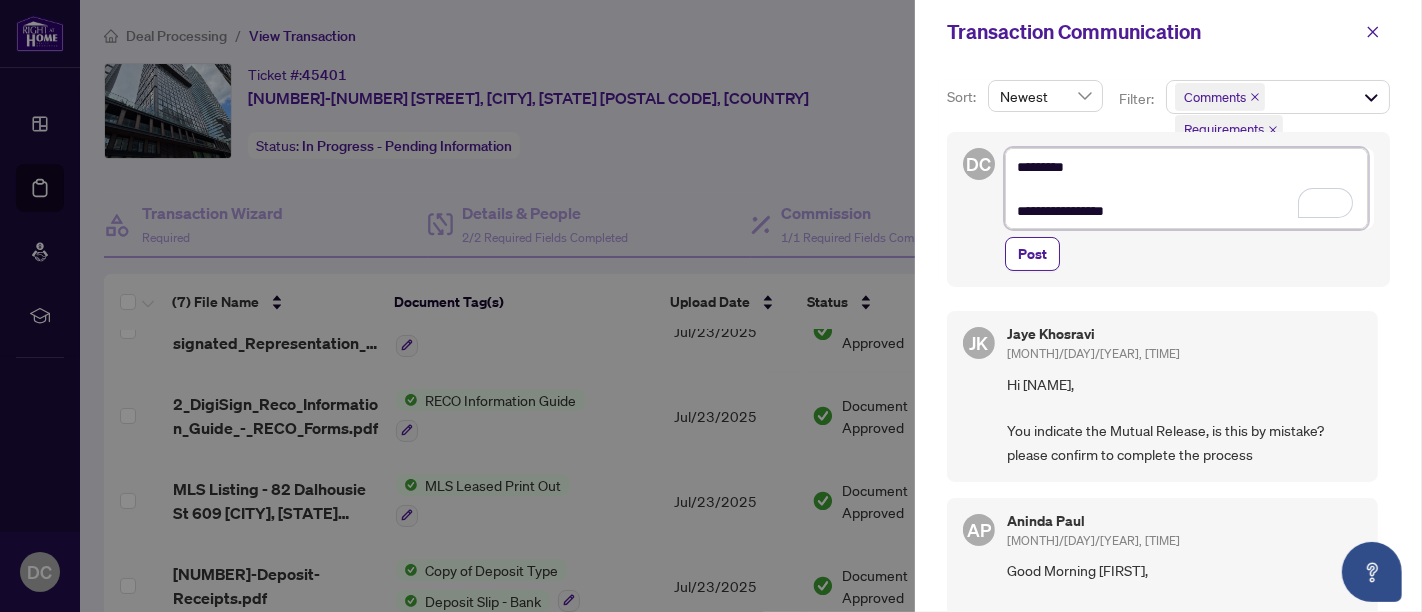 type on "**********" 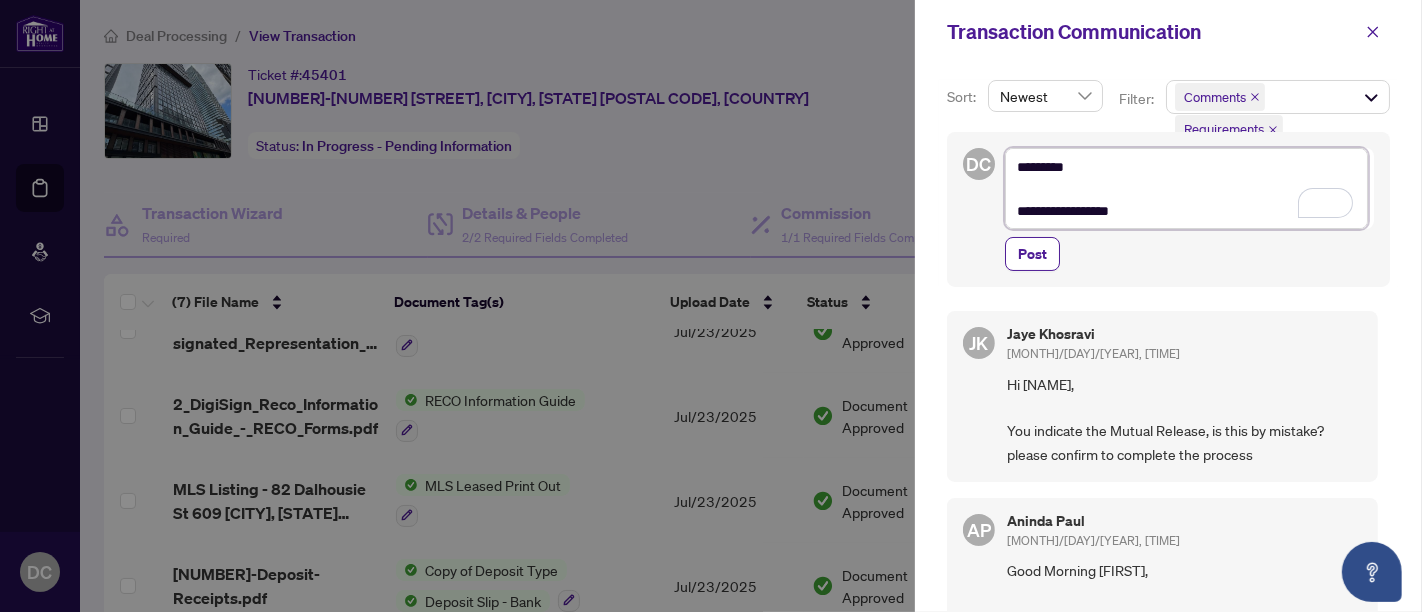 type on "**********" 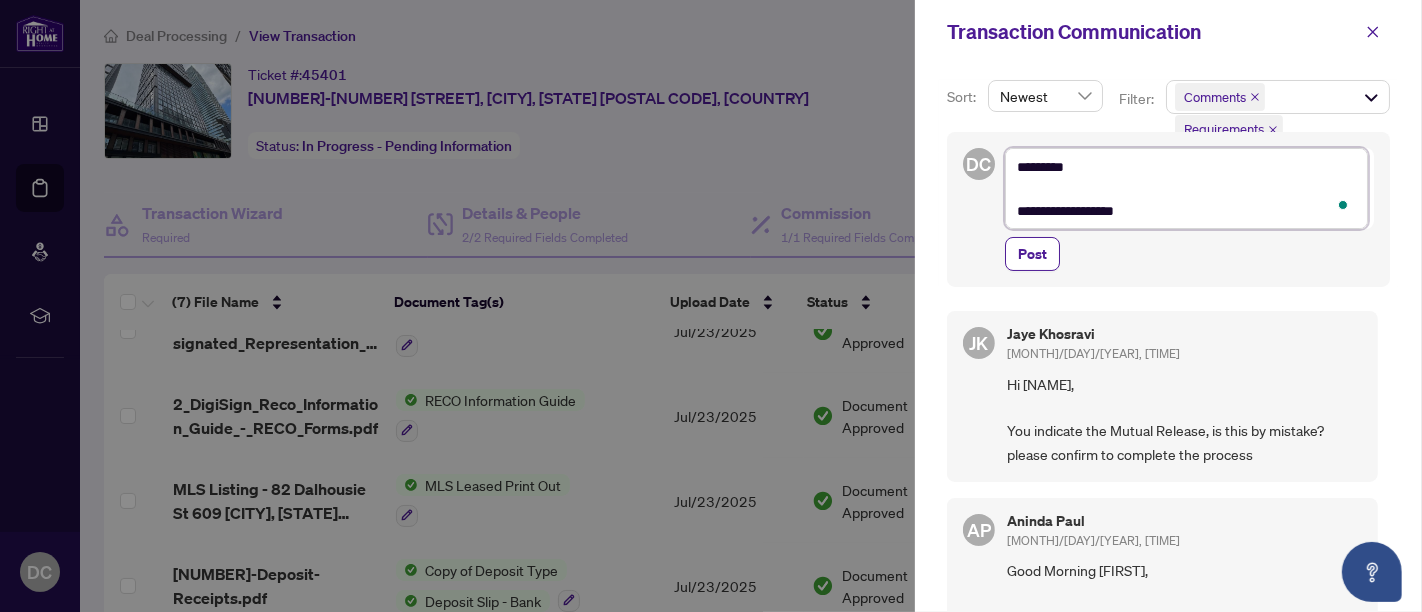 type on "**********" 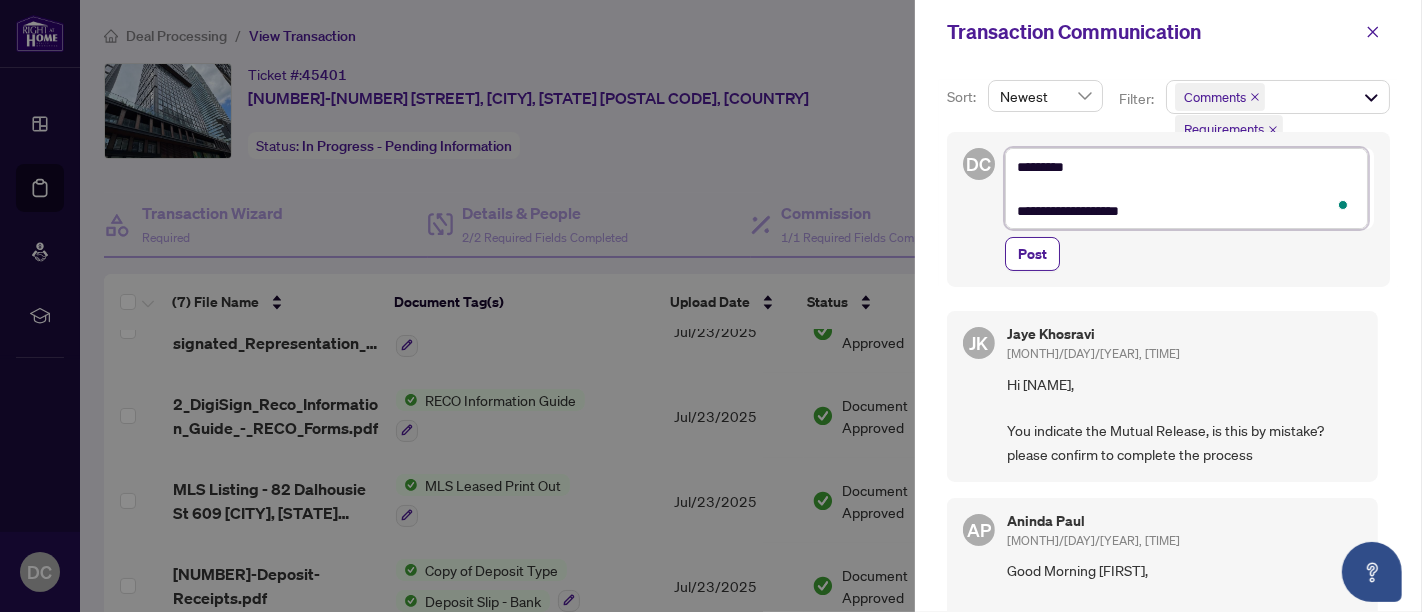 type on "**********" 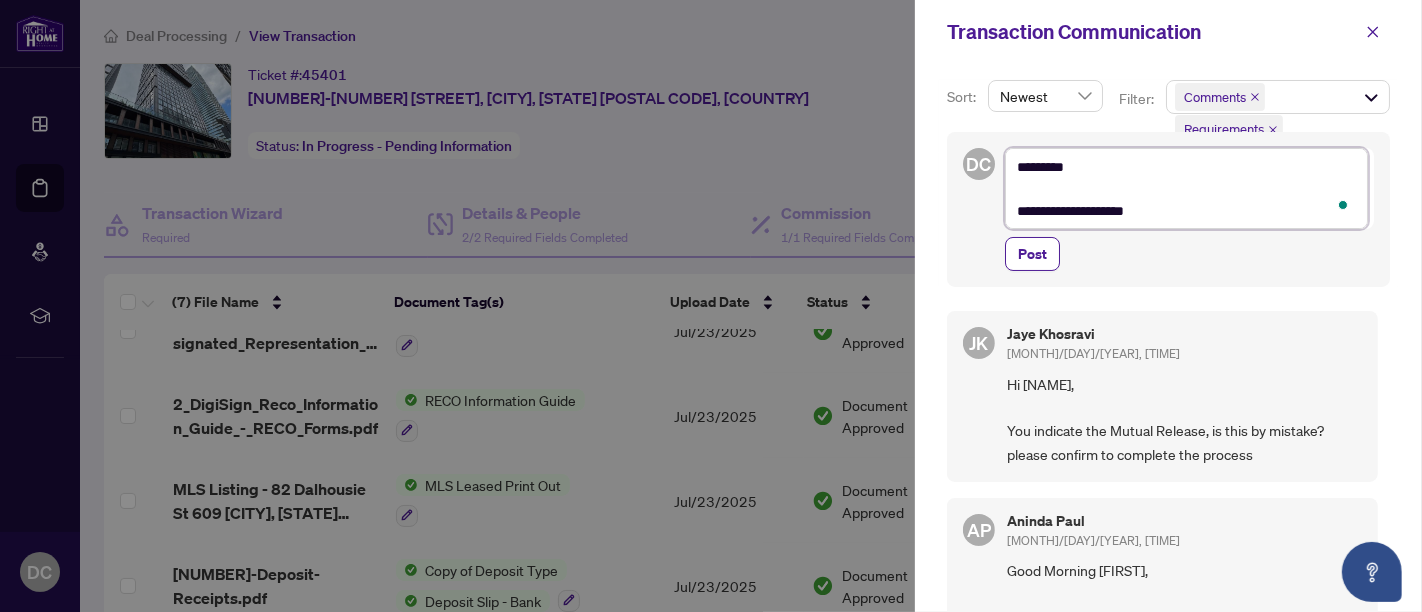 type on "**********" 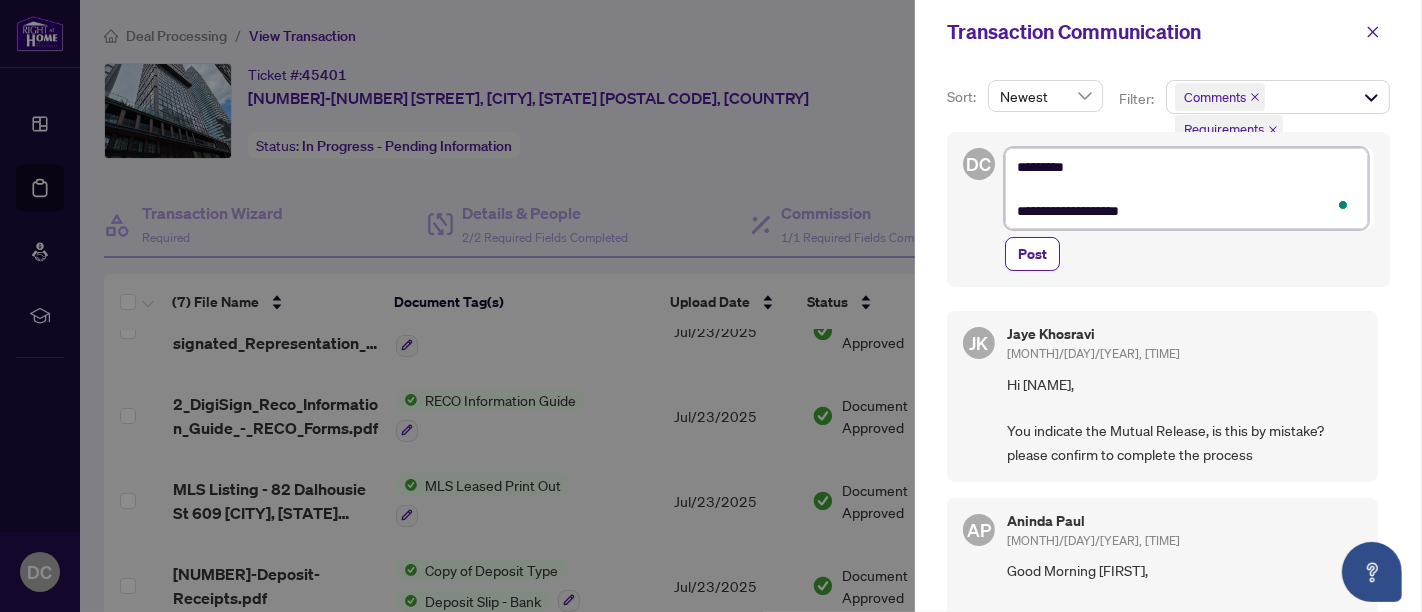type on "**********" 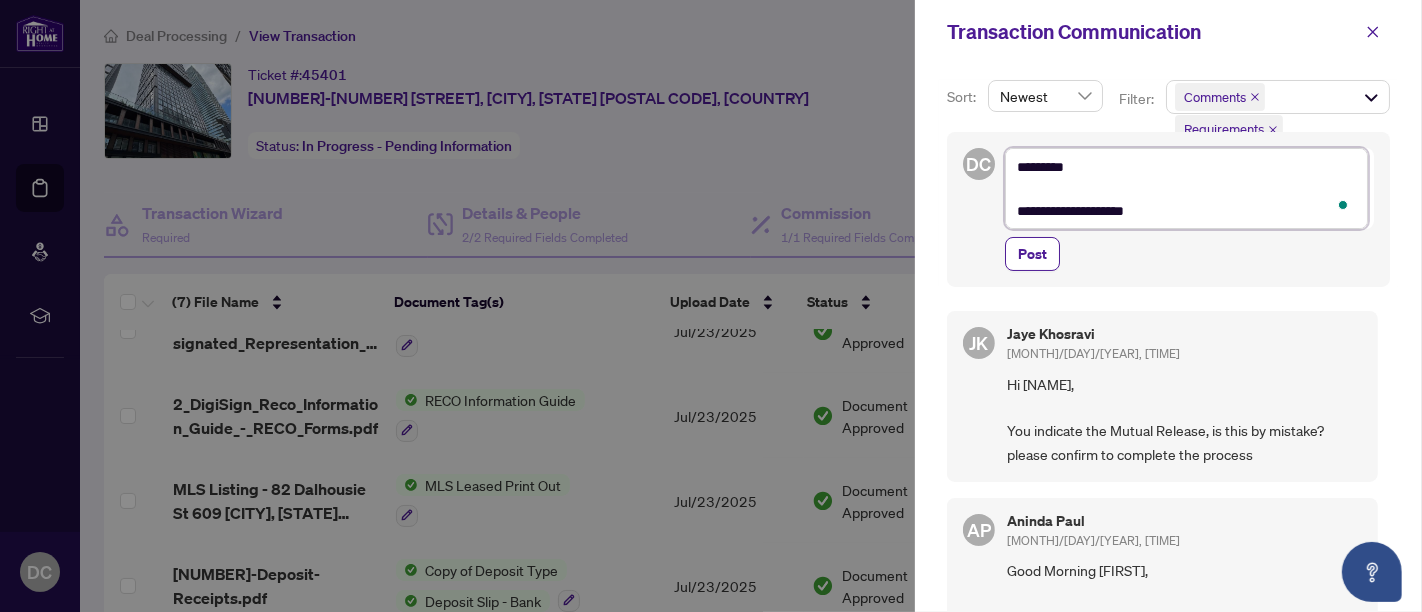 type on "**********" 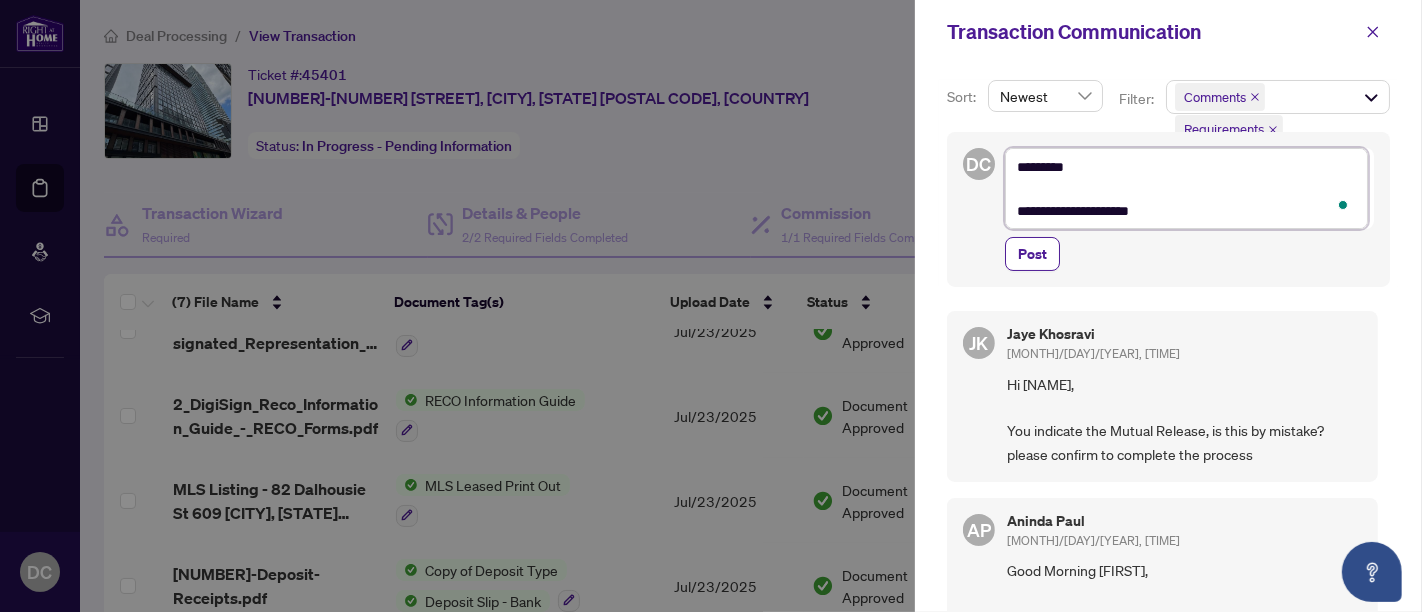 type on "**********" 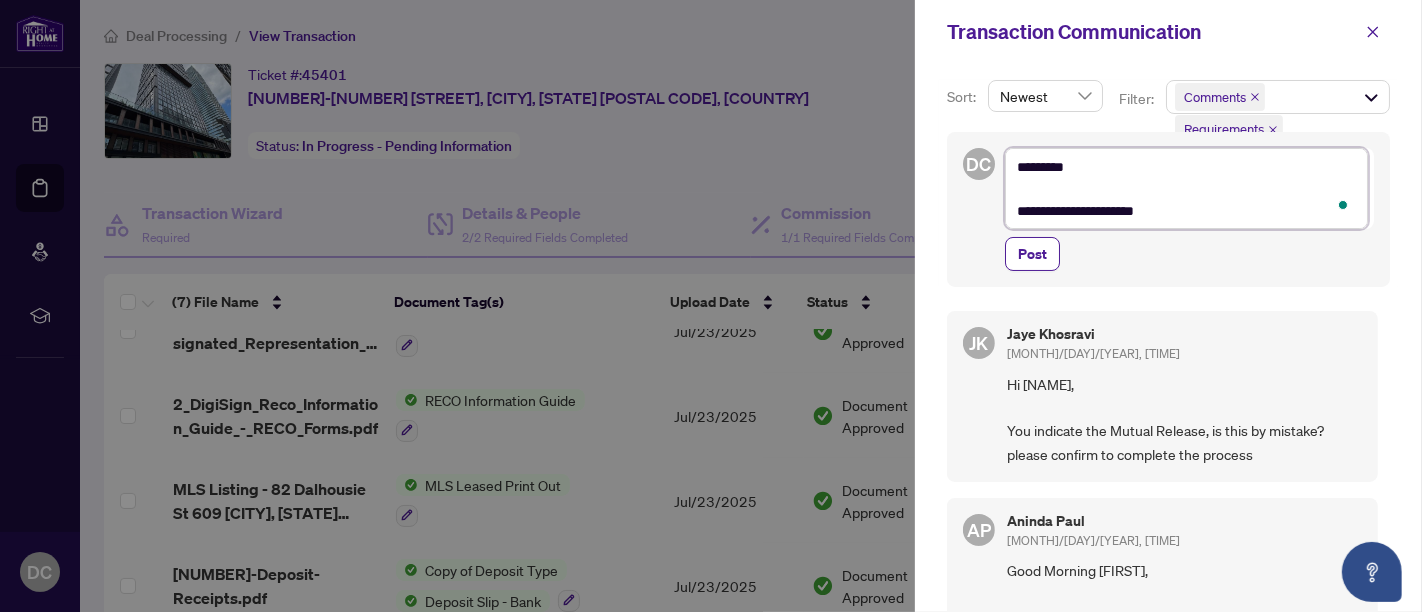 type on "**********" 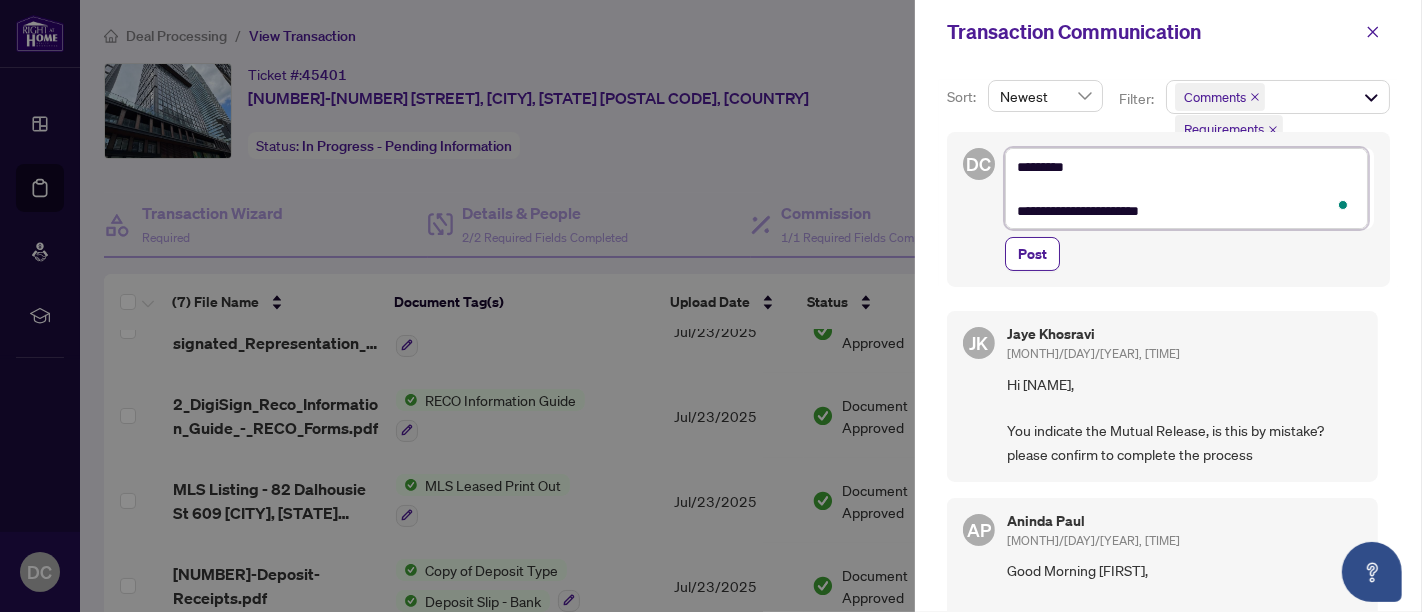 type on "**********" 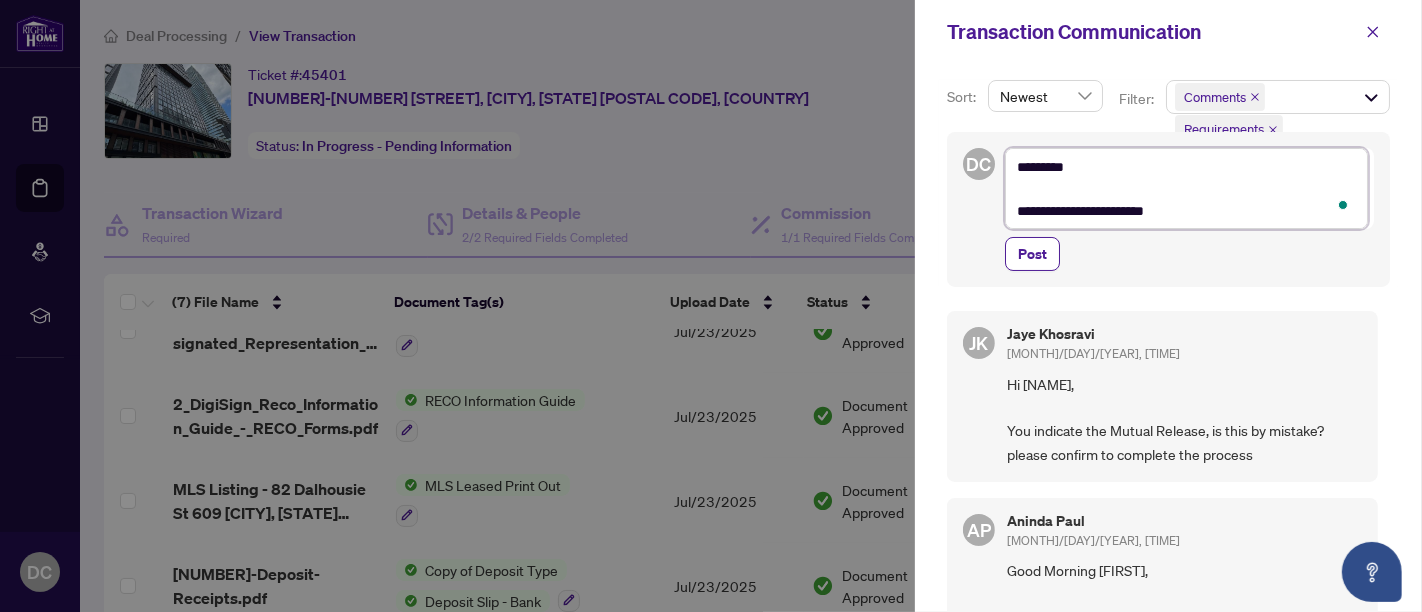 type on "**********" 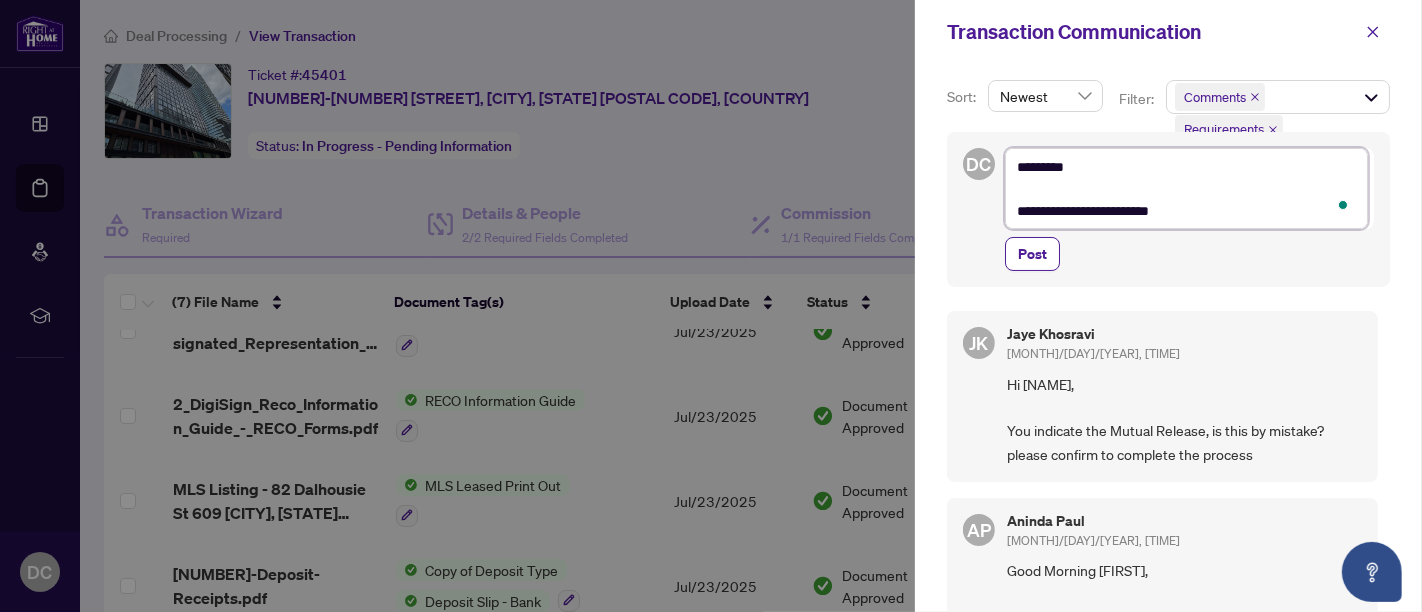 type on "**********" 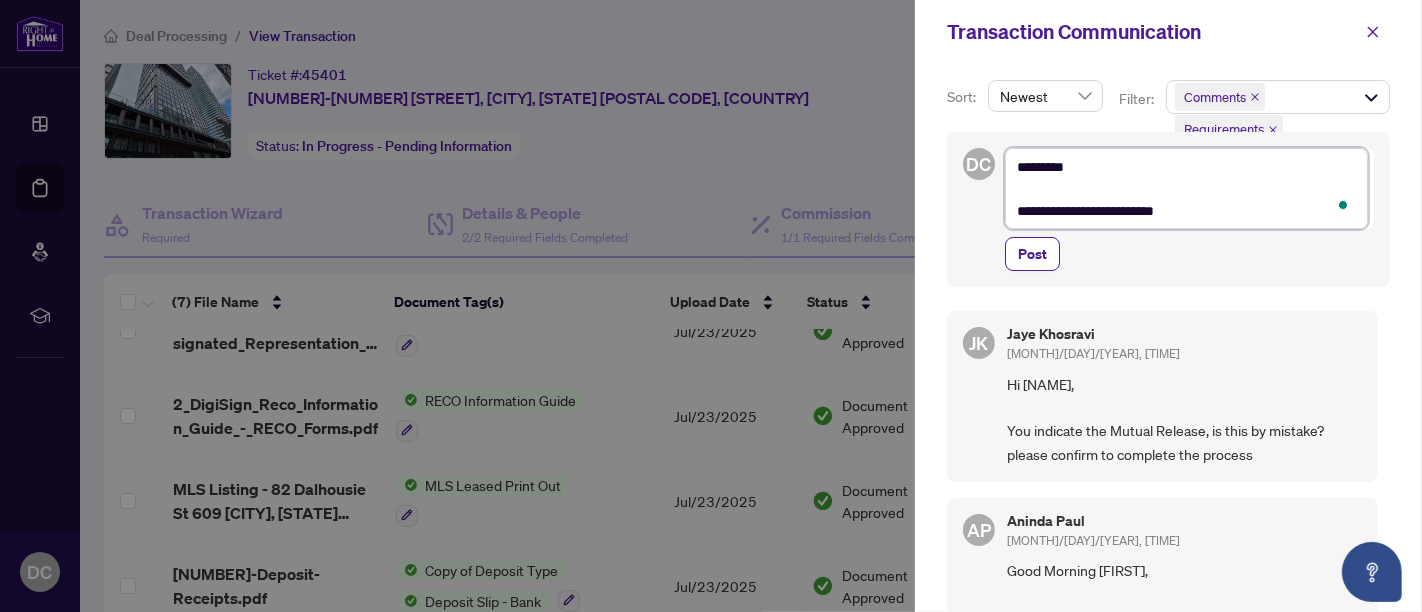 type on "**********" 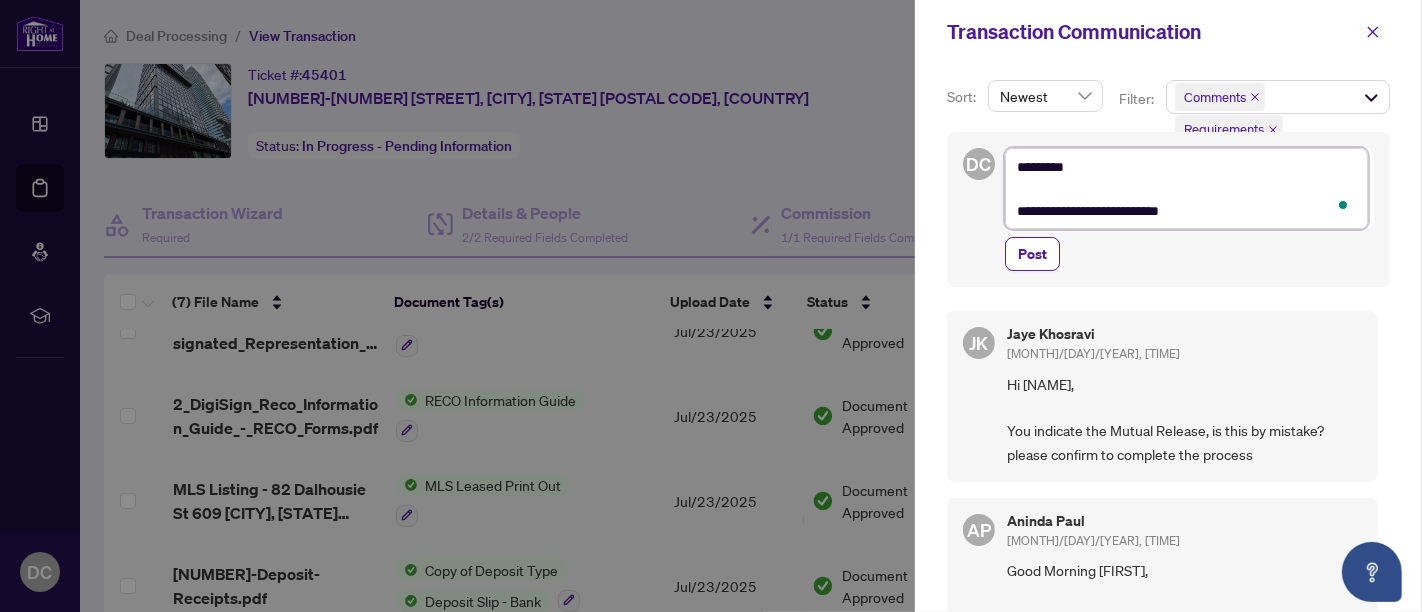 type on "**********" 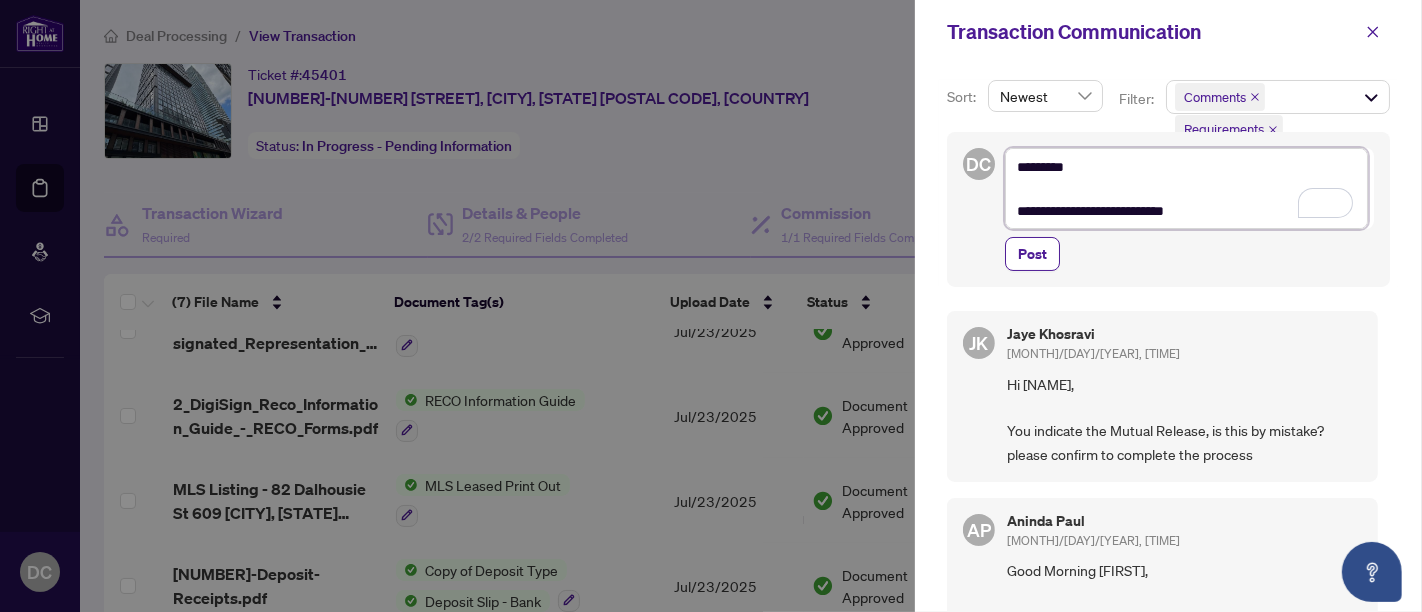 type on "**********" 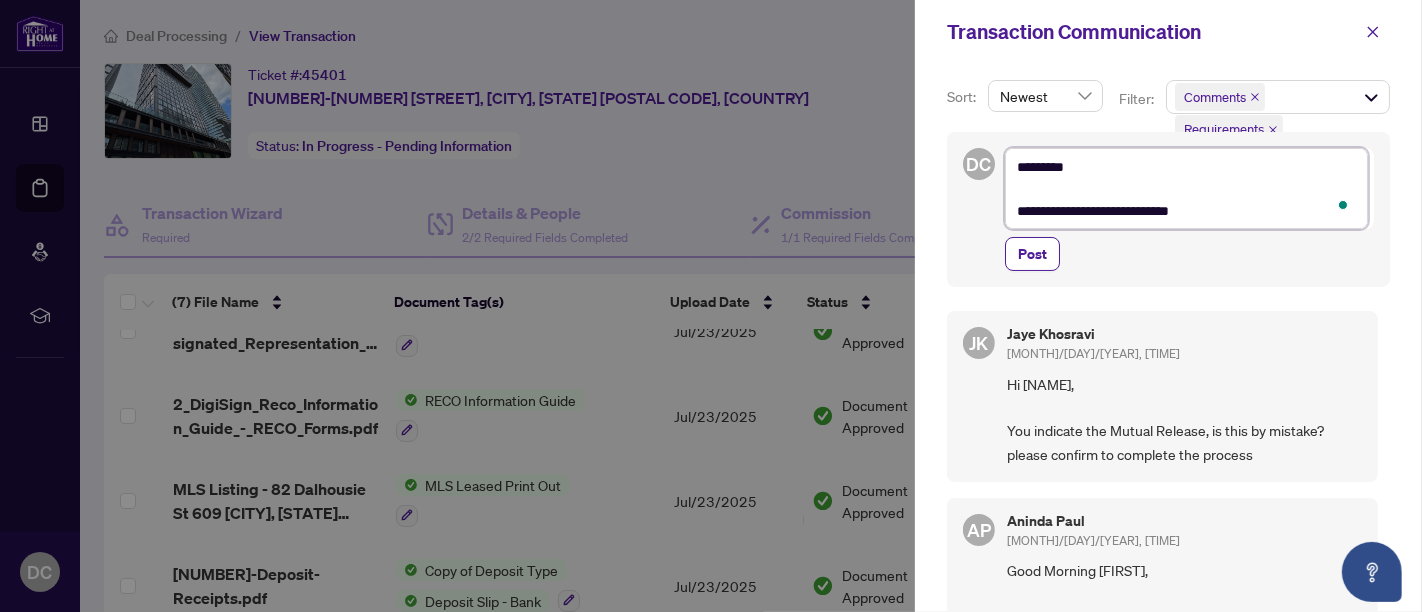 type on "**********" 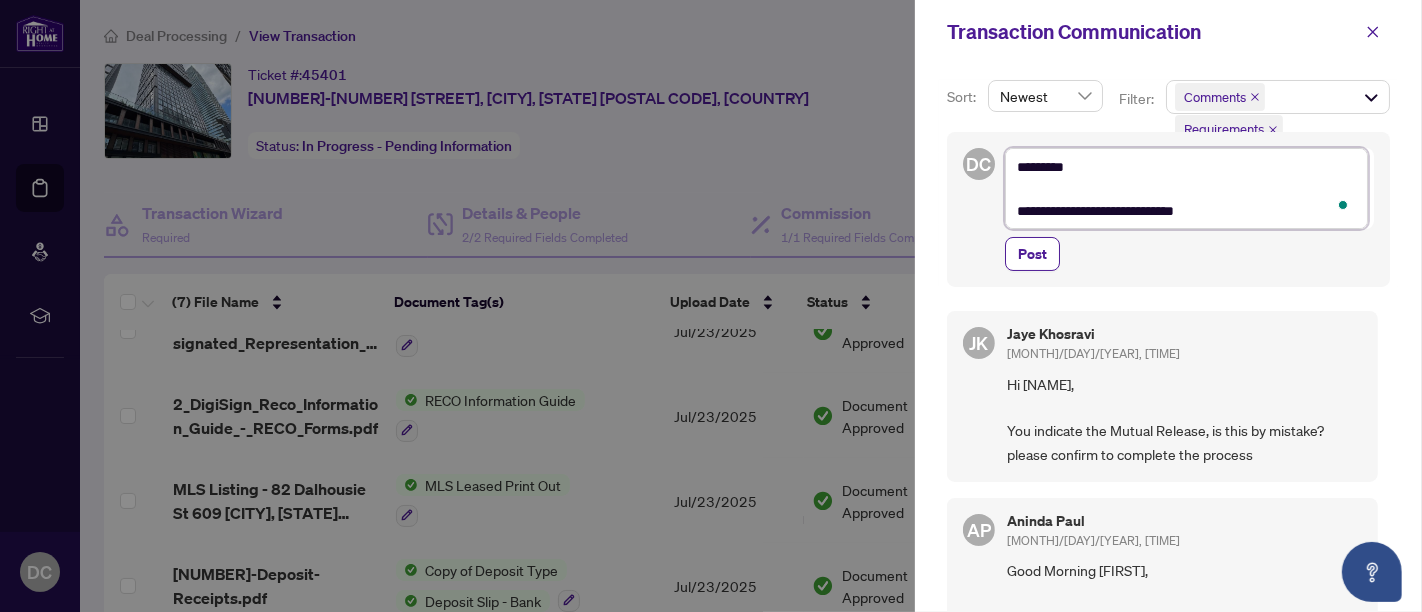 type on "**********" 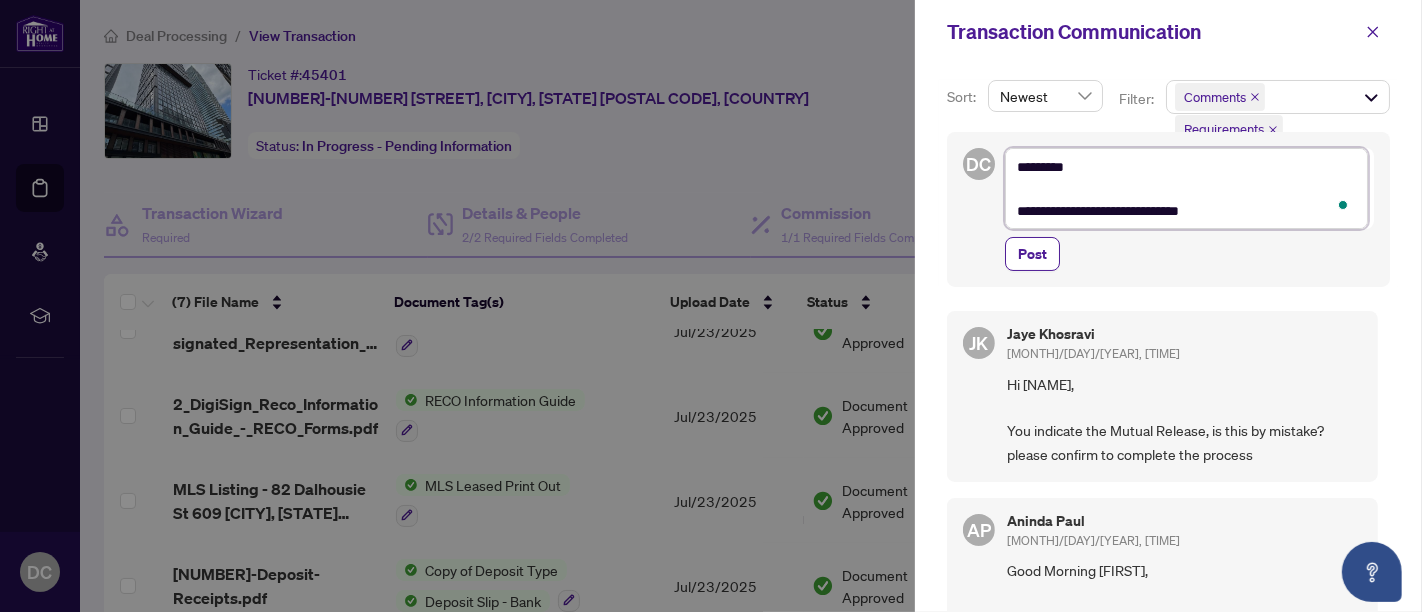 type on "**********" 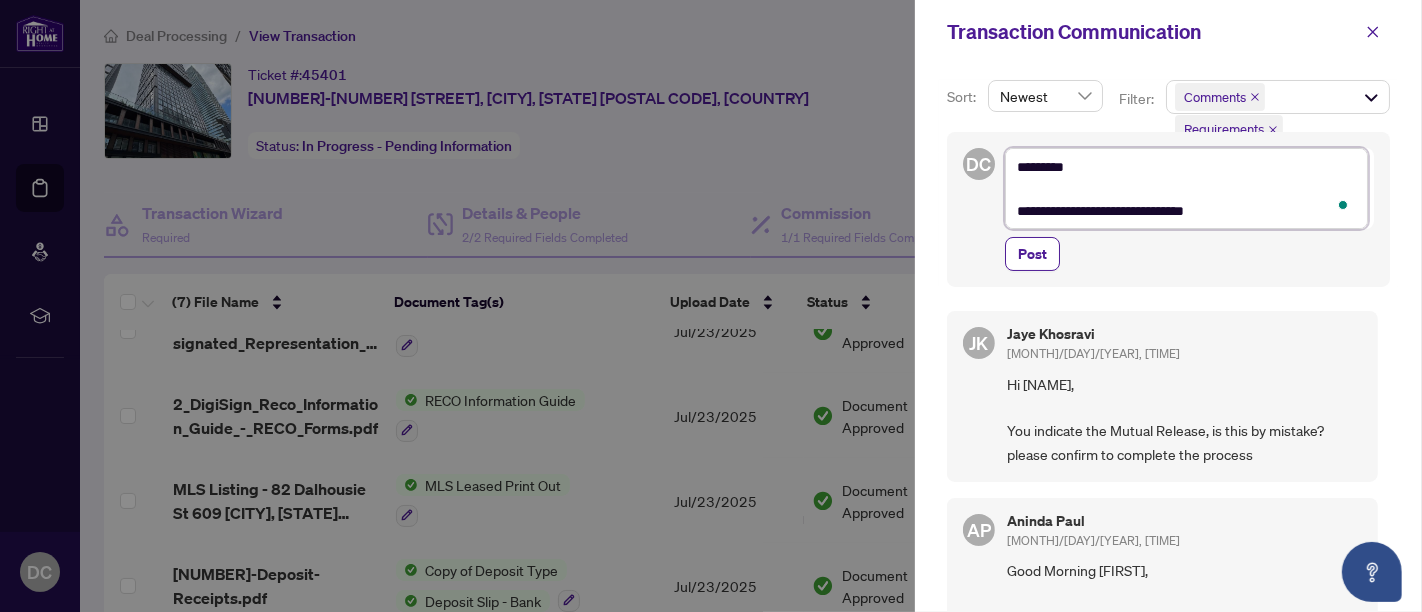type on "**********" 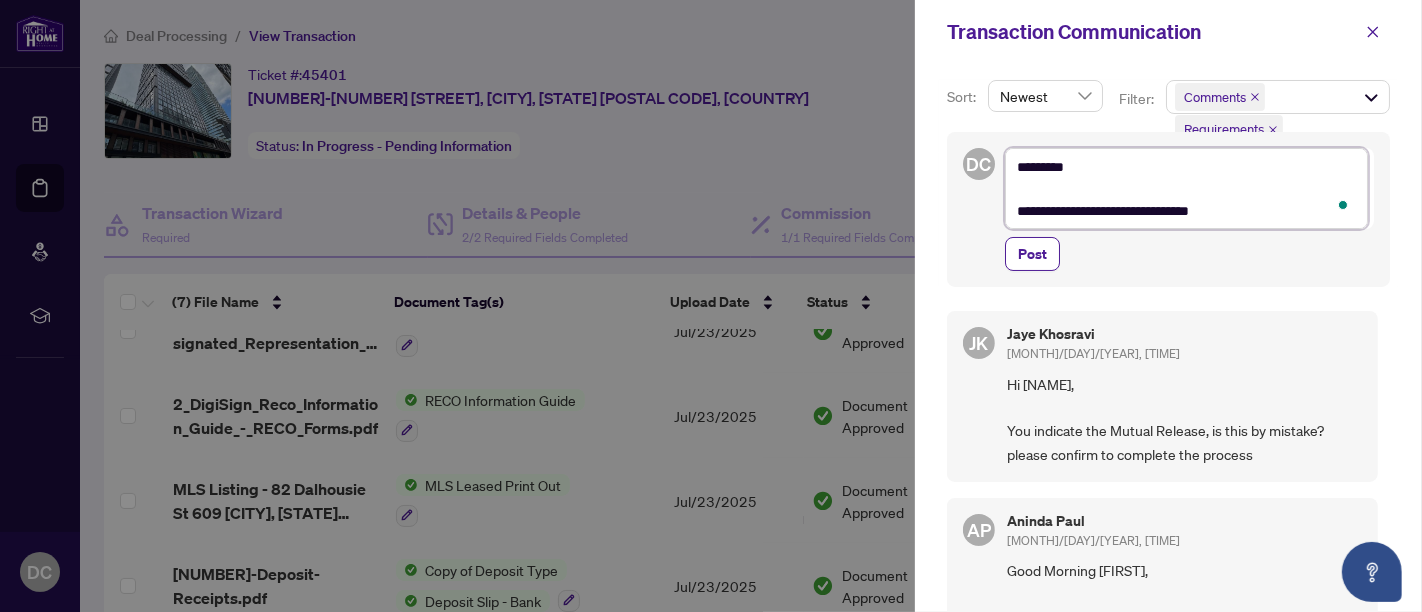 type on "**********" 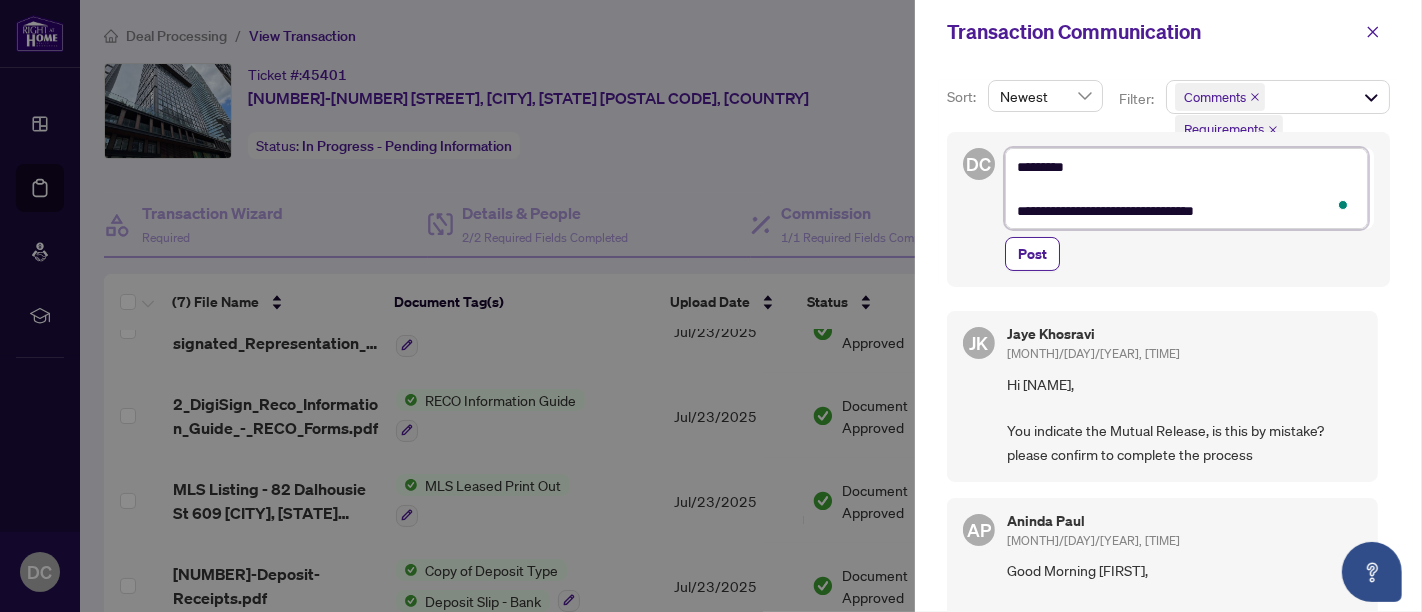 type on "**********" 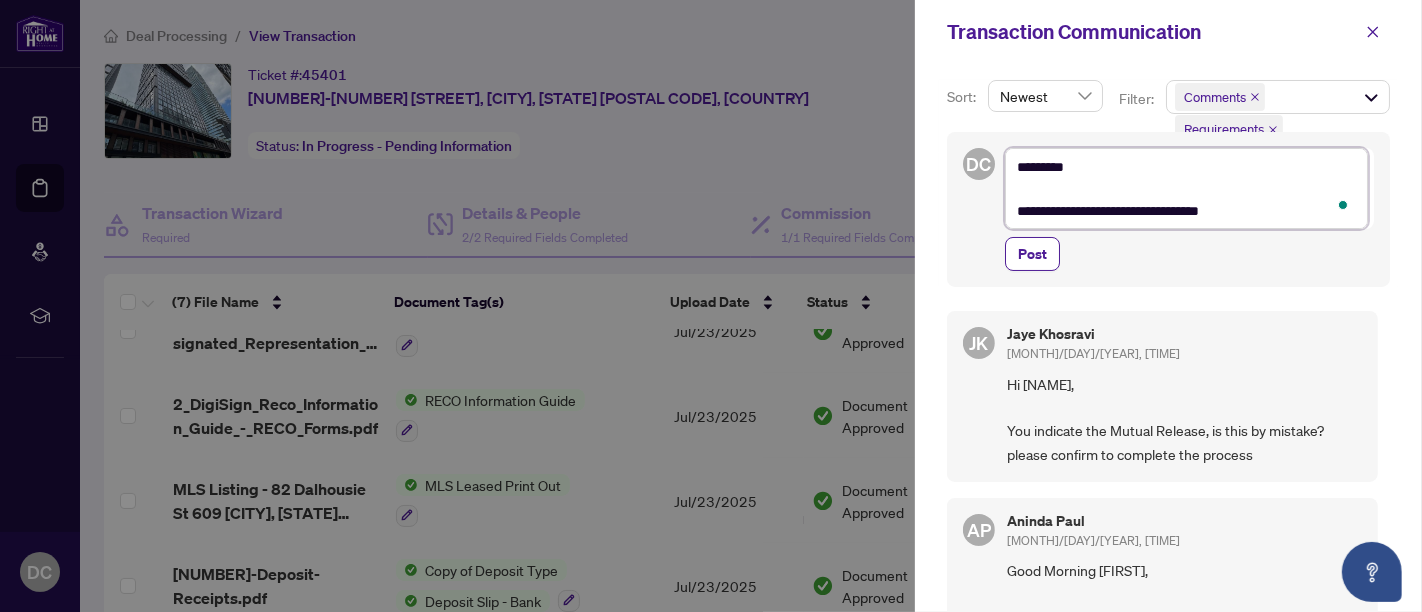 type on "**********" 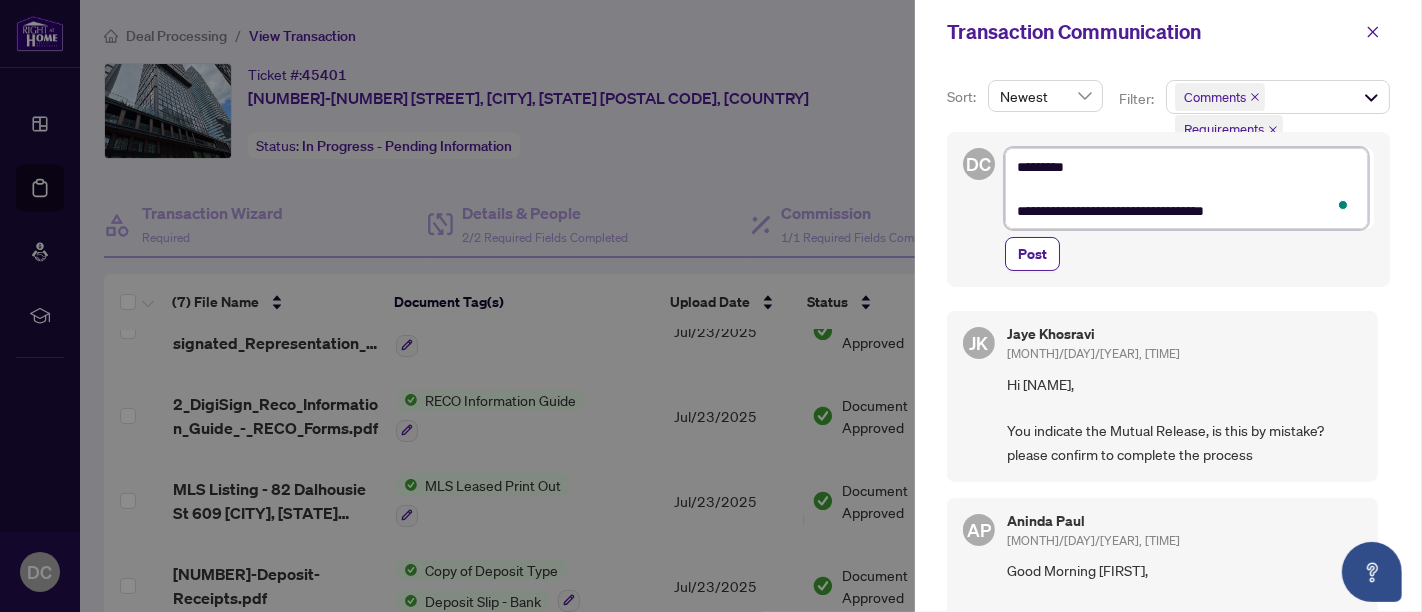 type on "**********" 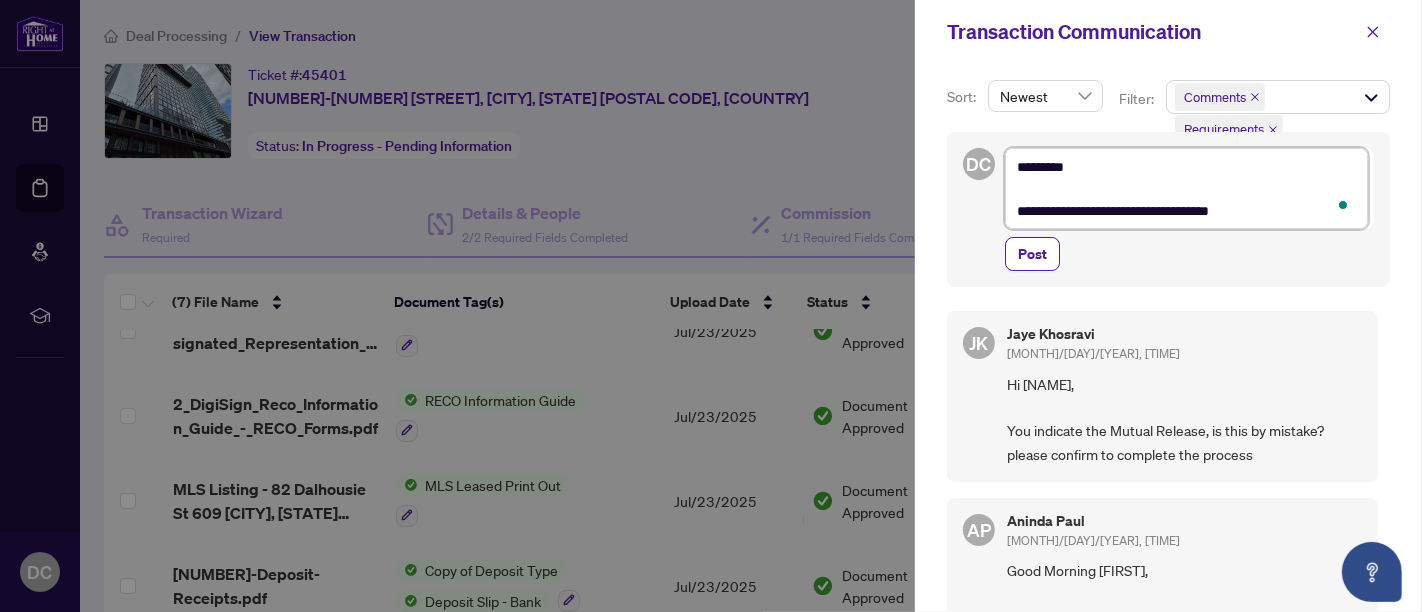 type on "**********" 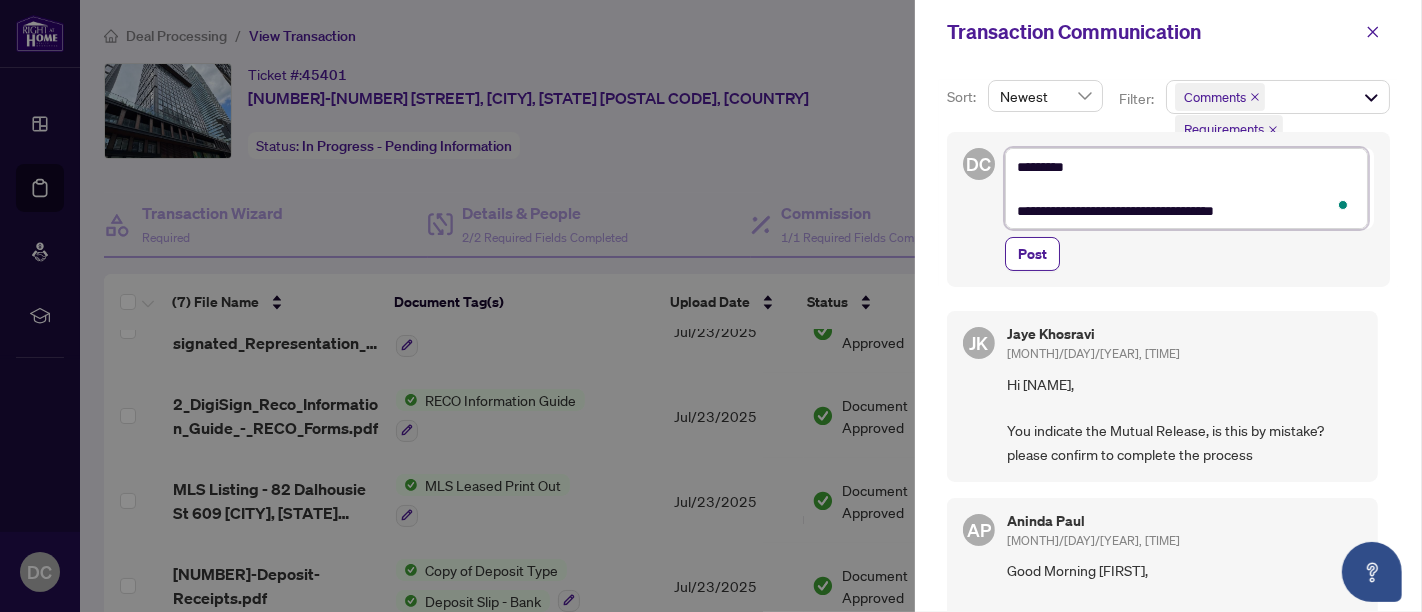type on "**********" 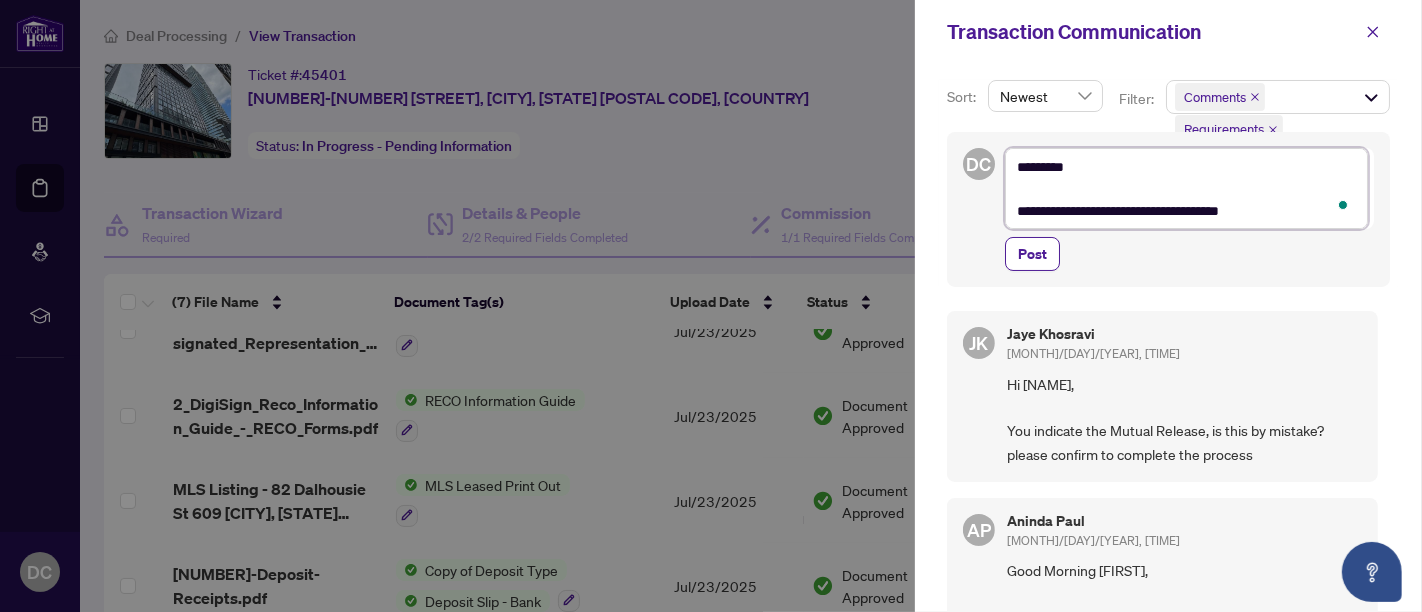 type on "**********" 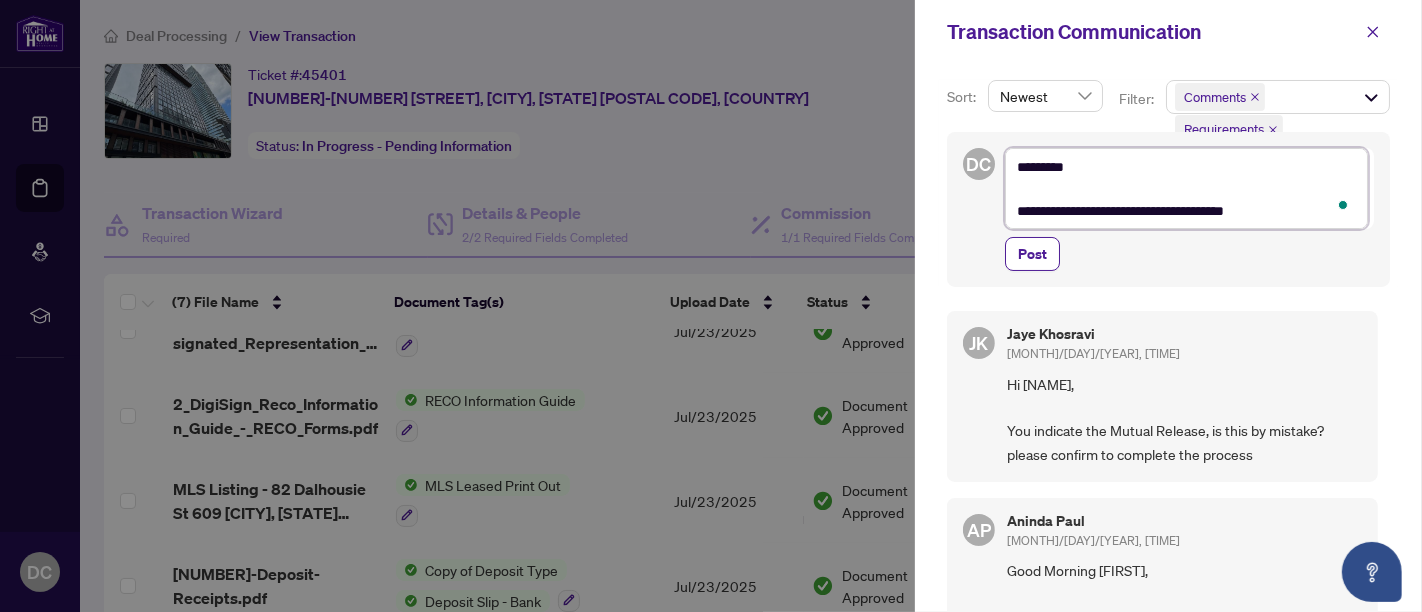 type on "**********" 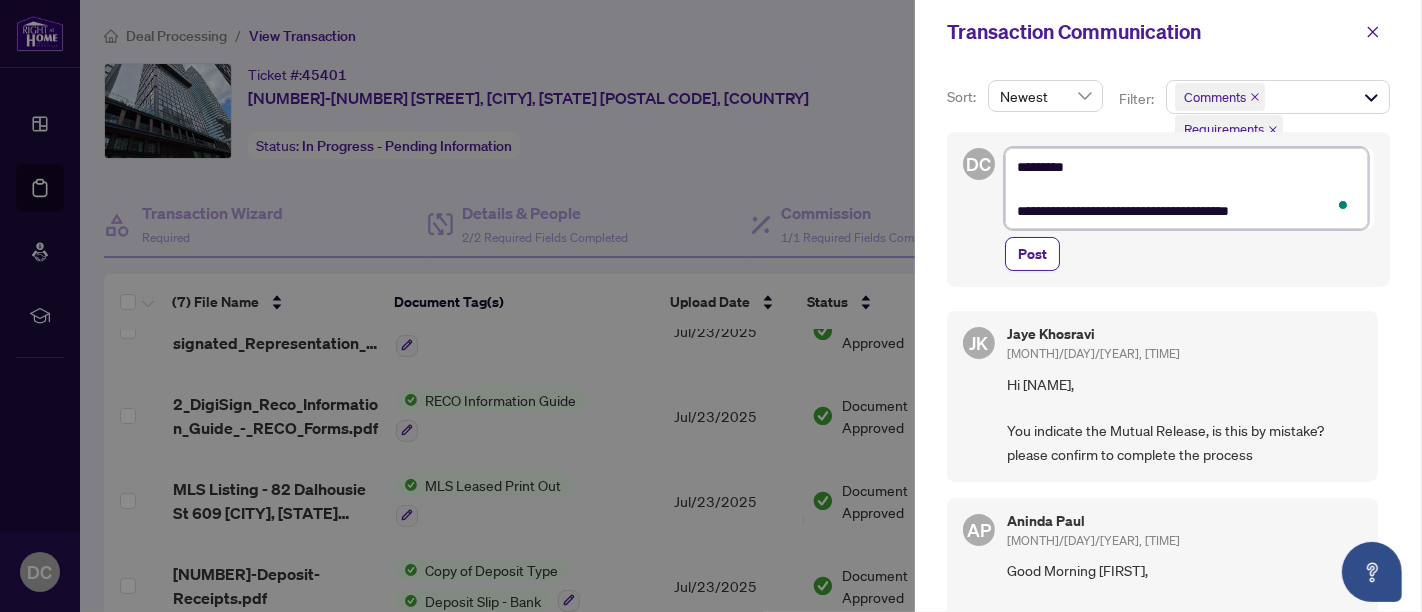 type on "**********" 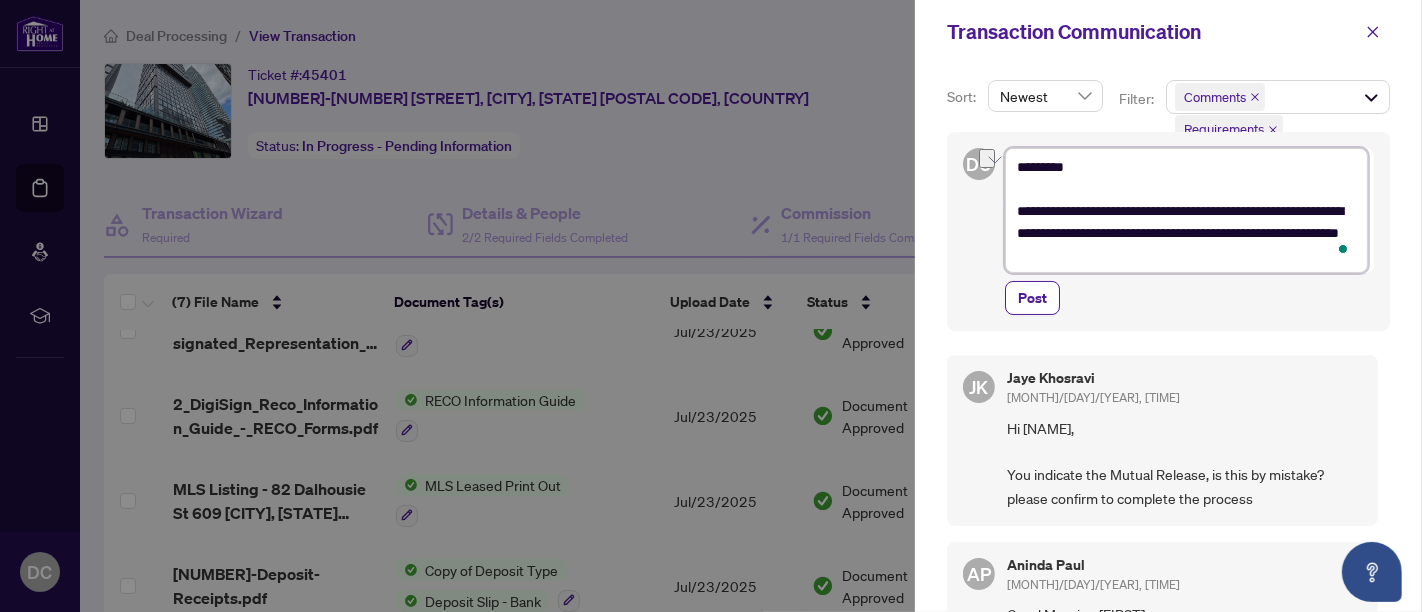 drag, startPoint x: 1208, startPoint y: 254, endPoint x: 1145, endPoint y: 250, distance: 63.126858 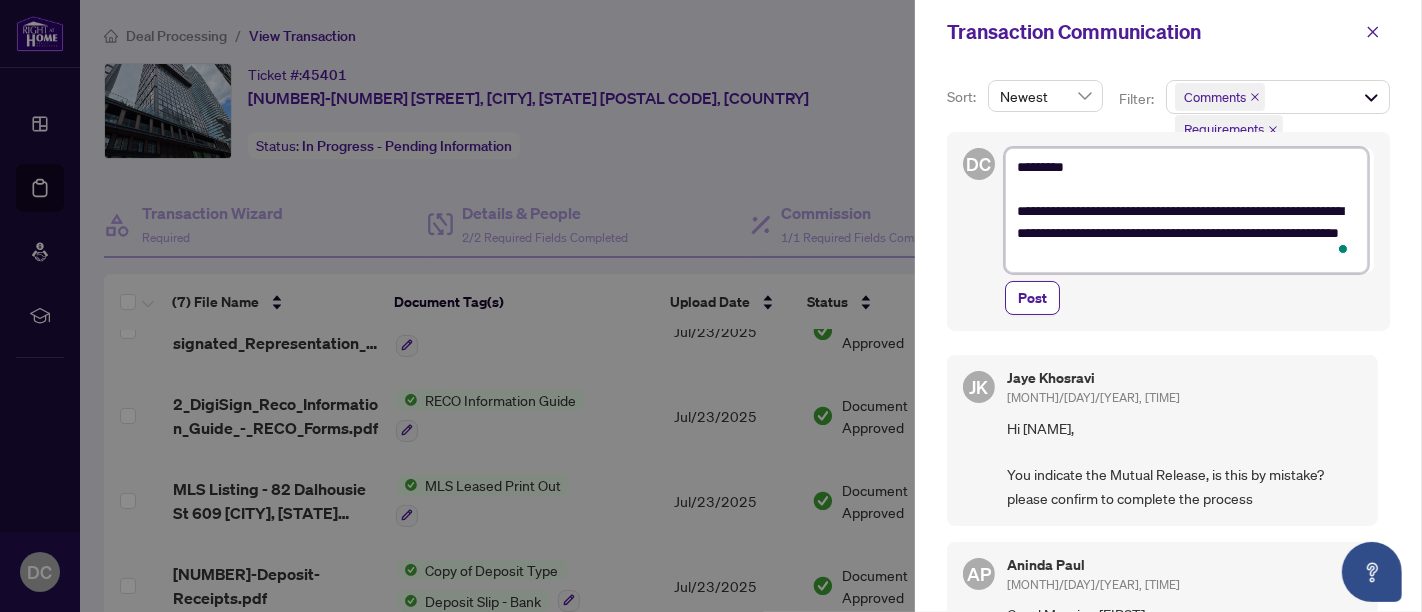 drag, startPoint x: 1076, startPoint y: 249, endPoint x: 1266, endPoint y: 250, distance: 190.00262 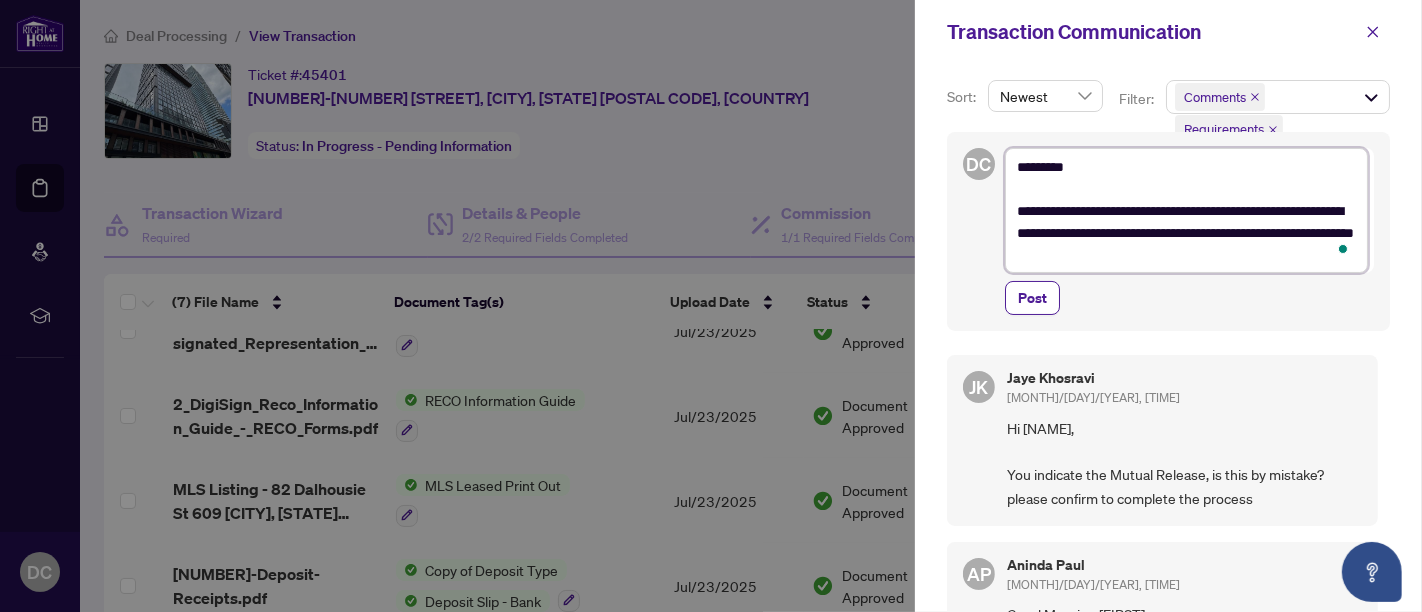 click on "**********" at bounding box center [1186, 210] 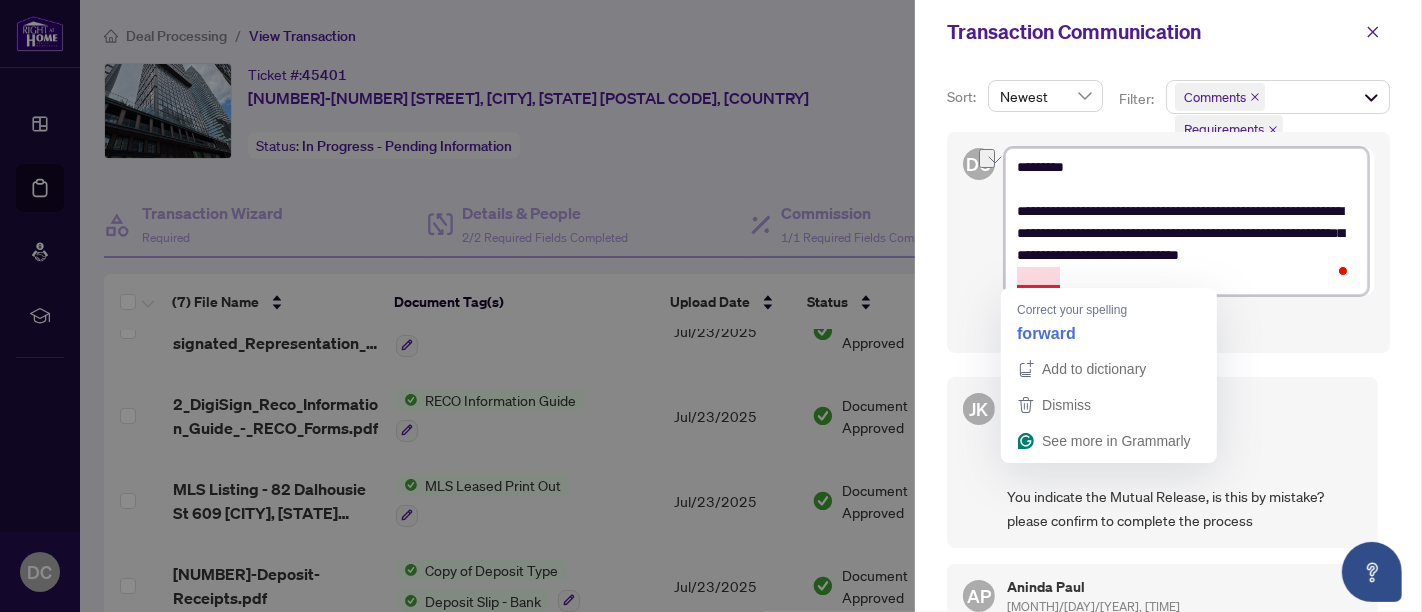 drag, startPoint x: 1185, startPoint y: 273, endPoint x: 1047, endPoint y: 275, distance: 138.0145 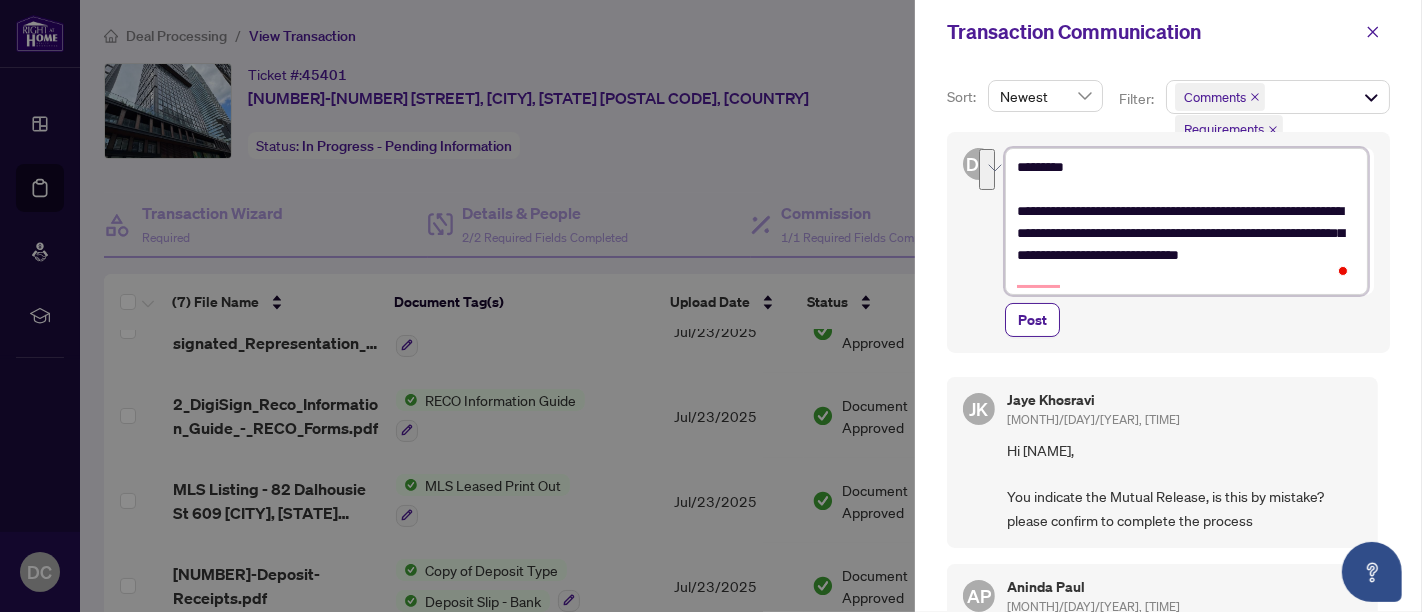 drag, startPoint x: 1234, startPoint y: 255, endPoint x: 1246, endPoint y: 270, distance: 19.209373 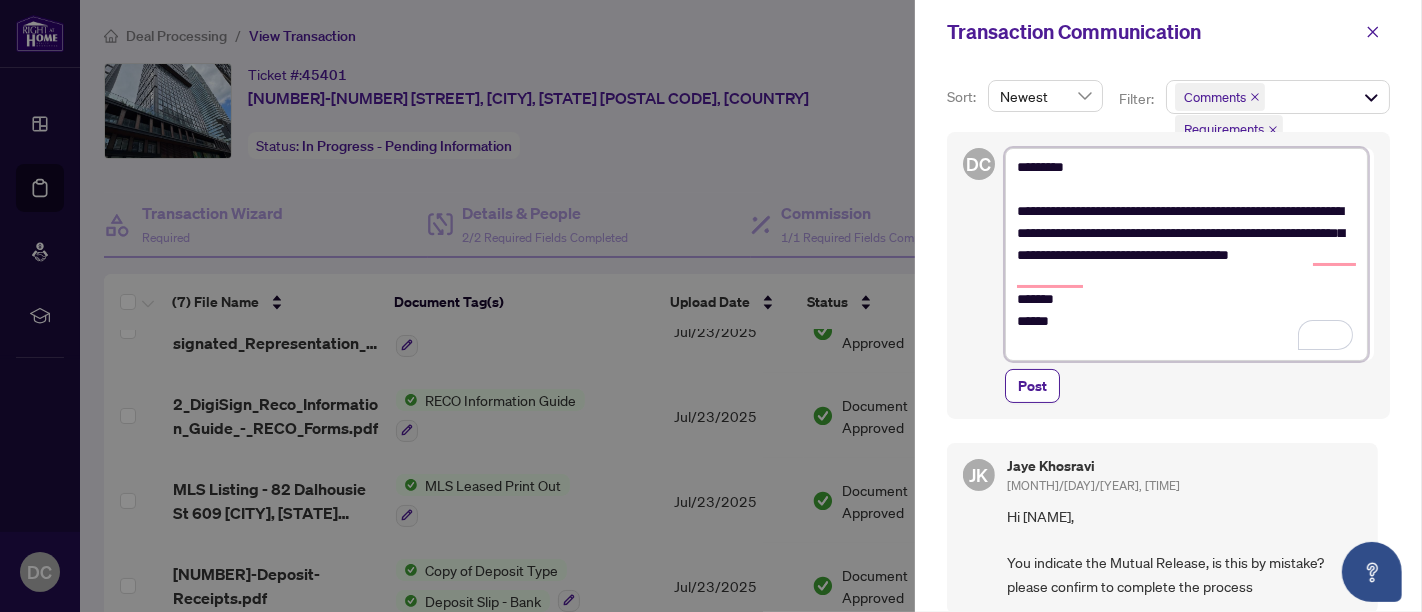 drag, startPoint x: 1120, startPoint y: 212, endPoint x: 1099, endPoint y: 209, distance: 21.213203 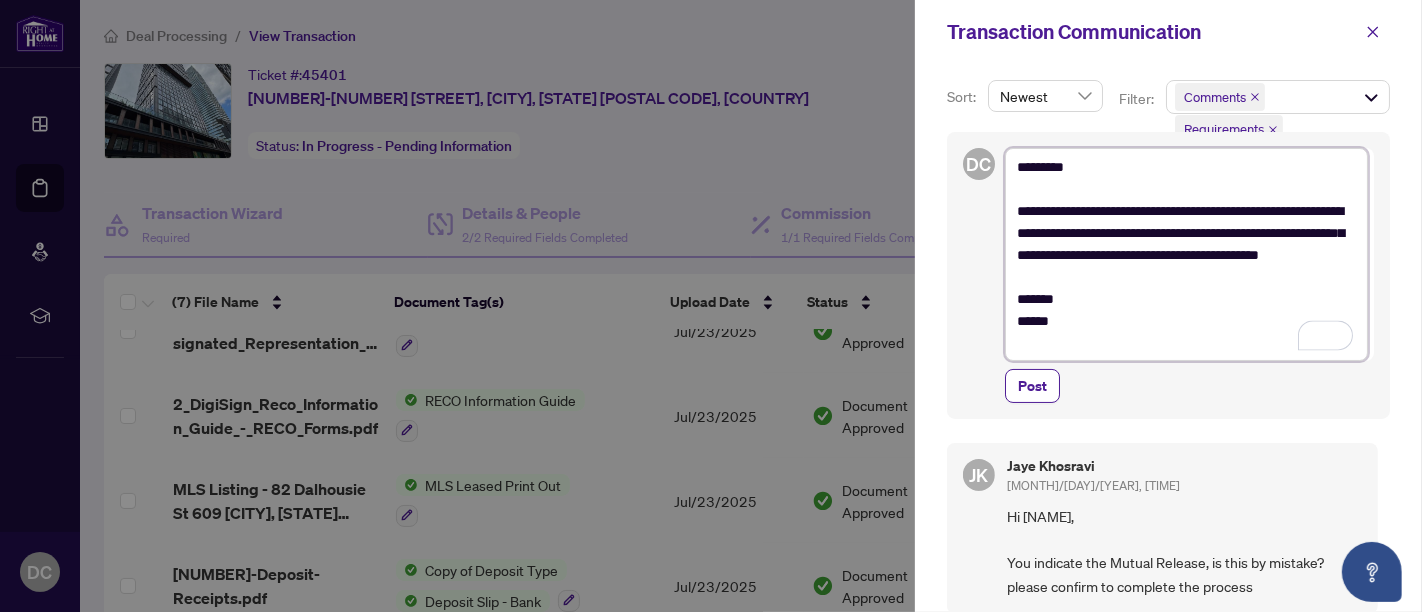 click on "*********" at bounding box center (1186, 254) 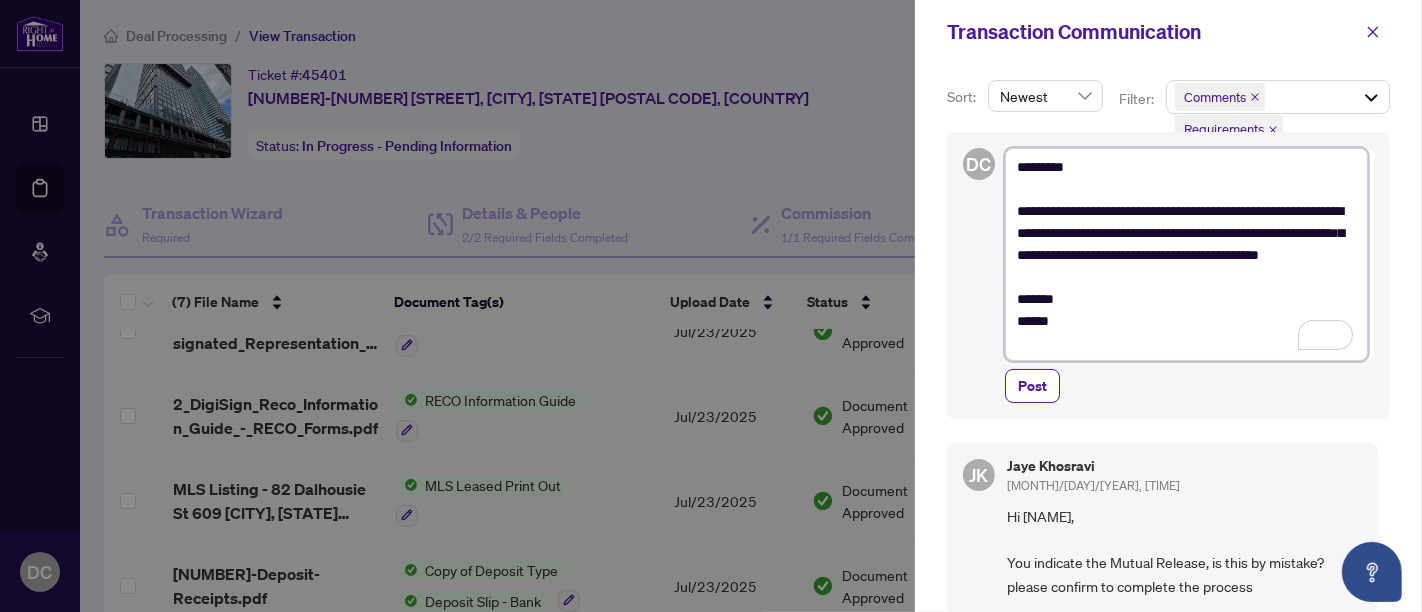 click on "*********" at bounding box center [1186, 254] 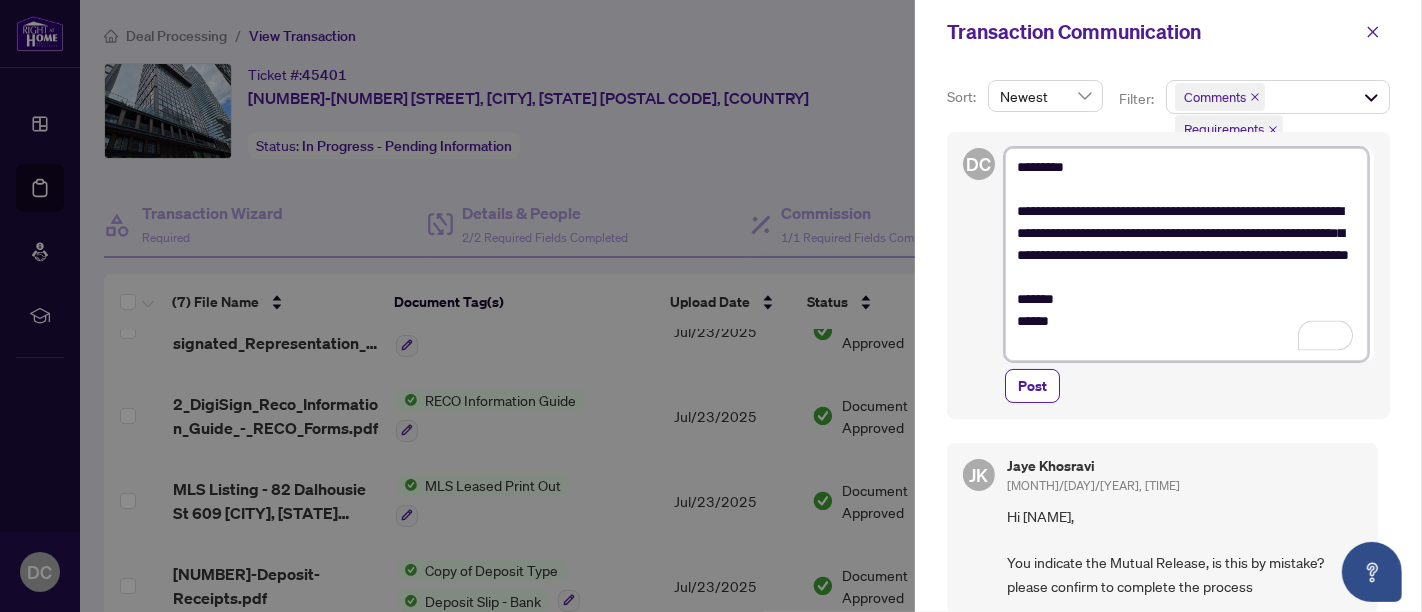 click on "**********" at bounding box center (1186, 254) 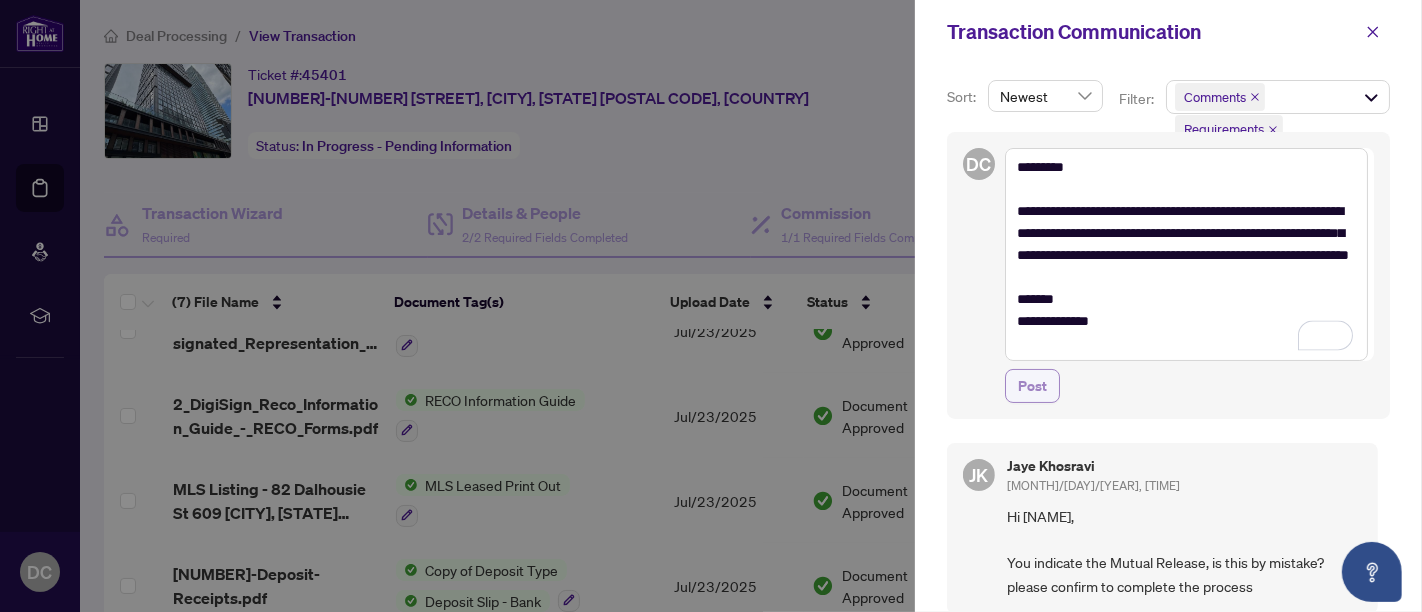 click on "Post" at bounding box center [1032, 386] 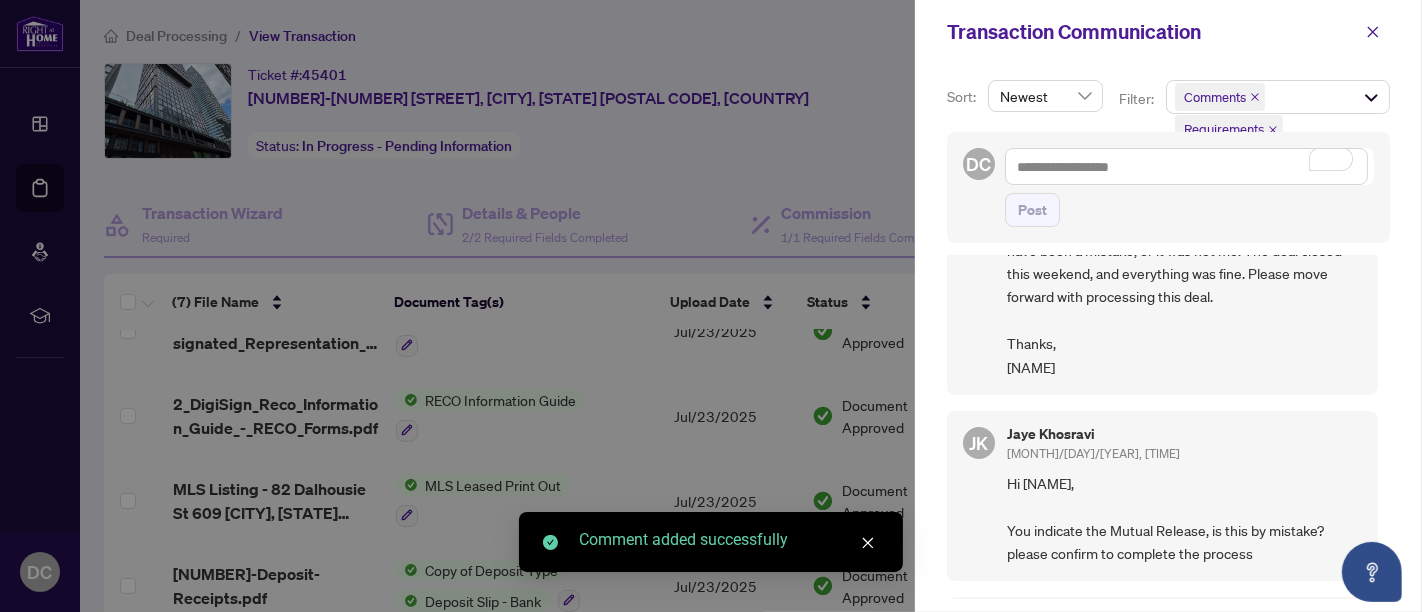 scroll, scrollTop: 0, scrollLeft: 0, axis: both 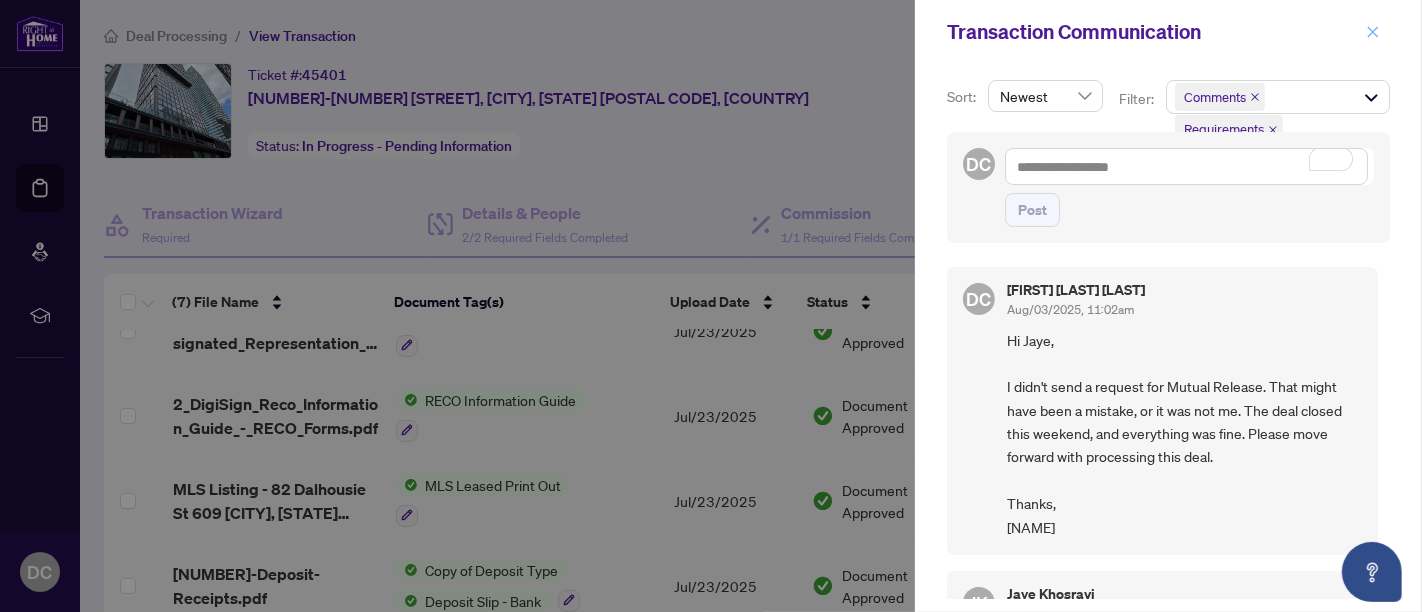 click 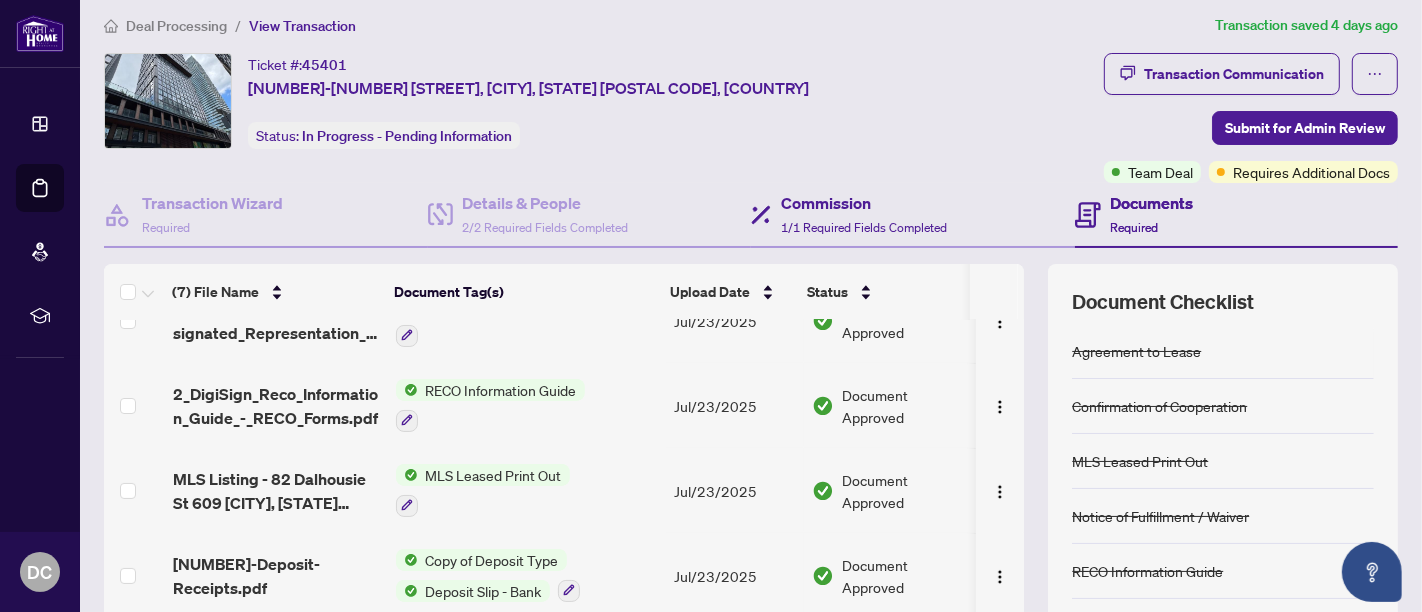 scroll, scrollTop: 0, scrollLeft: 0, axis: both 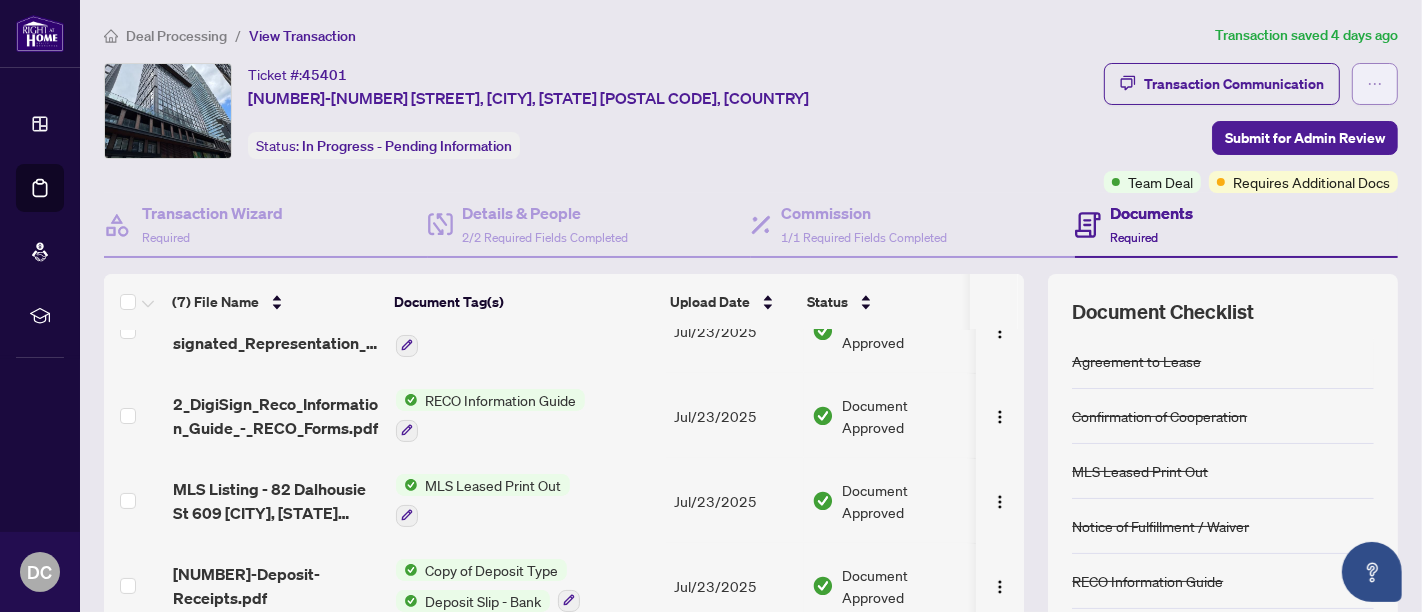 click 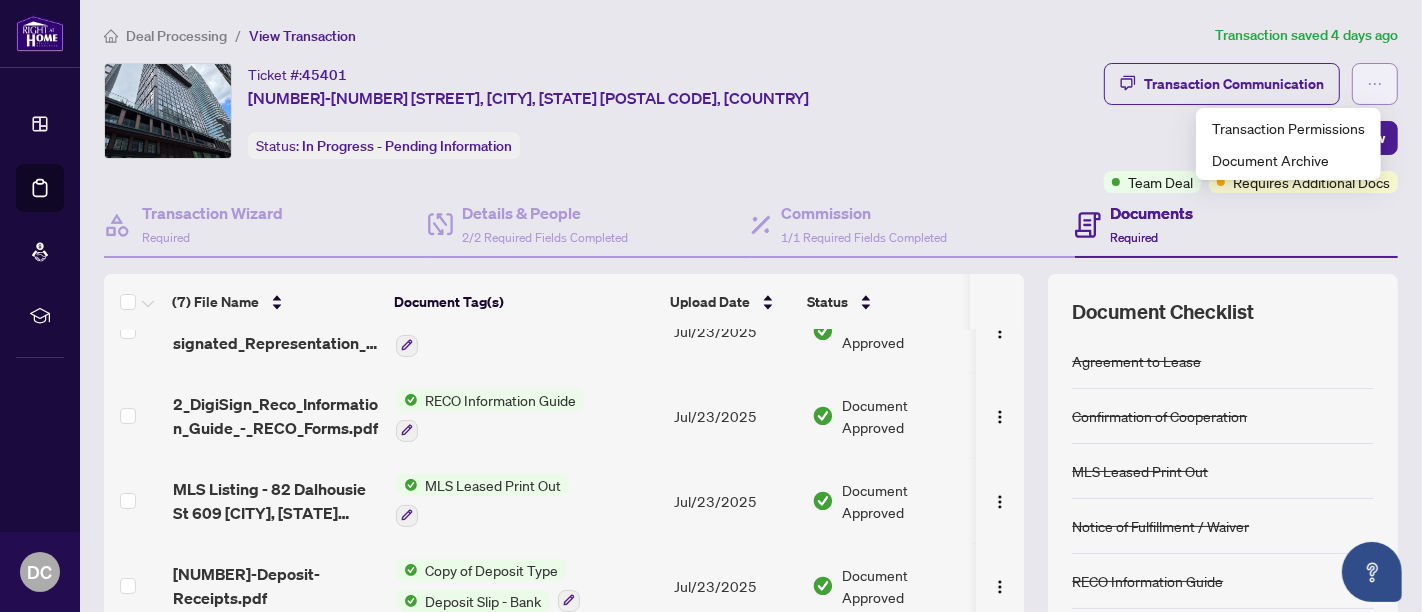 click 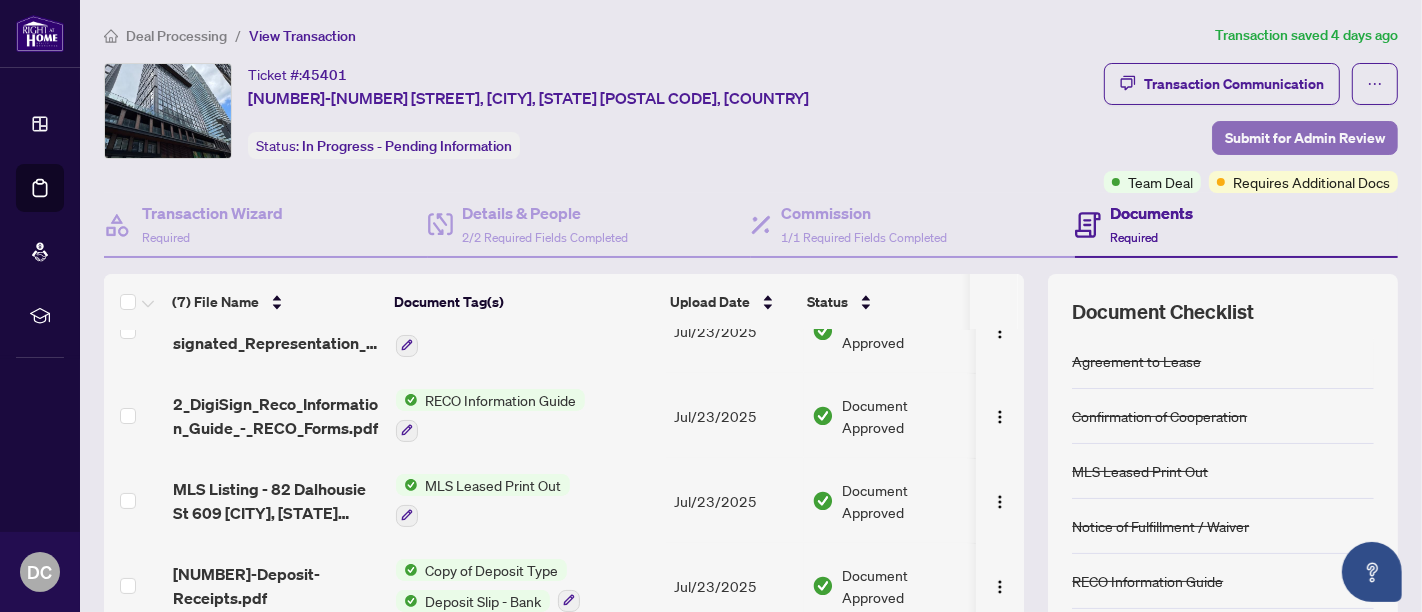click on "Submit for Admin Review" at bounding box center [1305, 138] 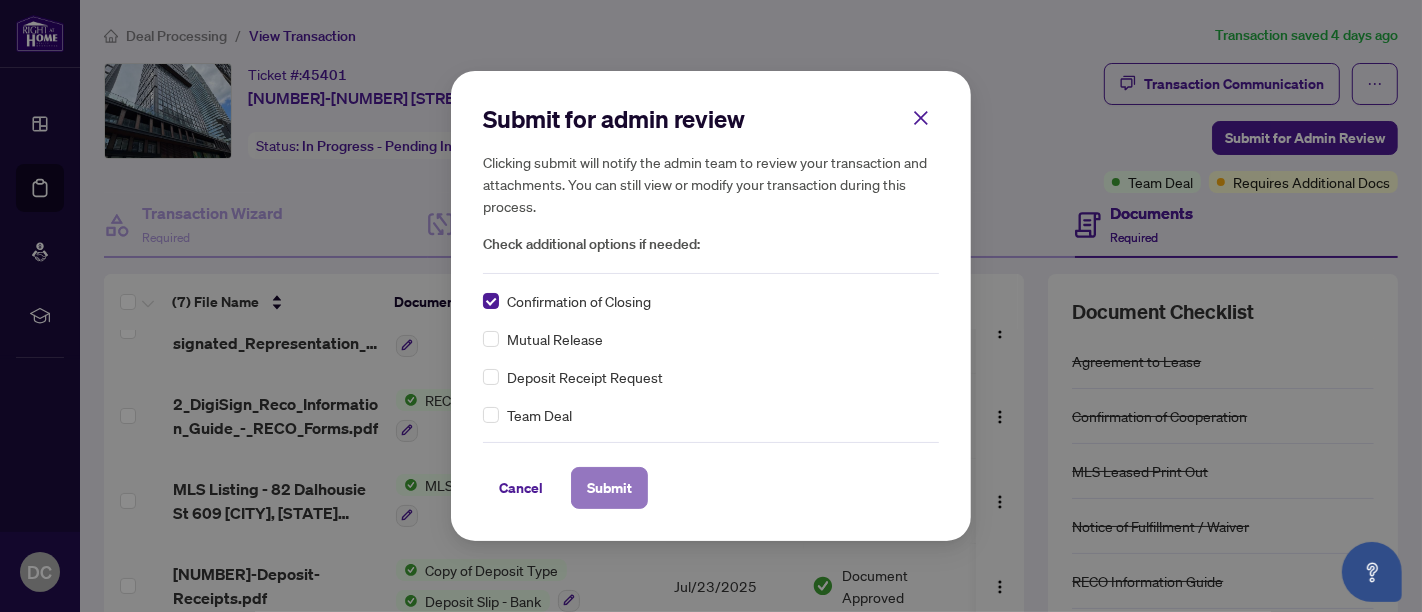 click on "Submit" at bounding box center (609, 488) 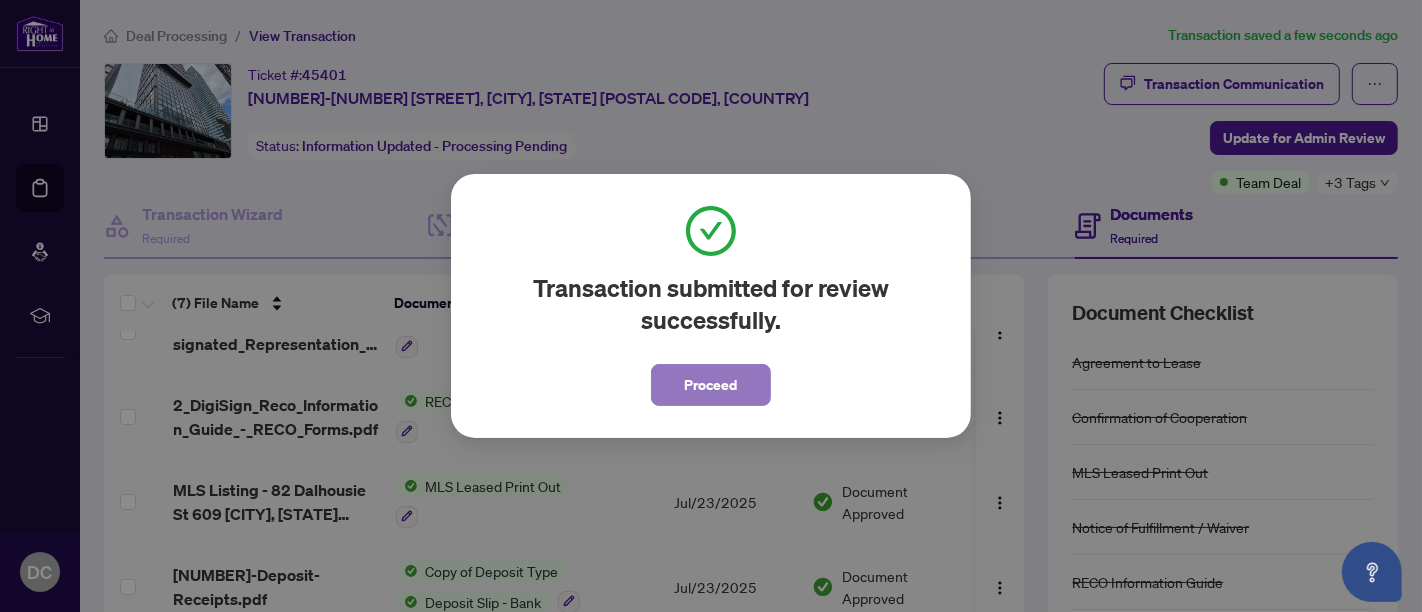 click on "Proceed" at bounding box center (711, 385) 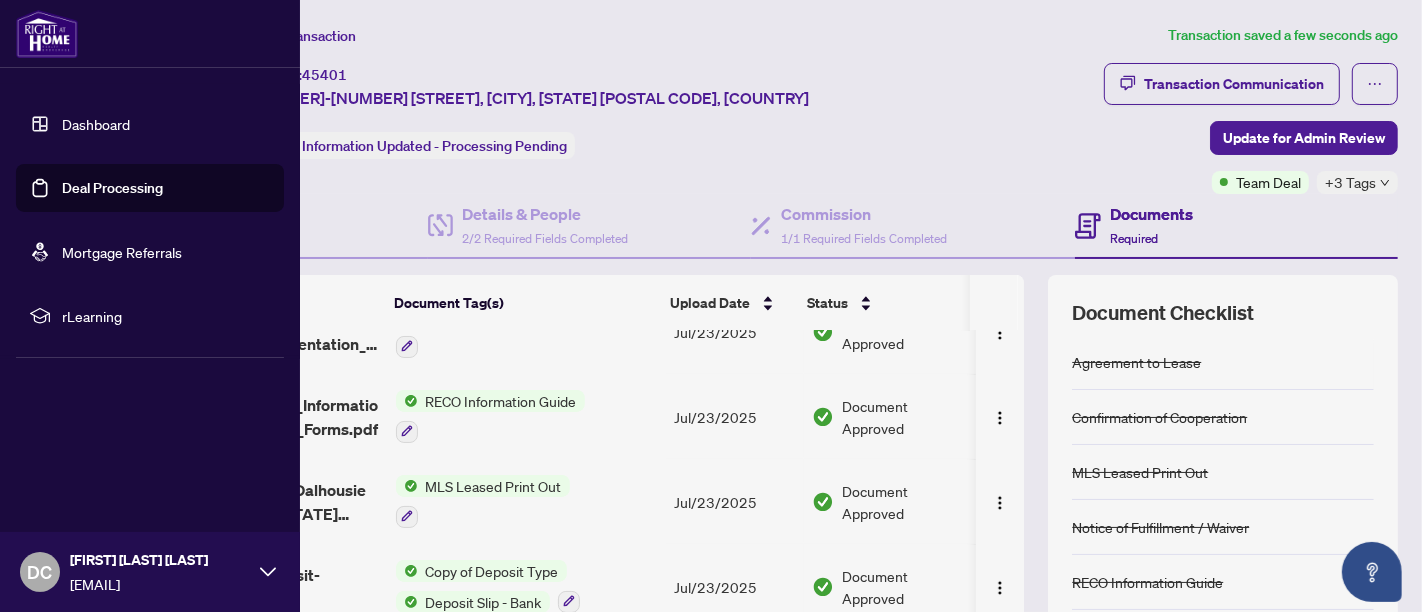 click on "Deal Processing" at bounding box center (112, 188) 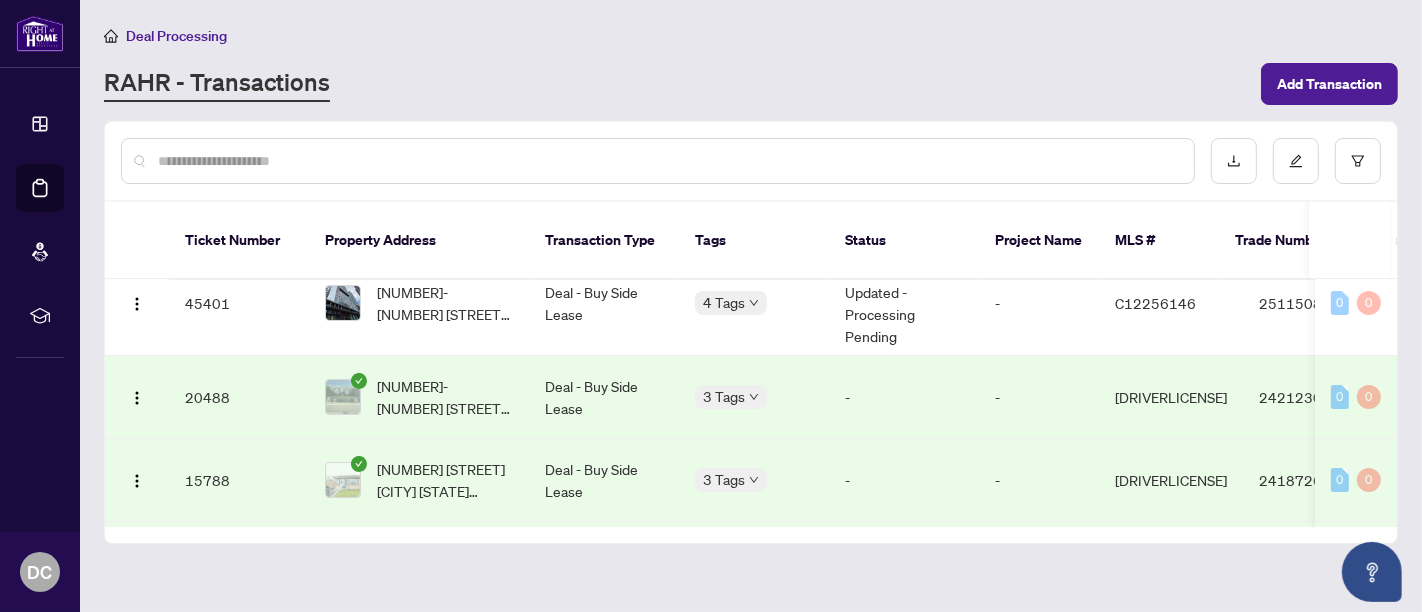 scroll, scrollTop: 0, scrollLeft: 0, axis: both 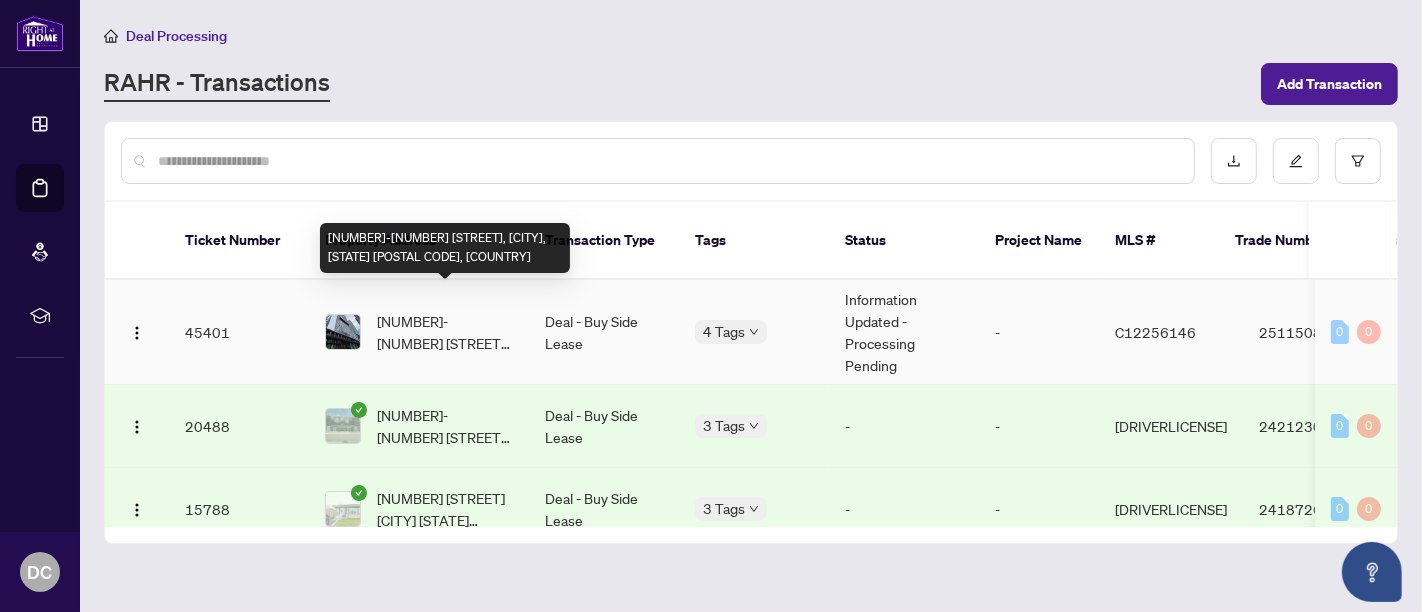 click on "[NUMBER]-[NUMBER] [STREET], [CITY], [STATE] [POSTAL CODE], [COUNTRY]" at bounding box center [445, 332] 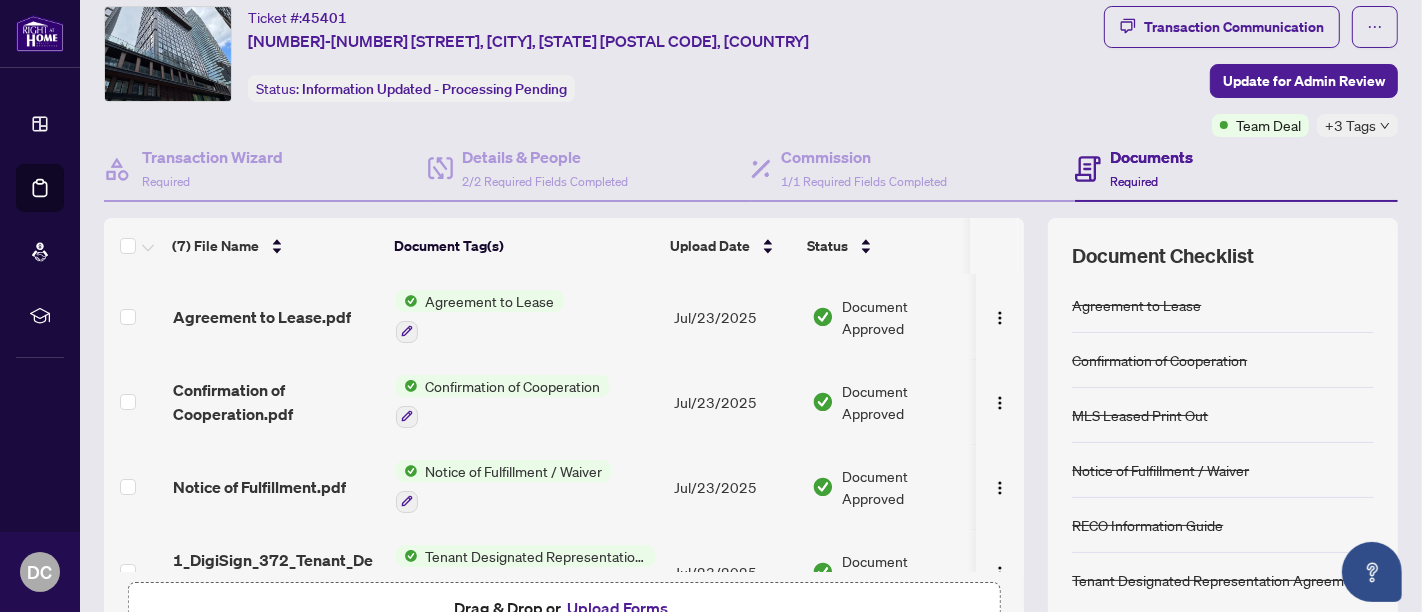 scroll, scrollTop: 222, scrollLeft: 0, axis: vertical 